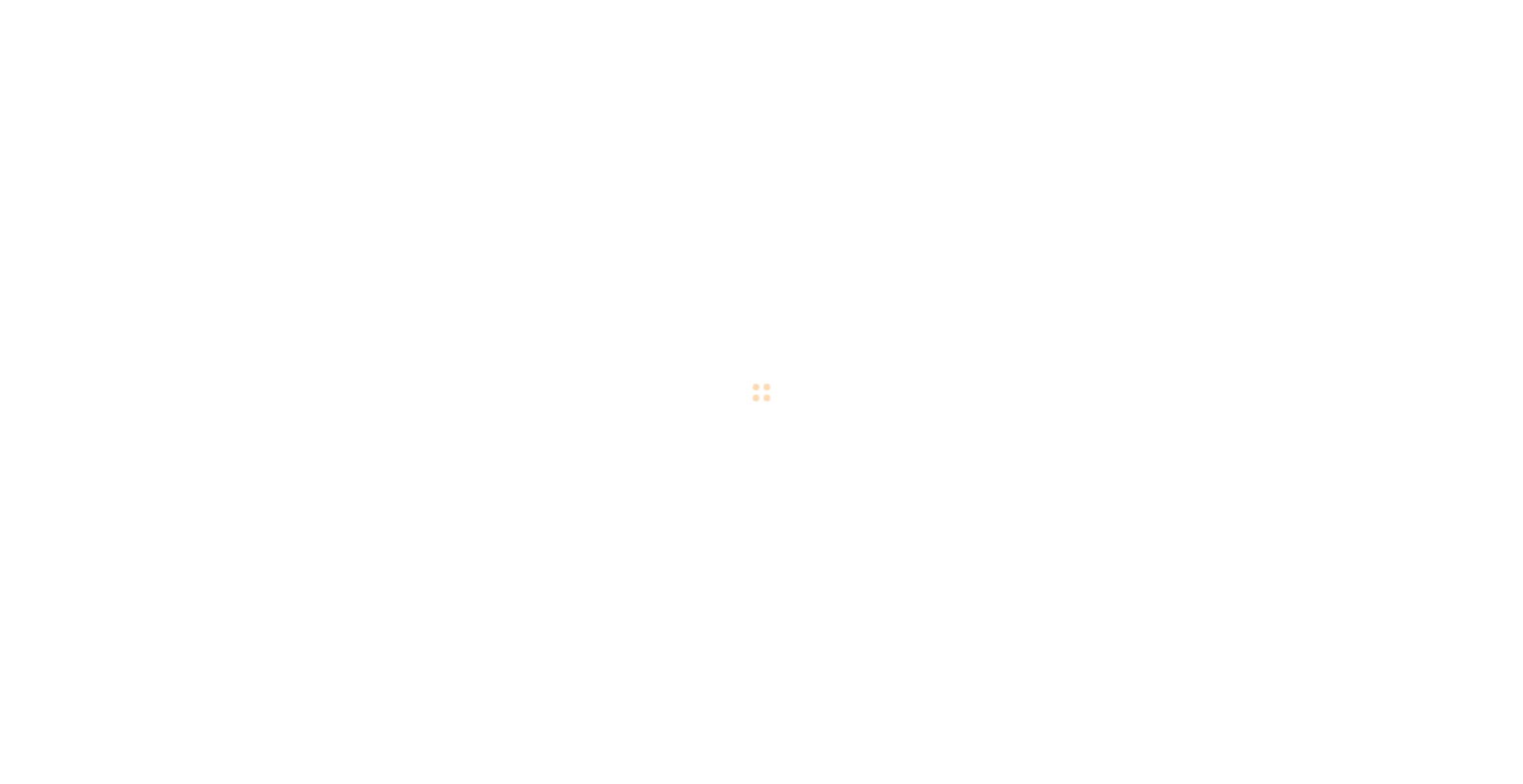 scroll, scrollTop: 0, scrollLeft: 0, axis: both 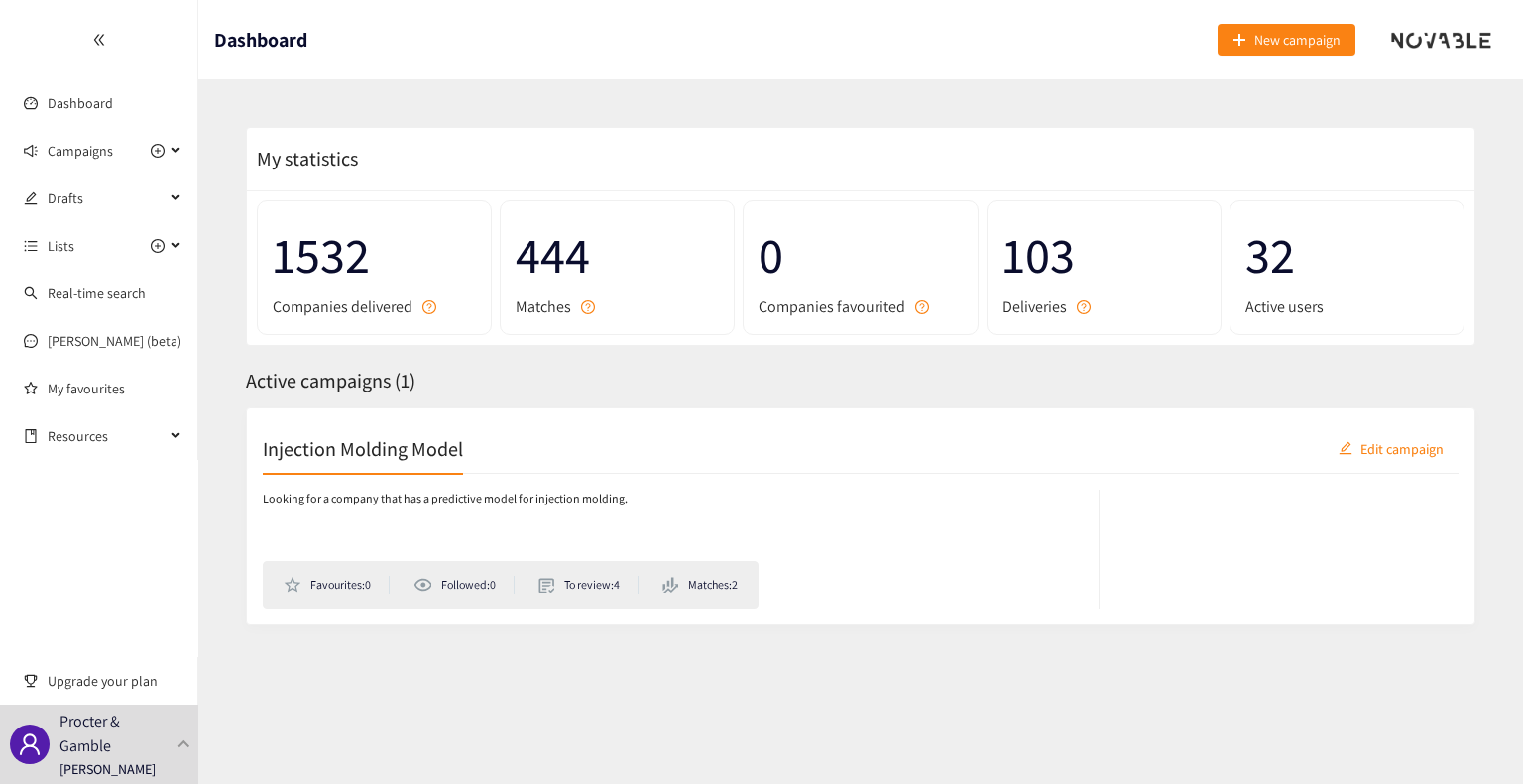 click on "Looking for a company that has a predictive model for injection molding. Favourites:  0 Followed:  0 To review:  4 Matches:  2" at bounding box center (861, 541) 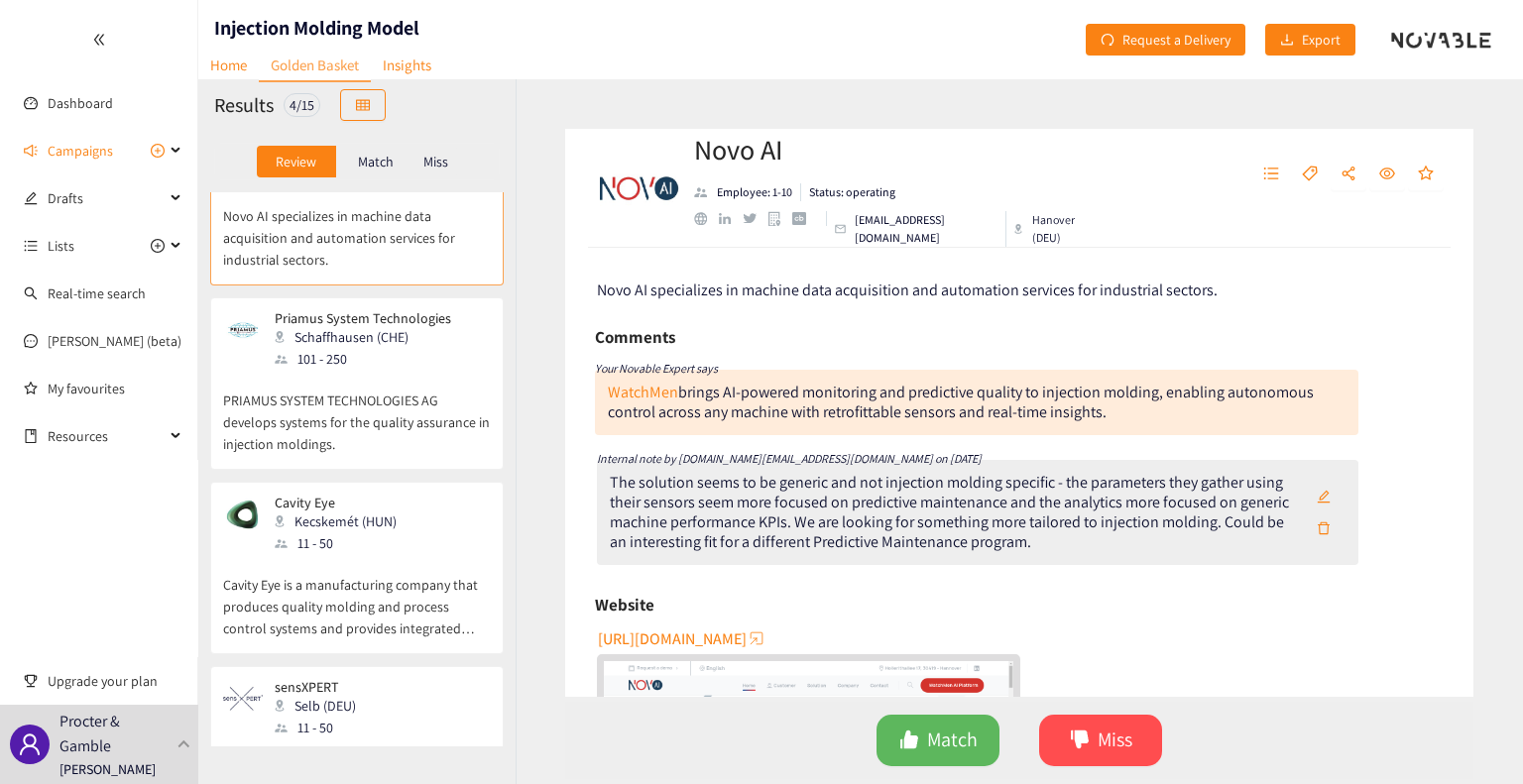 scroll, scrollTop: 0, scrollLeft: 0, axis: both 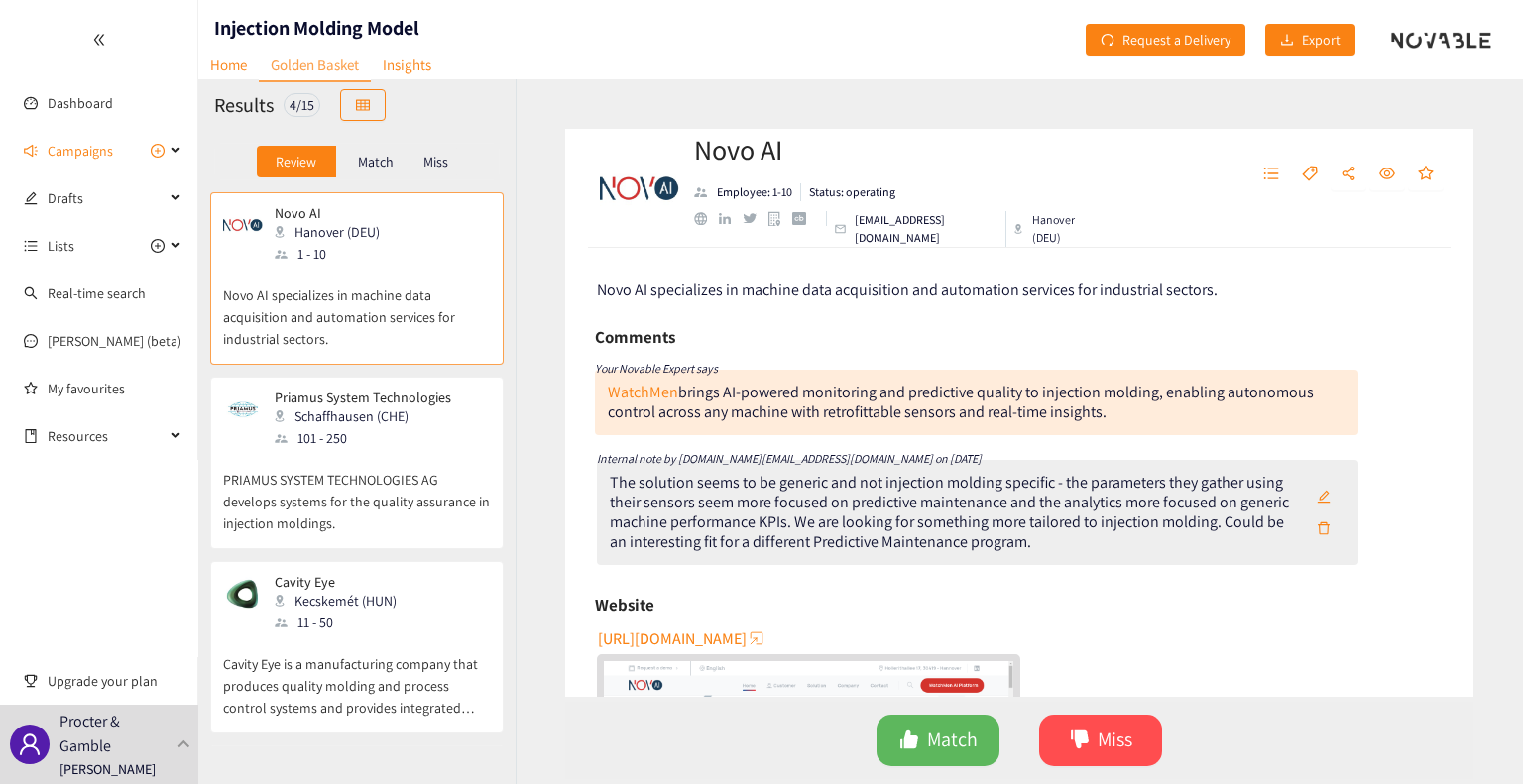 click on "Miss" at bounding box center [436, 162] 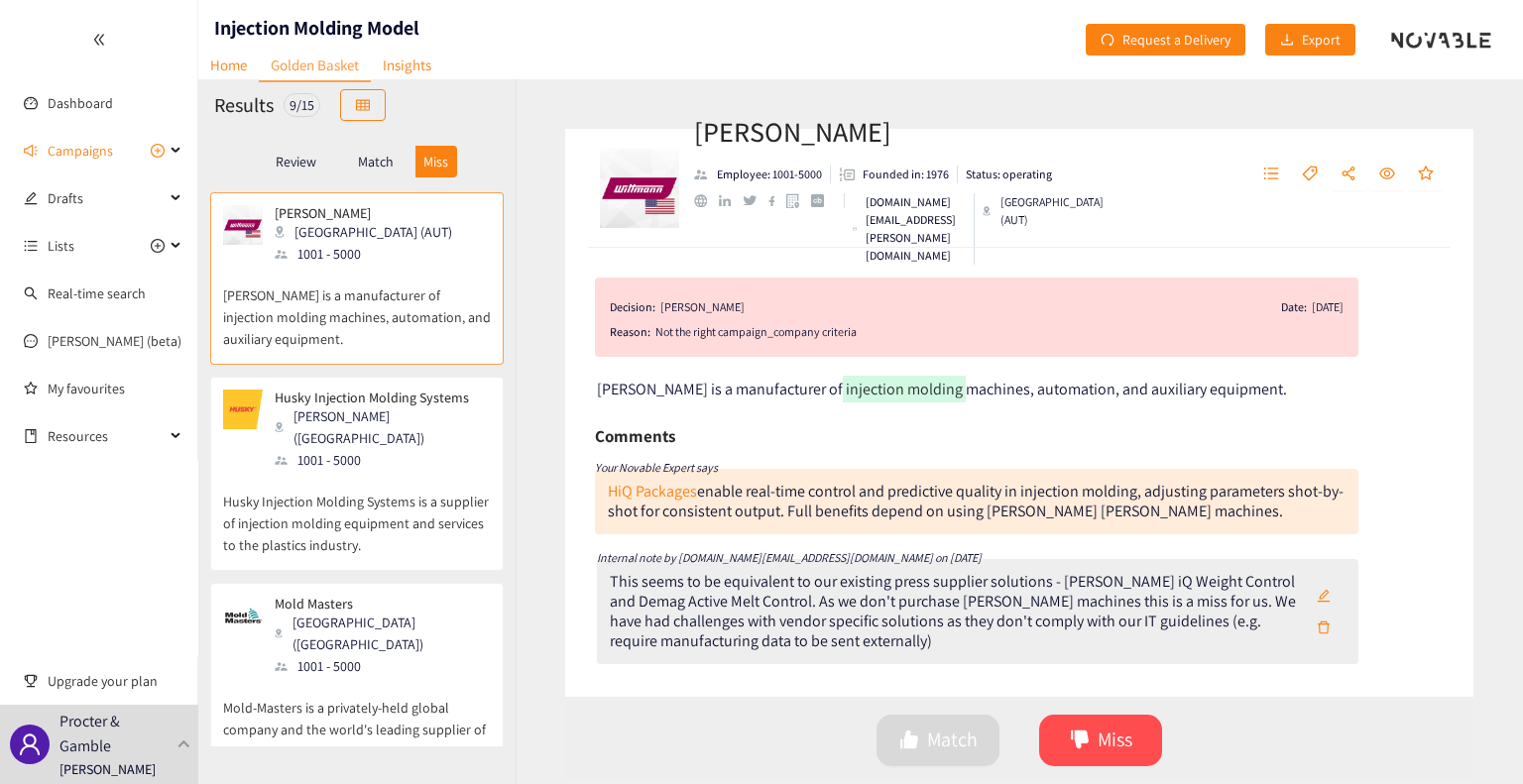 click on "Match Miss" at bounding box center [1019, 740] 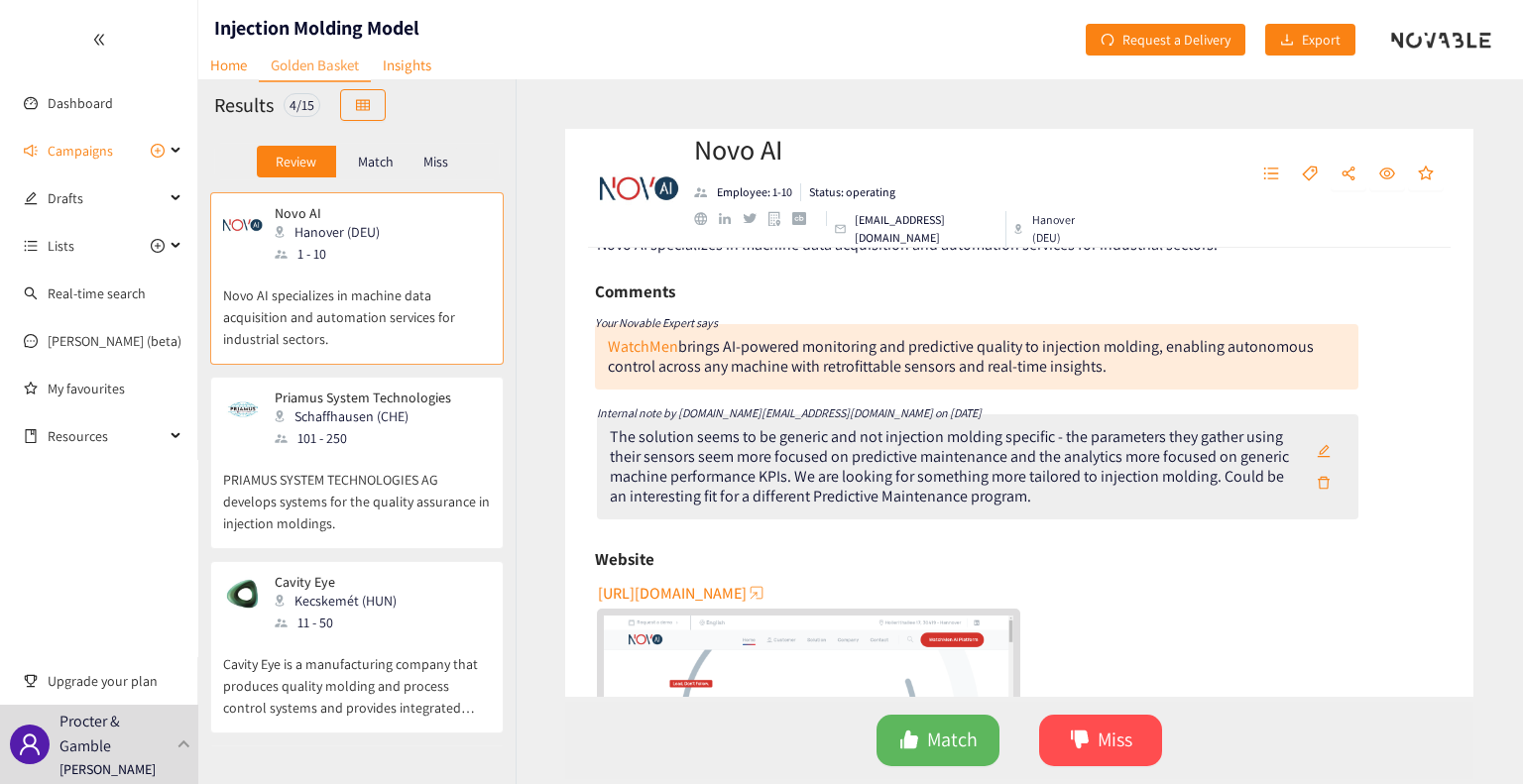 scroll, scrollTop: 0, scrollLeft: 0, axis: both 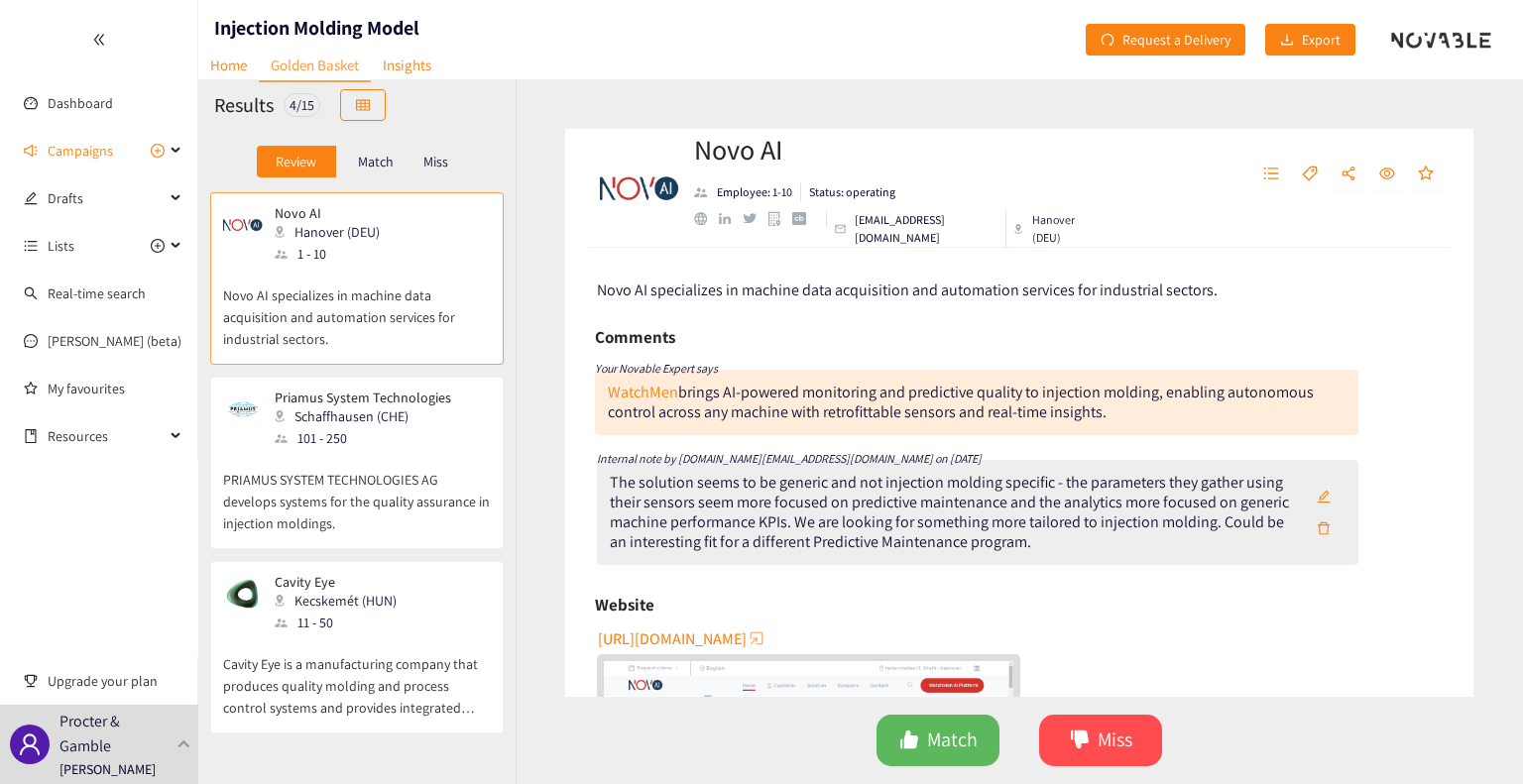 click on "Novo AI Employee:   1-10 Status:   operating [EMAIL_ADDRESS][DOMAIN_NAME]   Hanover (DEU) Novo AI specializes in machine data acquisition and automation services for industrial sectors. Comments Your Novable Expert says WatchMen  brings AI-powered monitoring and predictive quality to injection molding, enabling autonomous control across any machine with retrofittable sensors and real-time insights.   Internal note by [DOMAIN_NAME][EMAIL_ADDRESS][DOMAIN_NAME] on [DATE] The solution seems to be generic and not injection molding specific - the parameters they gather using their sensors seem more focused on predictive maintenance and the analytics more focused on generic machine performance KPIs. We are looking for something more tailored to injection molding. Could be an interesting fit for a different Predictive Maintenance program. Website [URL][DOMAIN_NAME]  Activity index   4.6 Company Classification   Product Topics Artificial Intelligence (AI) Industrial Machinery Manufacturing Ai Production Machine Production Process Process Platform Iot" at bounding box center [1019, 431] 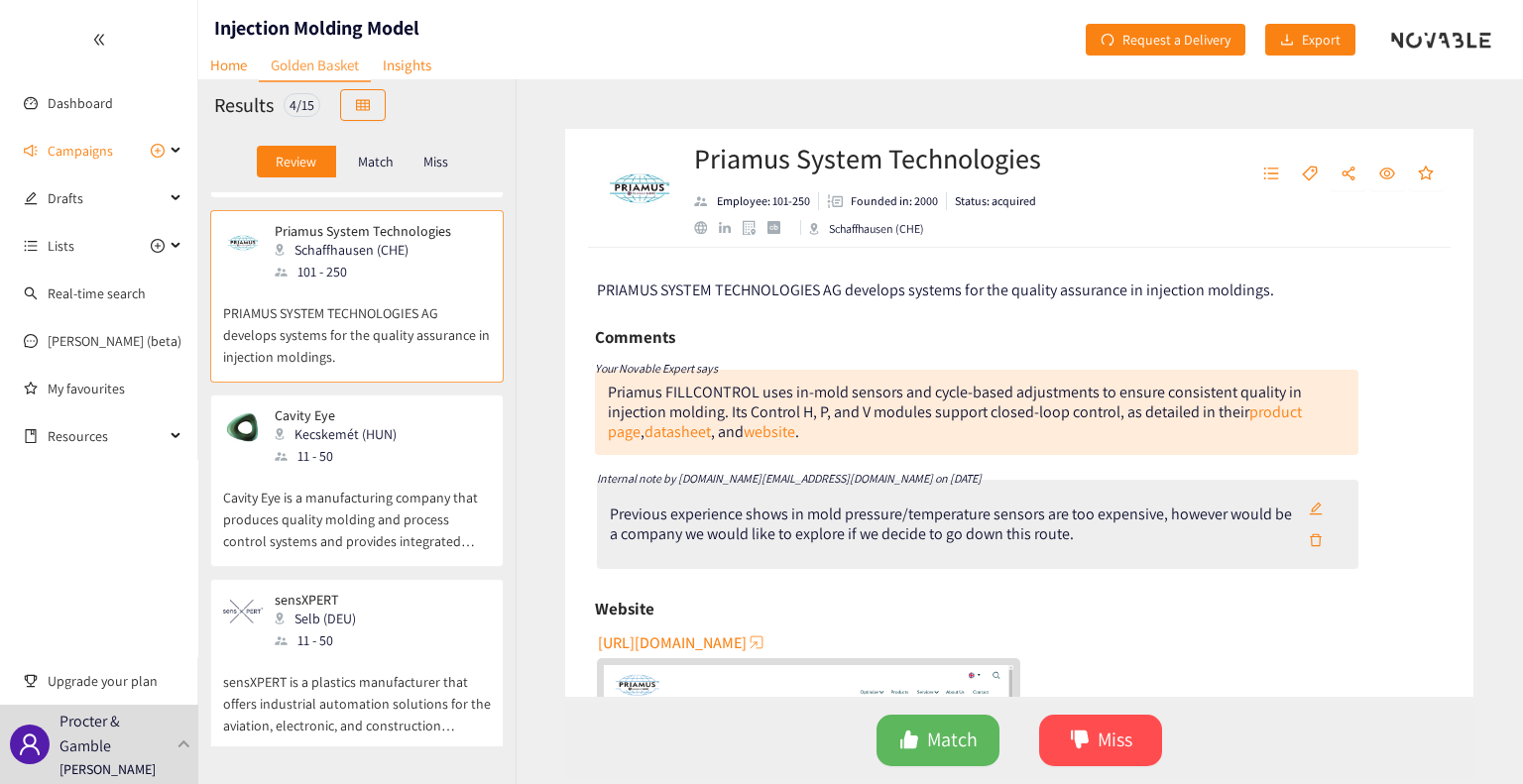 scroll, scrollTop: 181, scrollLeft: 0, axis: vertical 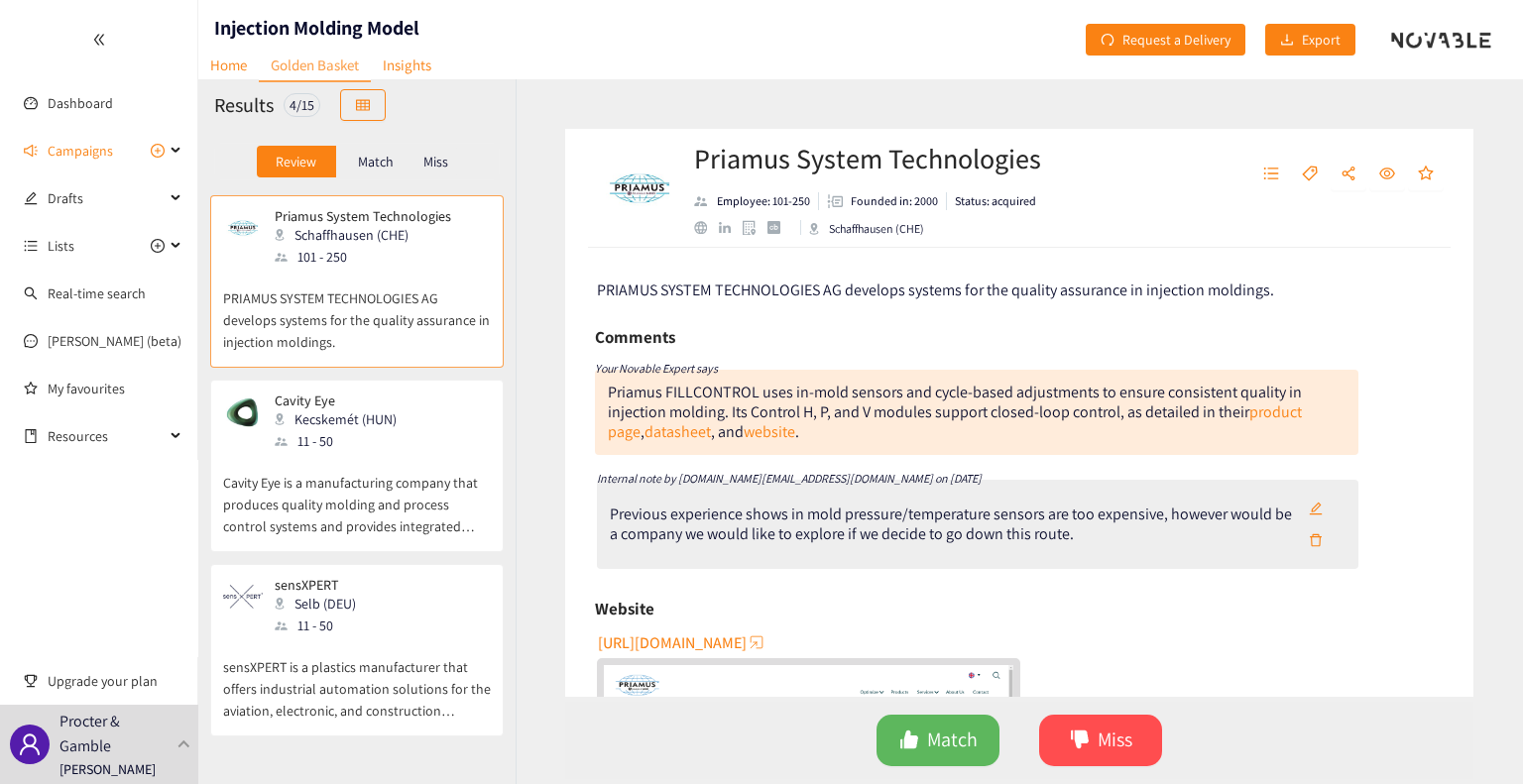 click on "Cavity Eye is a manufacturing company that produces quality molding and process control systems and provides integrated solutions." at bounding box center (357, 495) 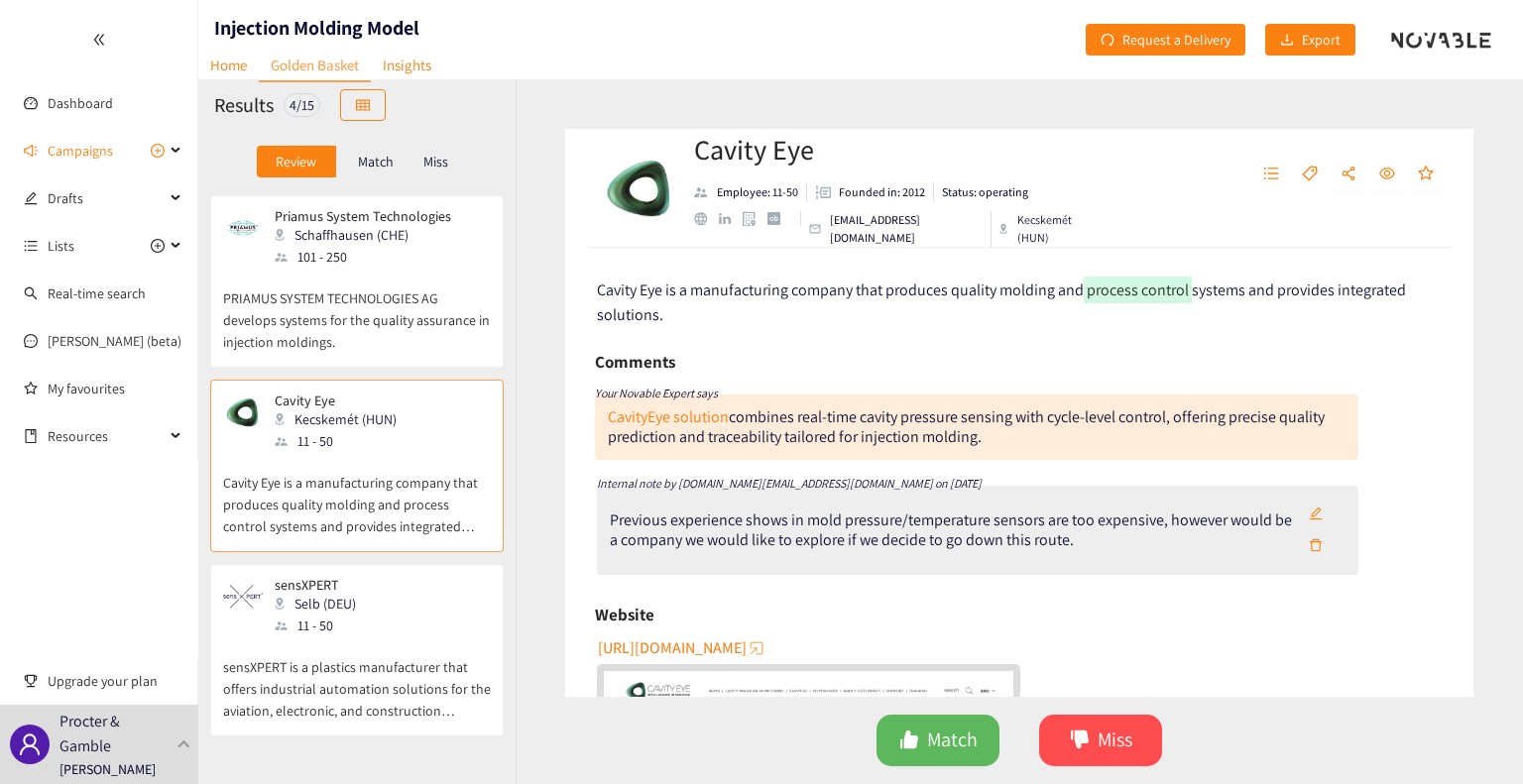 click on "sensXPERT is a plastics manufacturer that offers industrial automation solutions for the aviation, electronic, and construction industries." at bounding box center [357, 679] 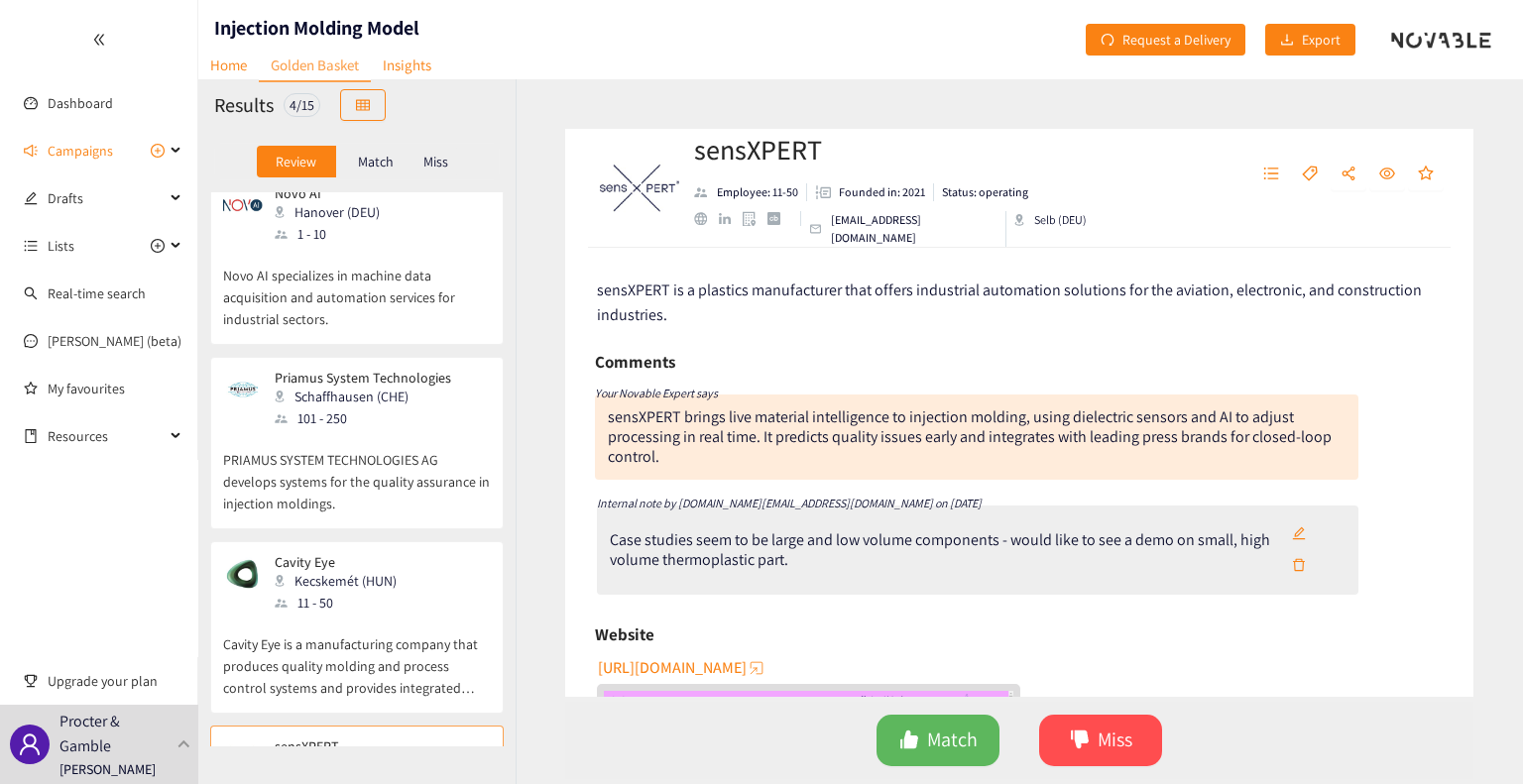 scroll, scrollTop: 0, scrollLeft: 0, axis: both 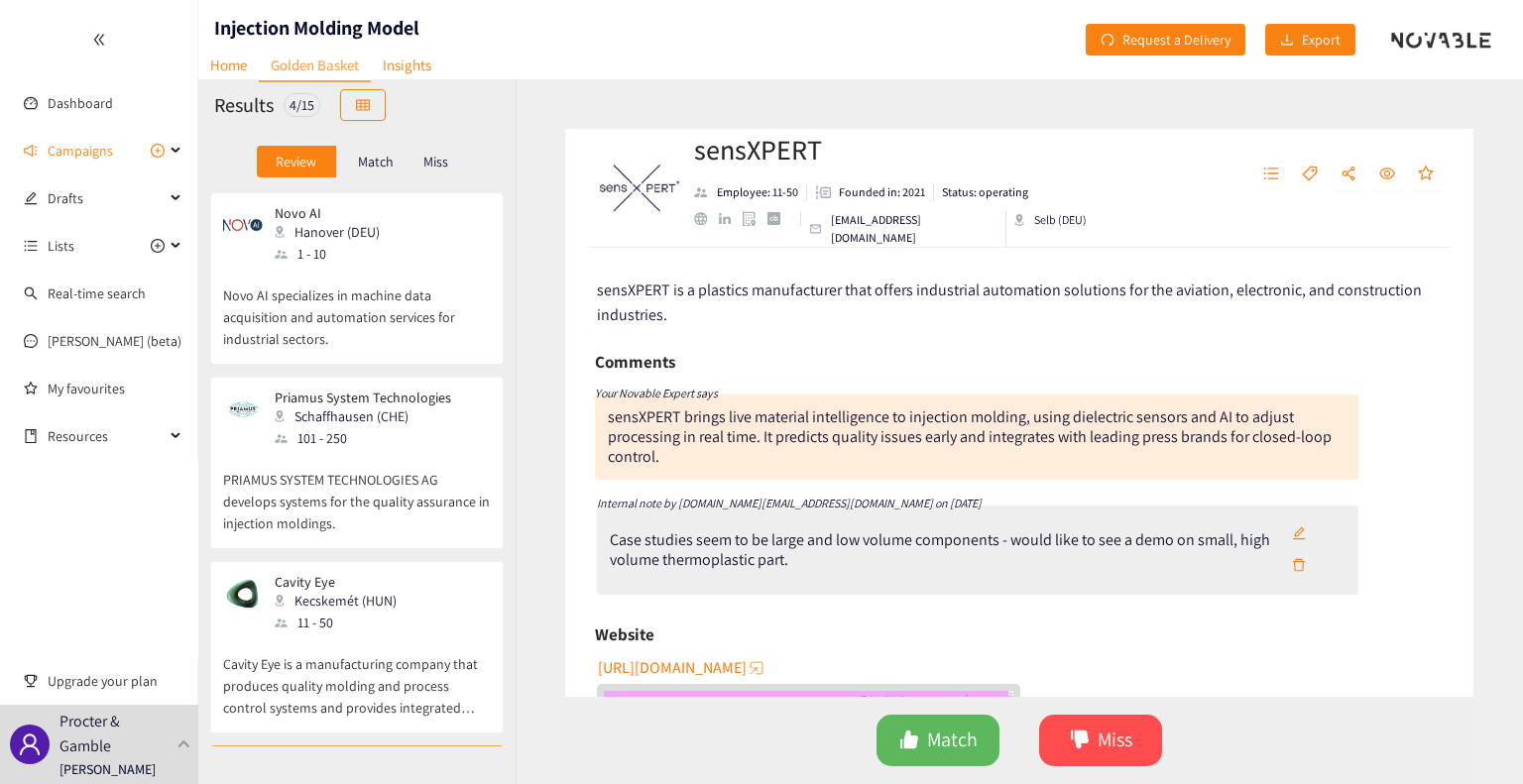 click on "Novo AI specializes in machine data acquisition and automation services for industrial sectors." at bounding box center [357, 307] 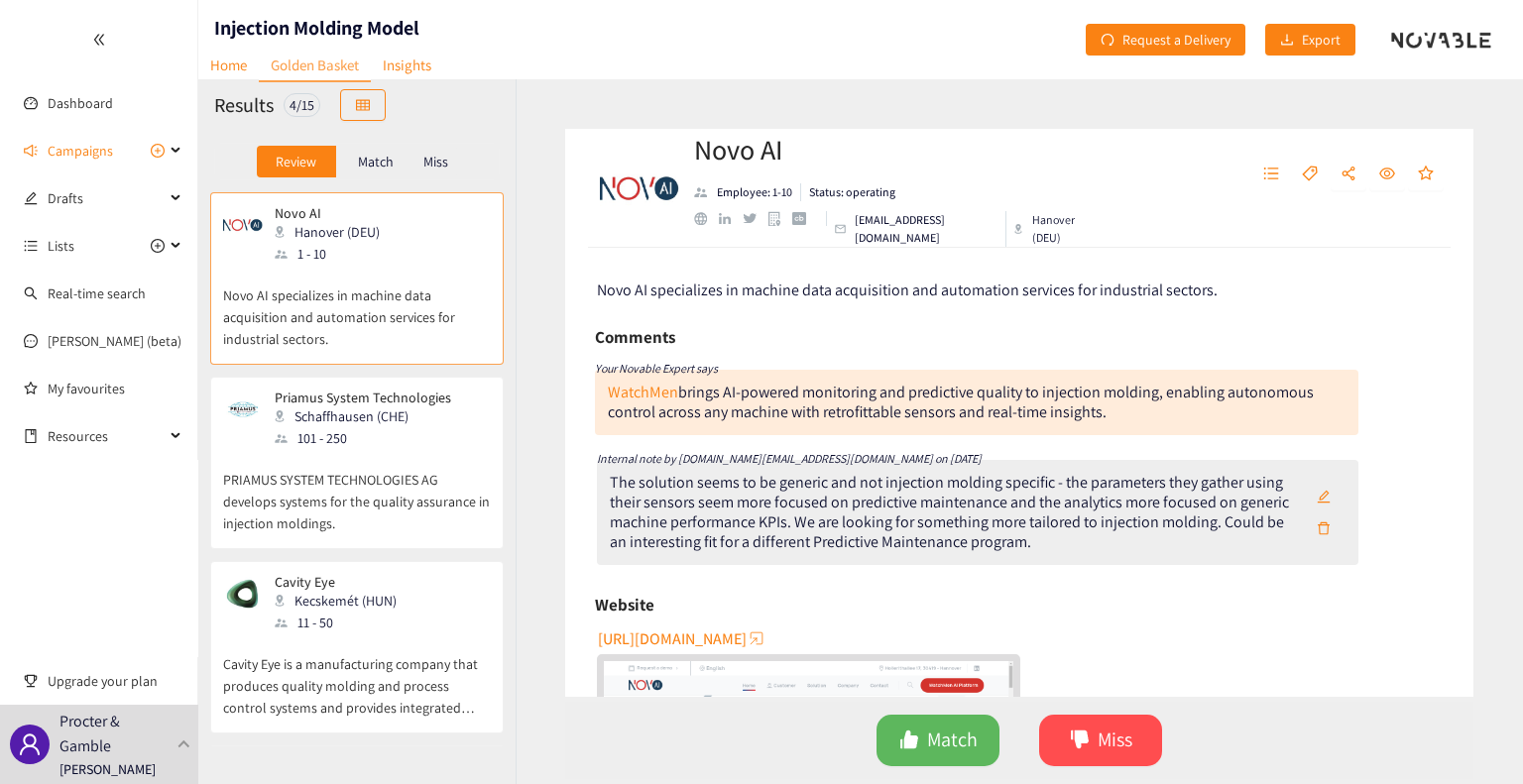 click on "Match Miss" at bounding box center [1019, 740] 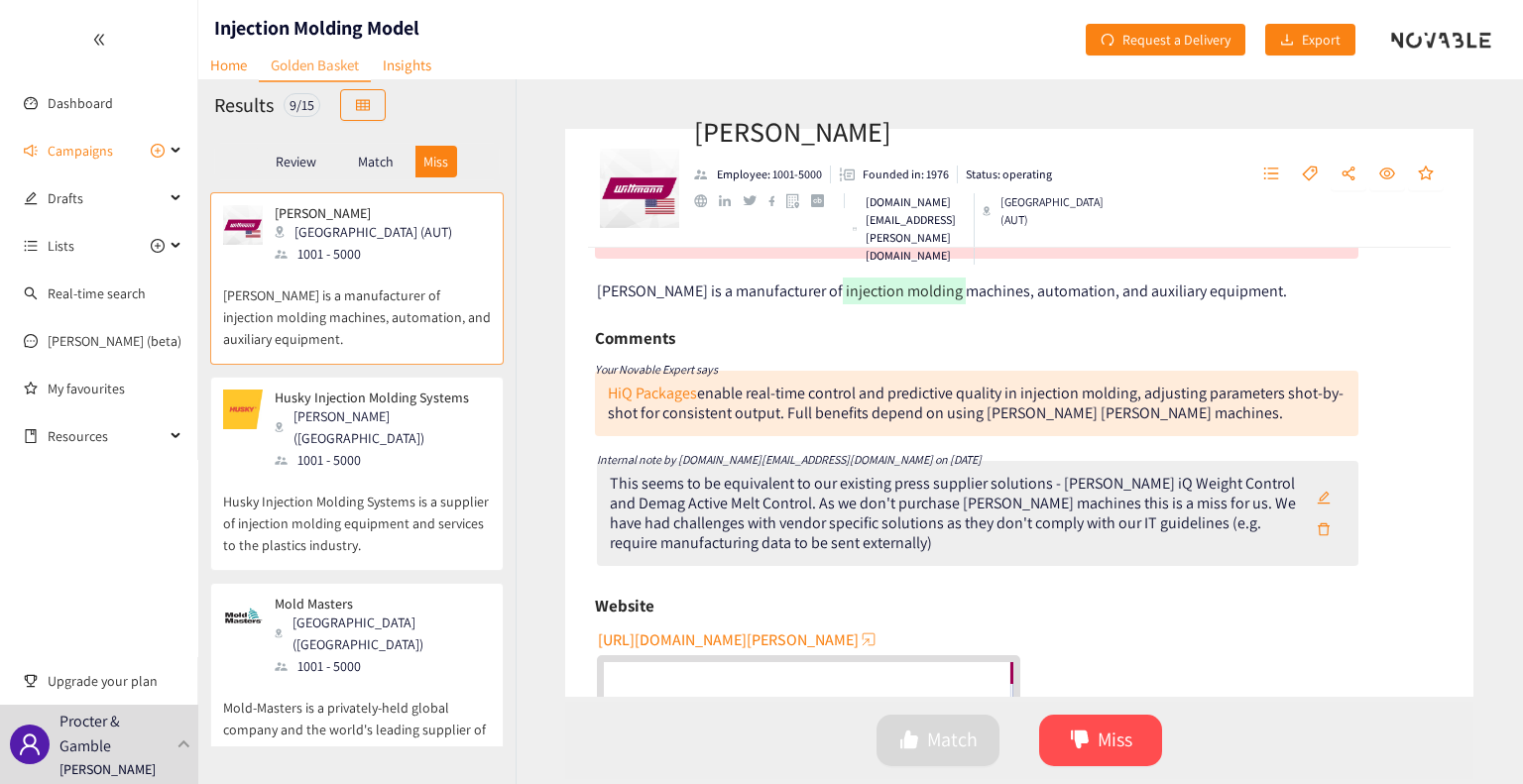 scroll, scrollTop: 101, scrollLeft: 0, axis: vertical 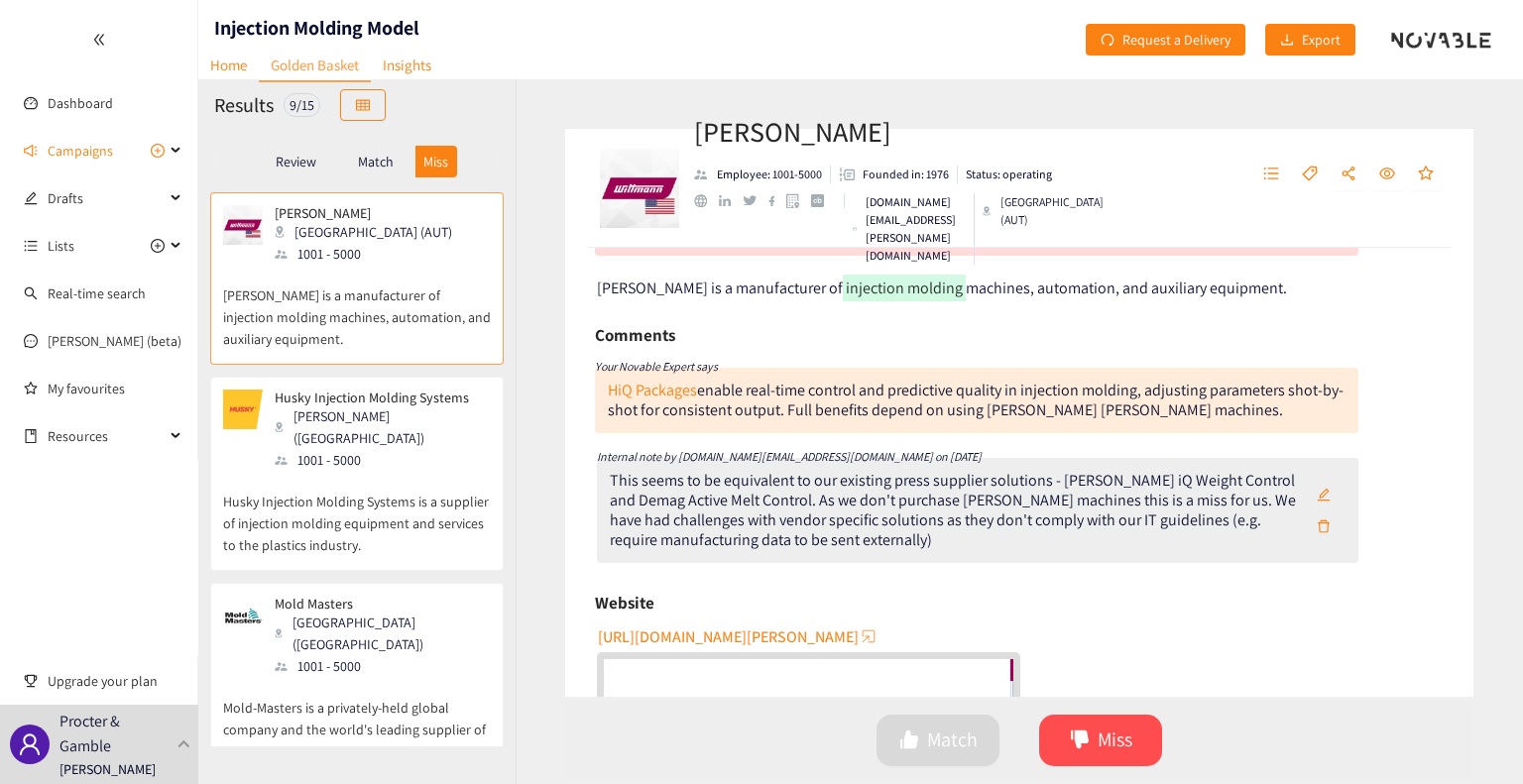 click on "Husky Injection Molding Systems is a supplier of injection molding equipment and services to the plastics industry." at bounding box center [357, 513] 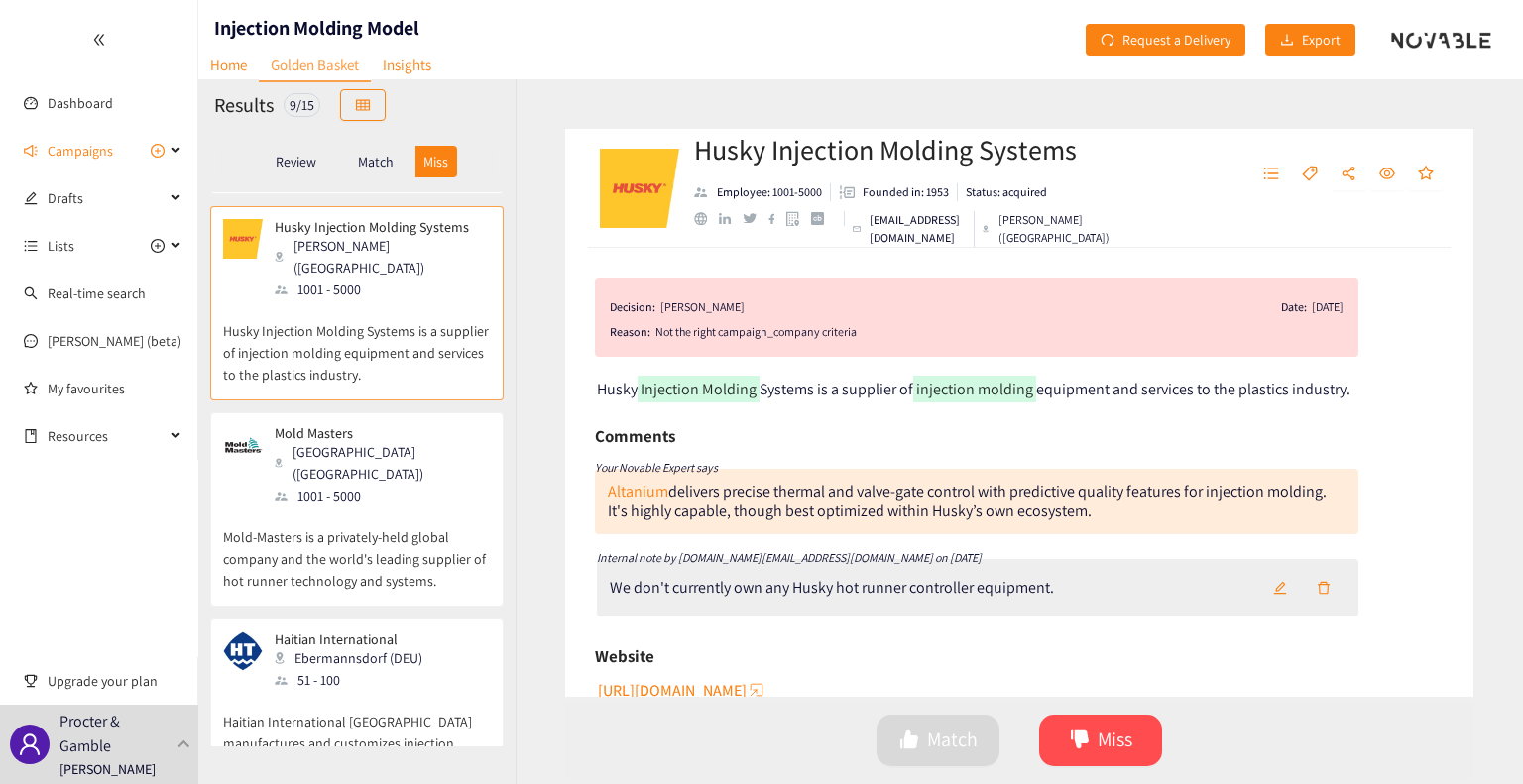 scroll, scrollTop: 184, scrollLeft: 0, axis: vertical 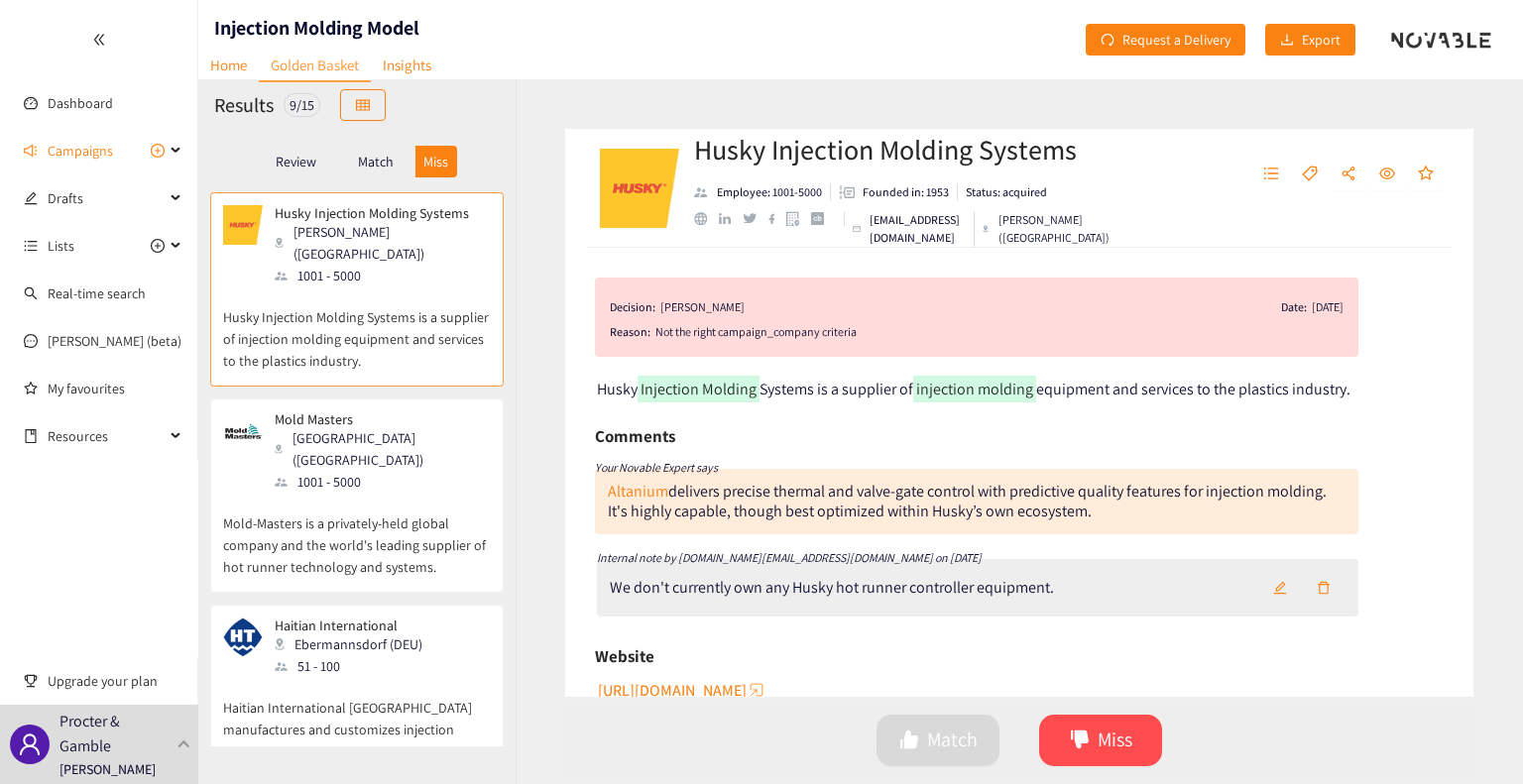 click on "Mold-Masters is a privately-held global company and the world's leading supplier of hot runner technology and systems." at bounding box center (357, 535) 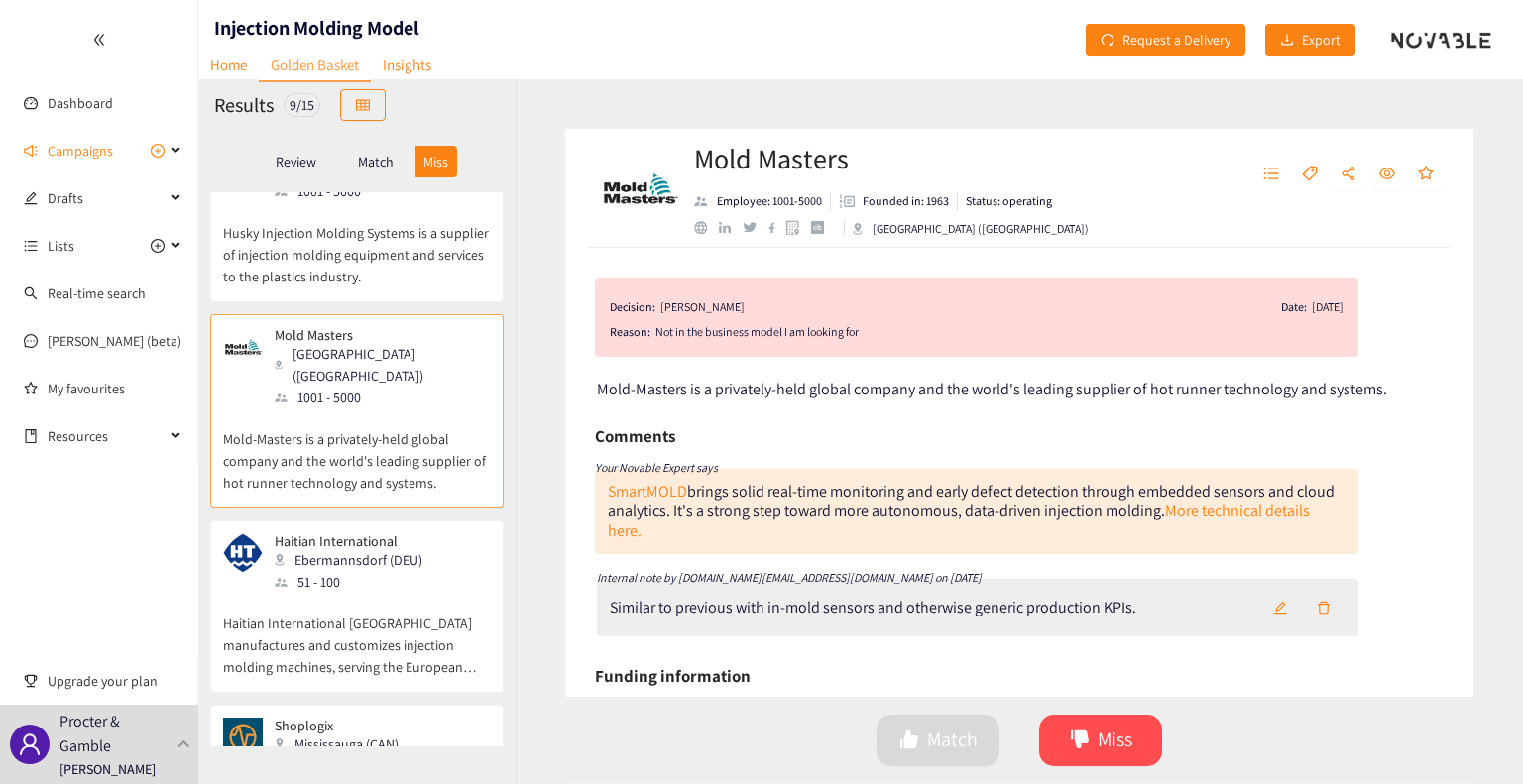 scroll, scrollTop: 268, scrollLeft: 0, axis: vertical 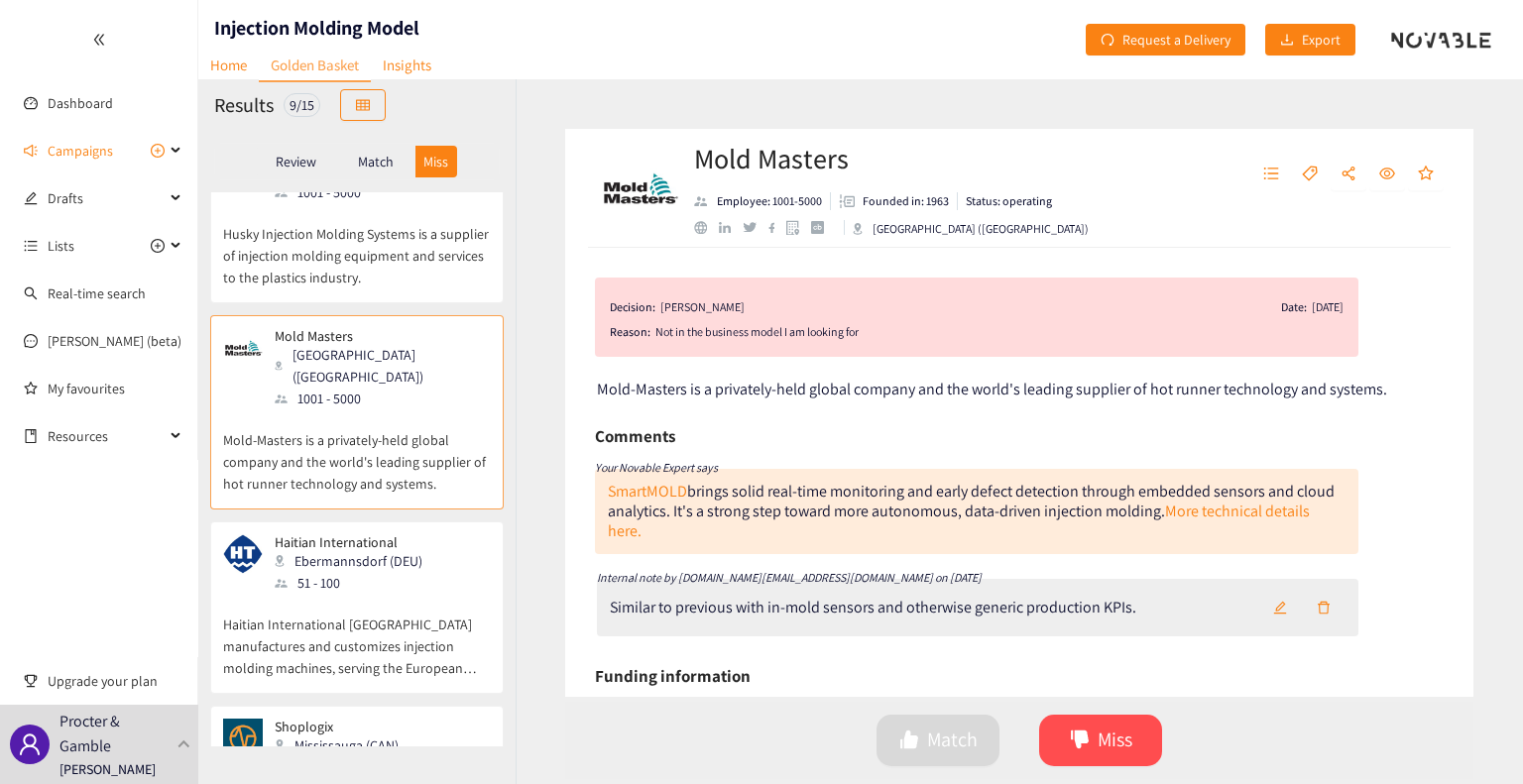 drag, startPoint x: 404, startPoint y: 602, endPoint x: 305, endPoint y: 582, distance: 101 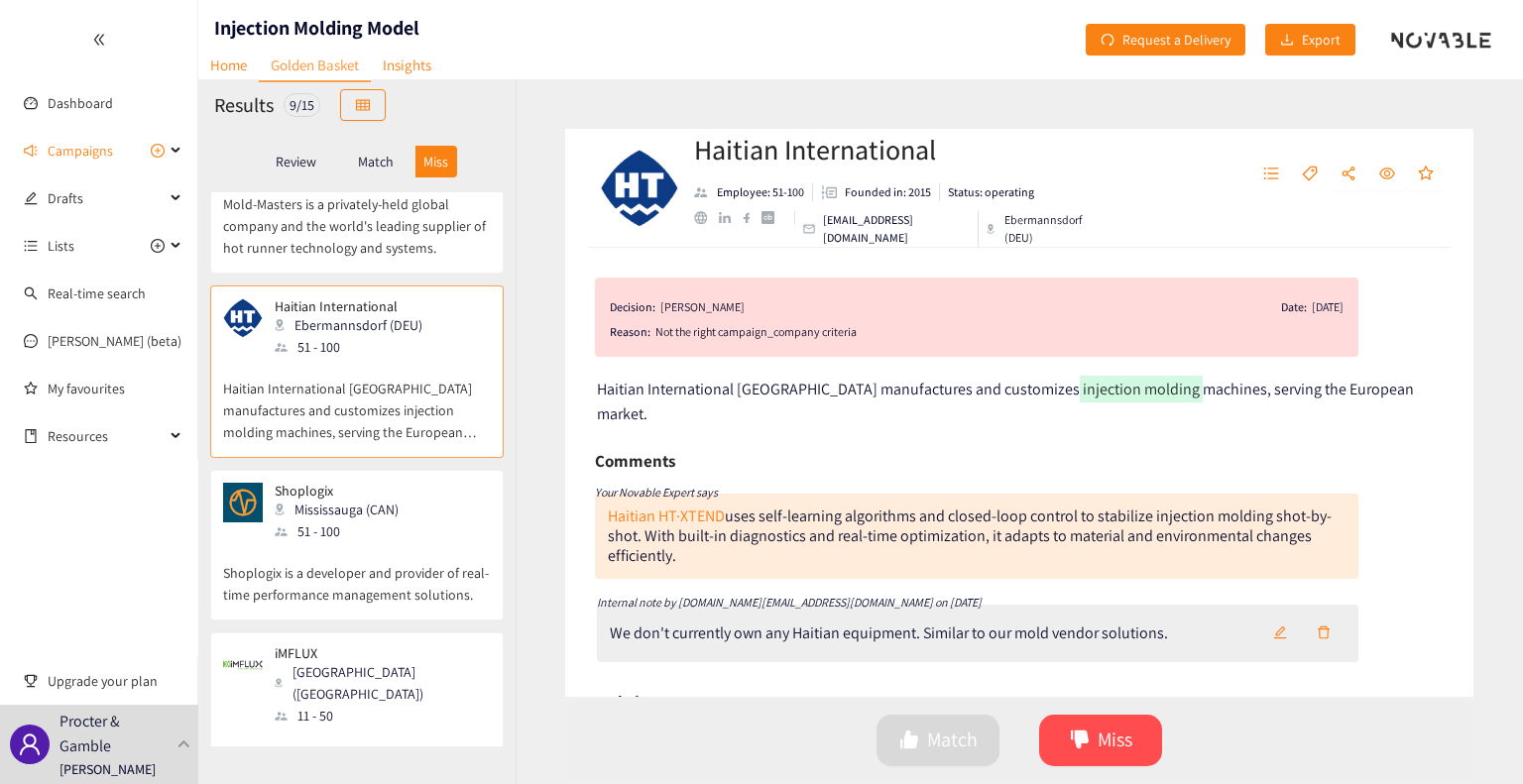 scroll, scrollTop: 504, scrollLeft: 0, axis: vertical 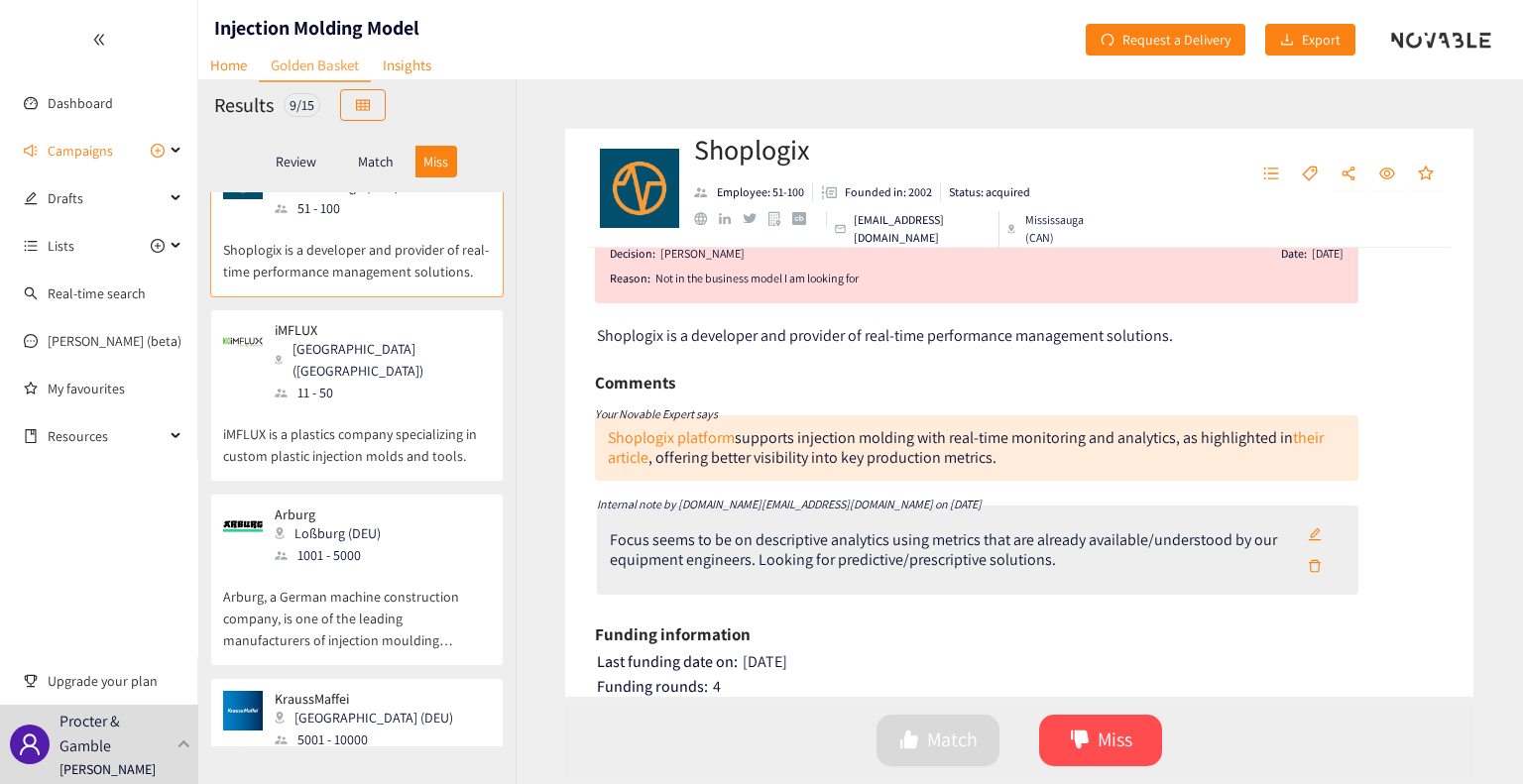 click on "iMFLUX is a plastics company specializing in custom plastic injection molds and tools." at bounding box center (357, 435) 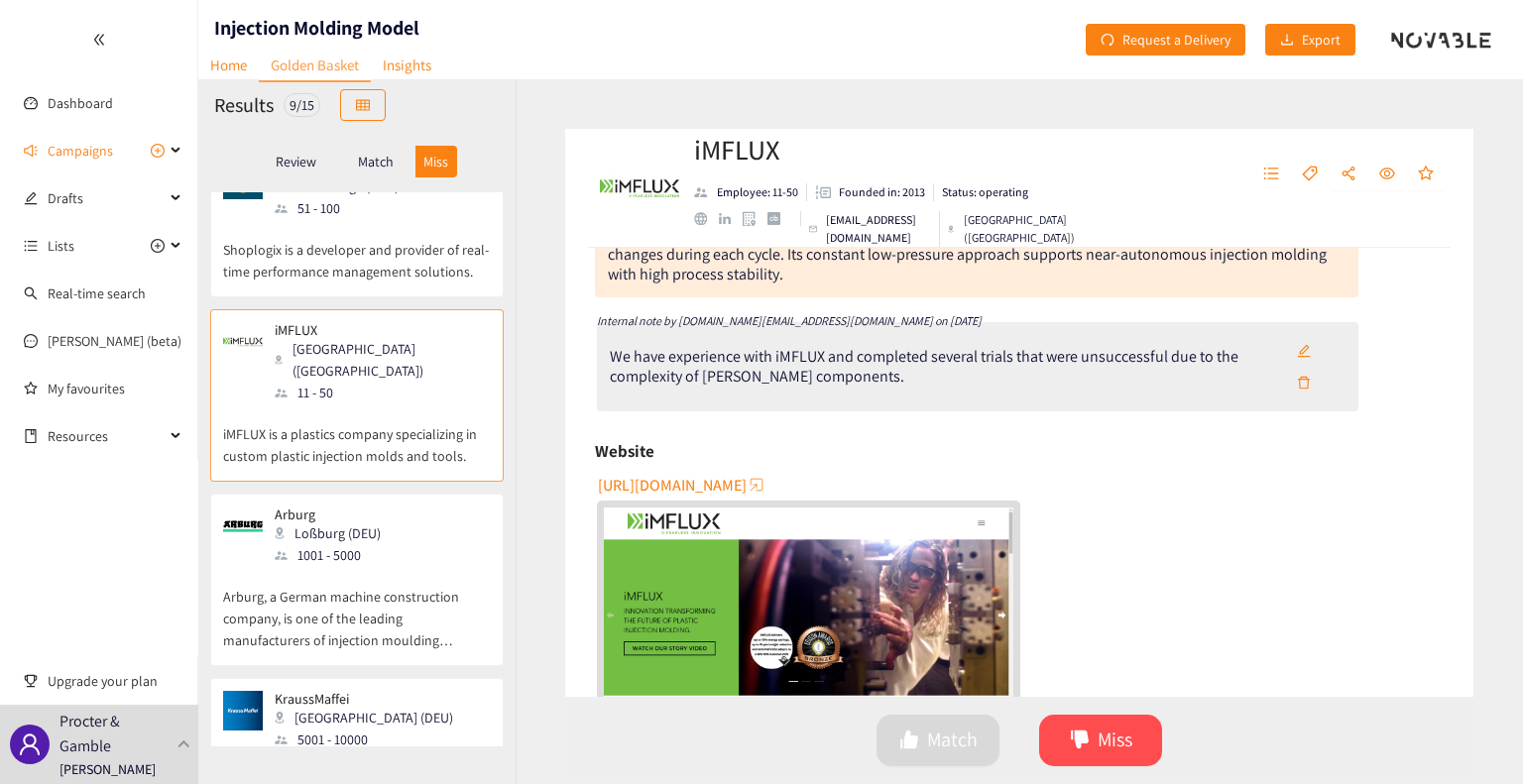 scroll, scrollTop: 313, scrollLeft: 0, axis: vertical 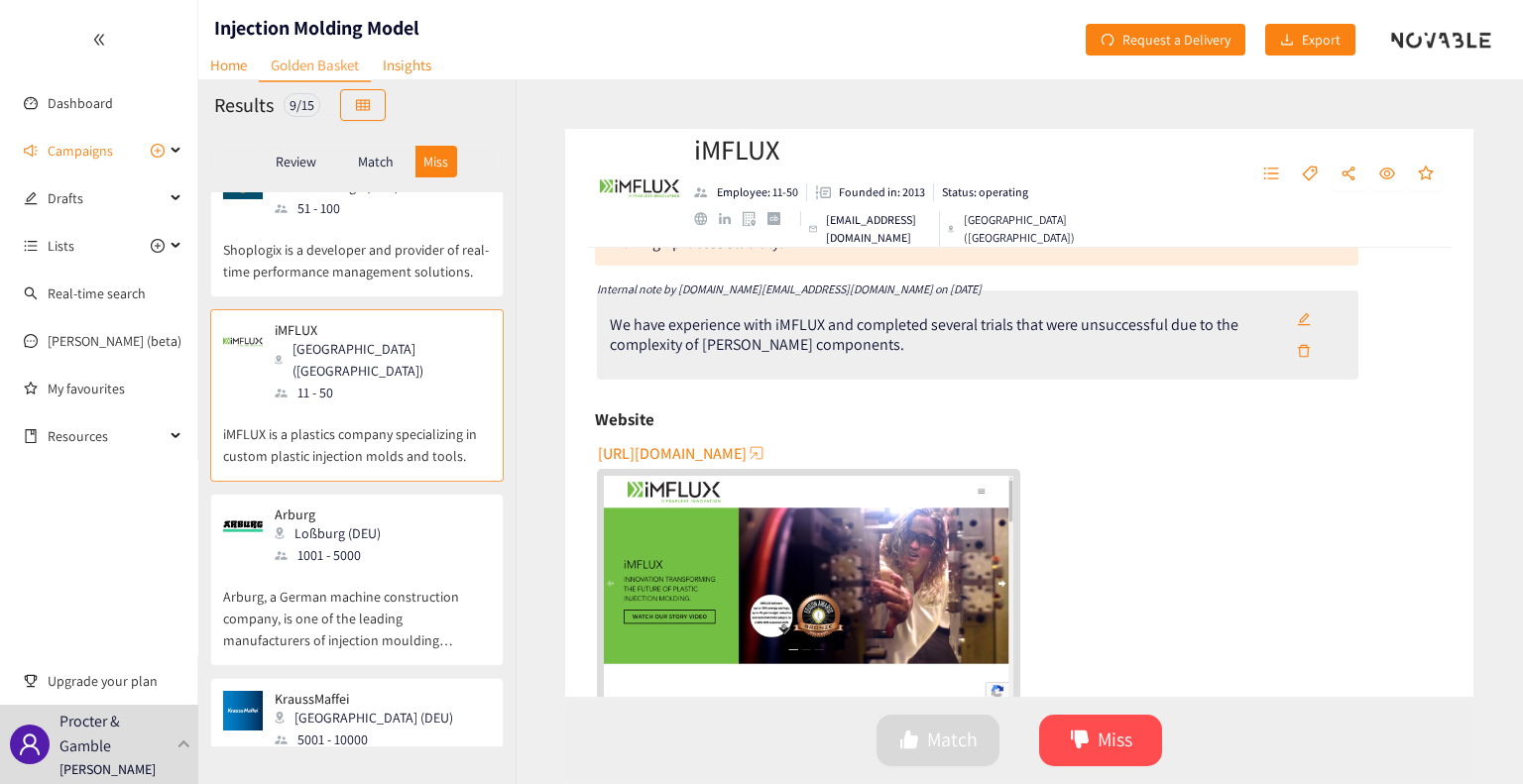 click 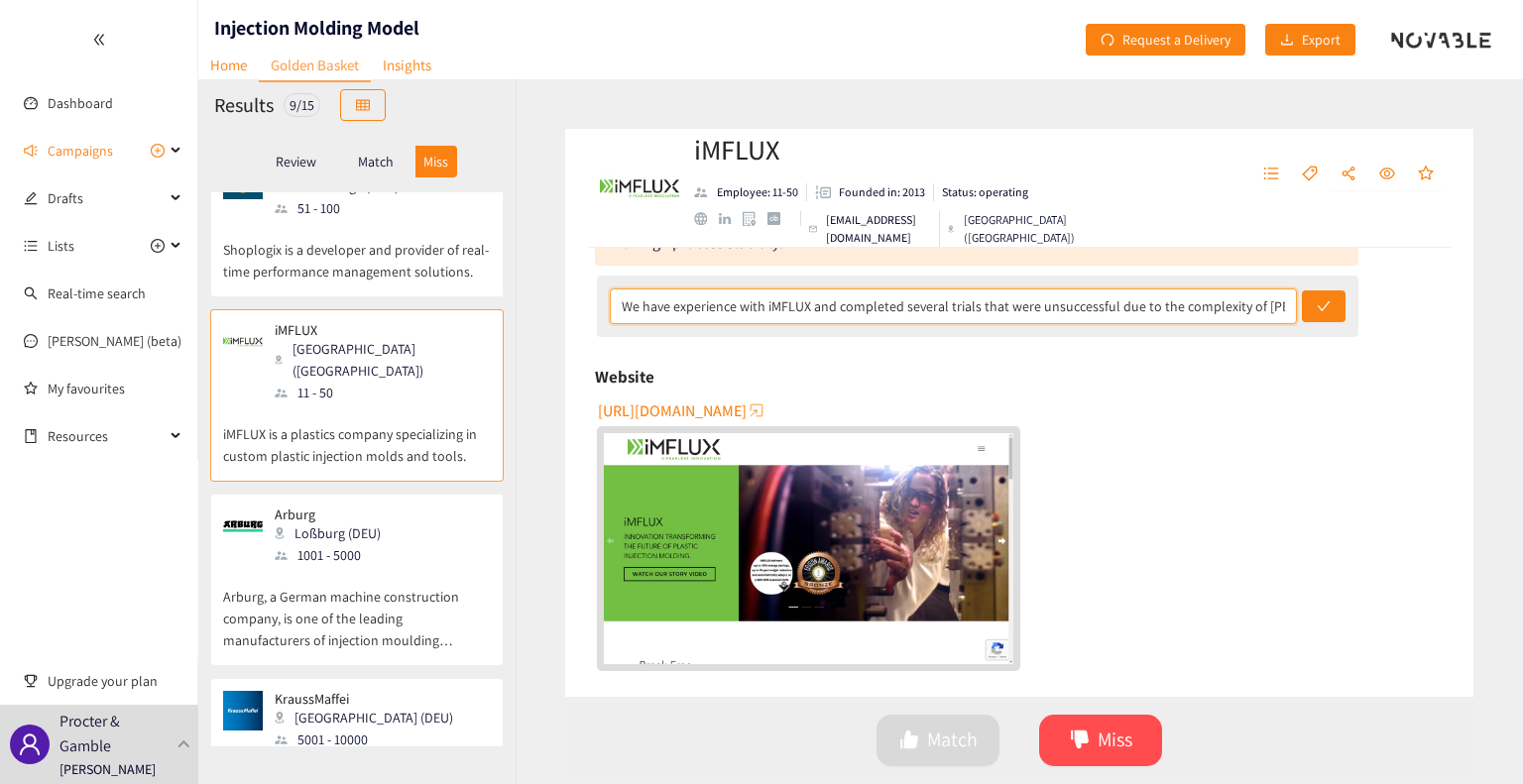 click on "We have experience with iMFLUX and completed several trials that were unsuccessful due to the complexity of [PERSON_NAME] components." at bounding box center [954, 306] 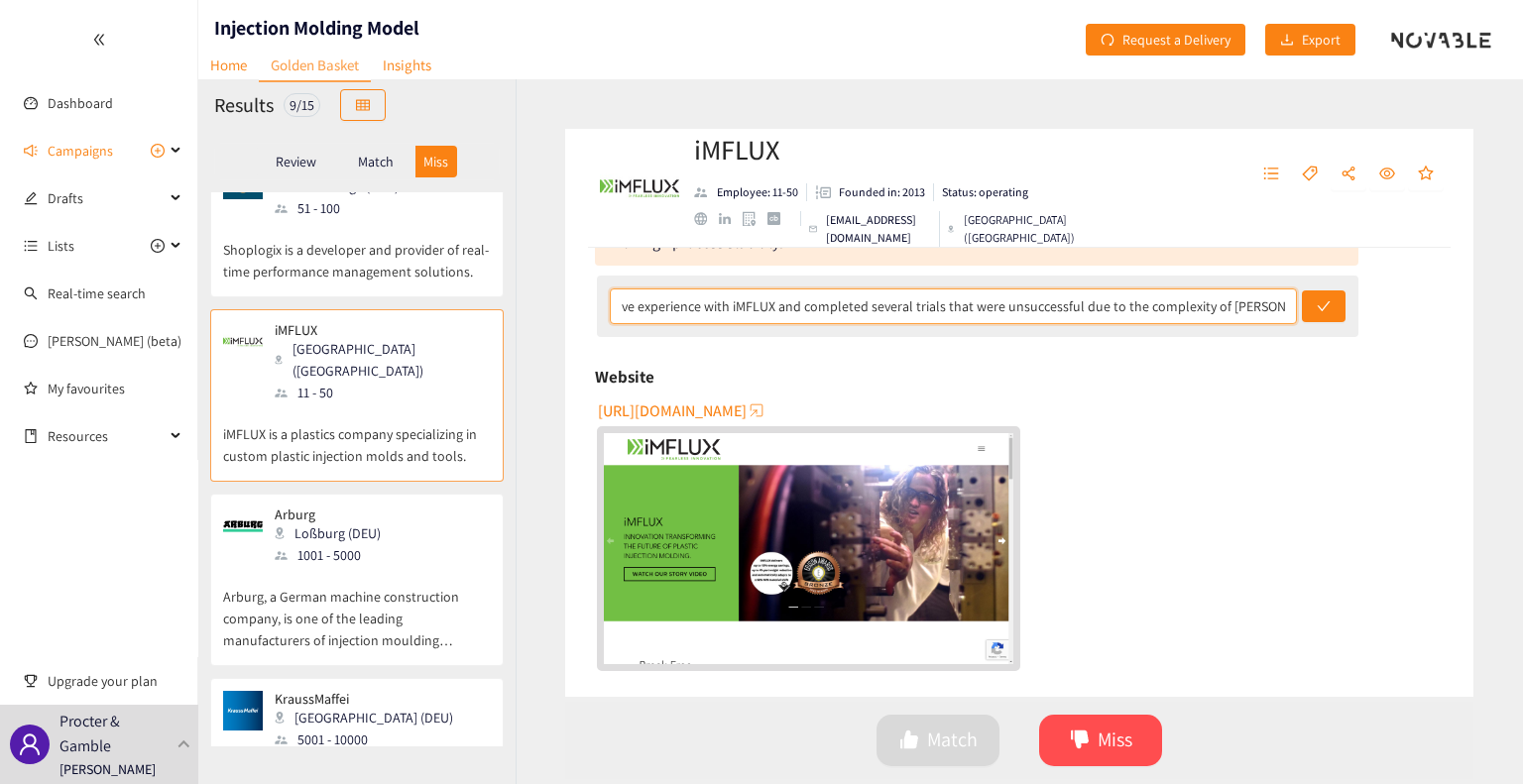 scroll, scrollTop: 0, scrollLeft: 337, axis: horizontal 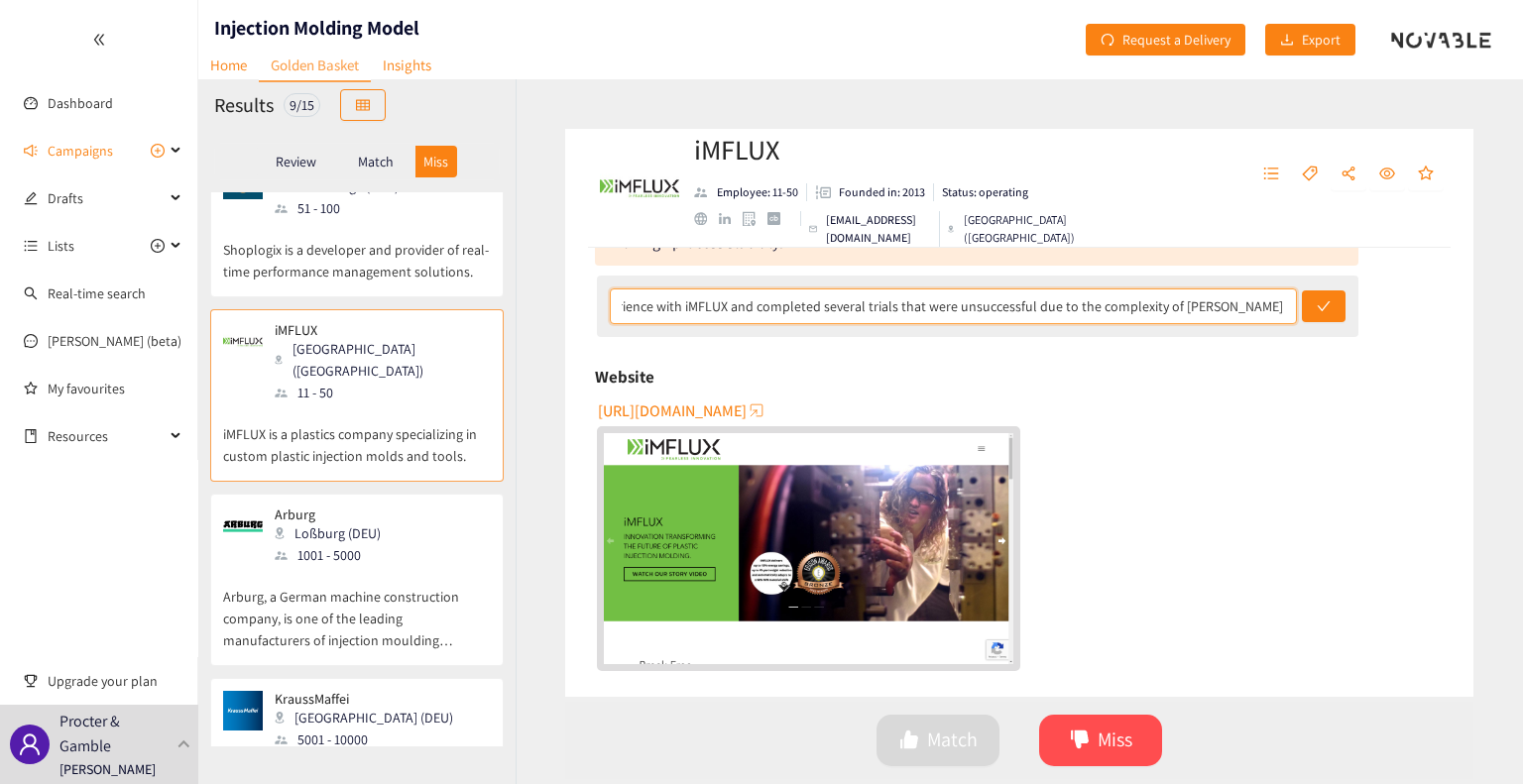 drag, startPoint x: 1097, startPoint y: 313, endPoint x: 1348, endPoint y: 312, distance: 251.00199 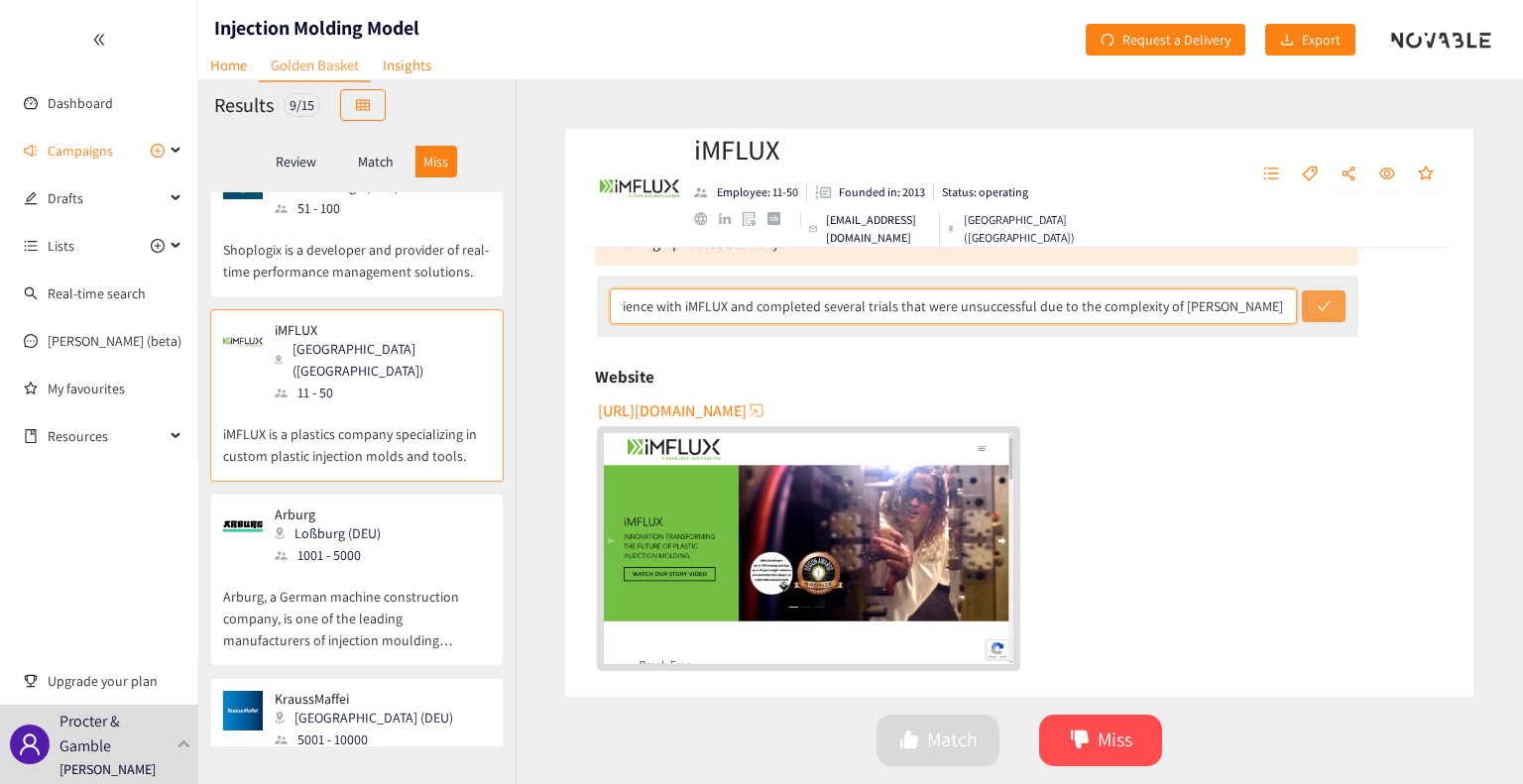 type on "The strategy of iMFLUX sounds like a fit but we have experience with iMFLUX and completed several trials that were unsuccessful due to the complexity of [PERSON_NAME] components." 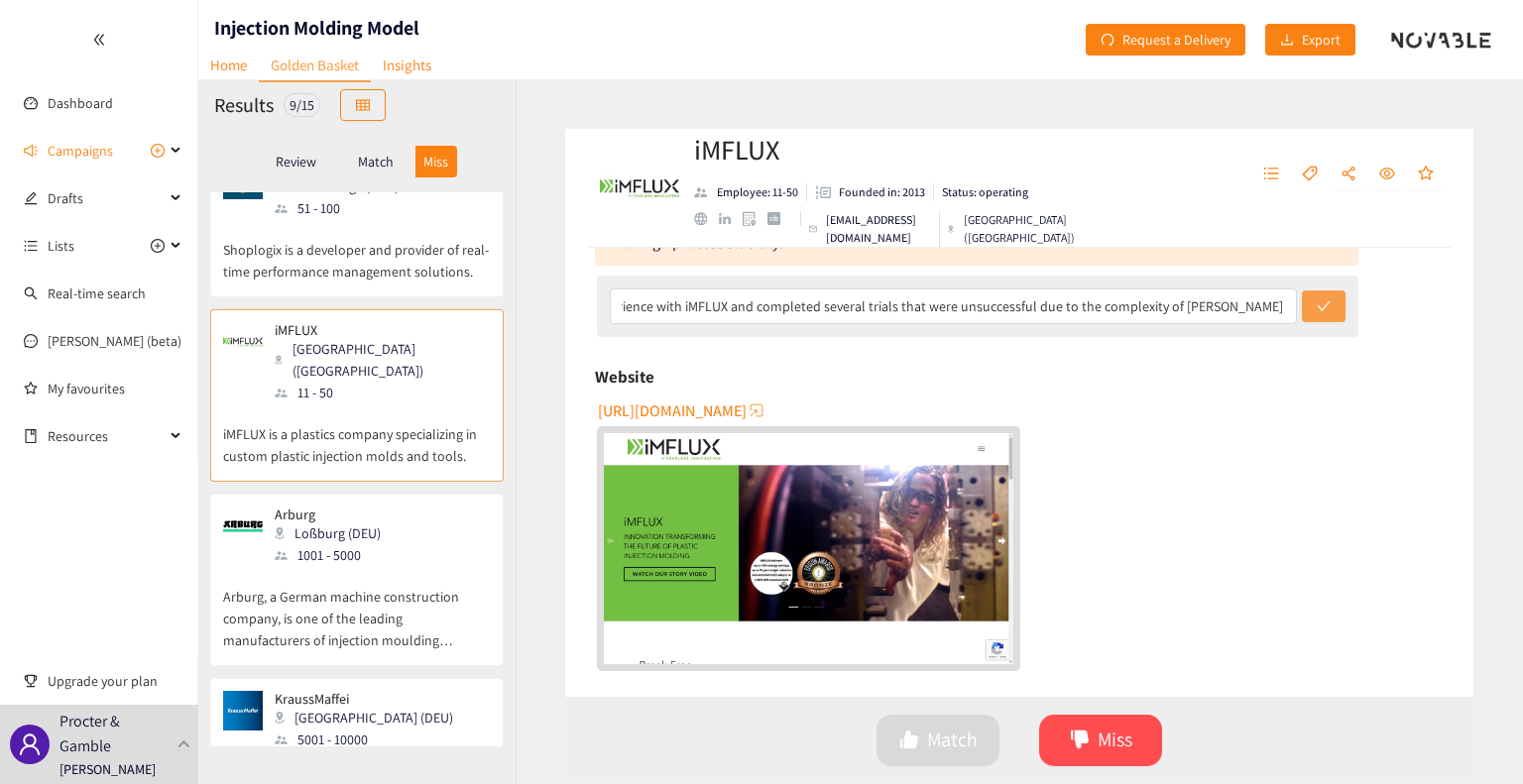 click at bounding box center [1324, 306] 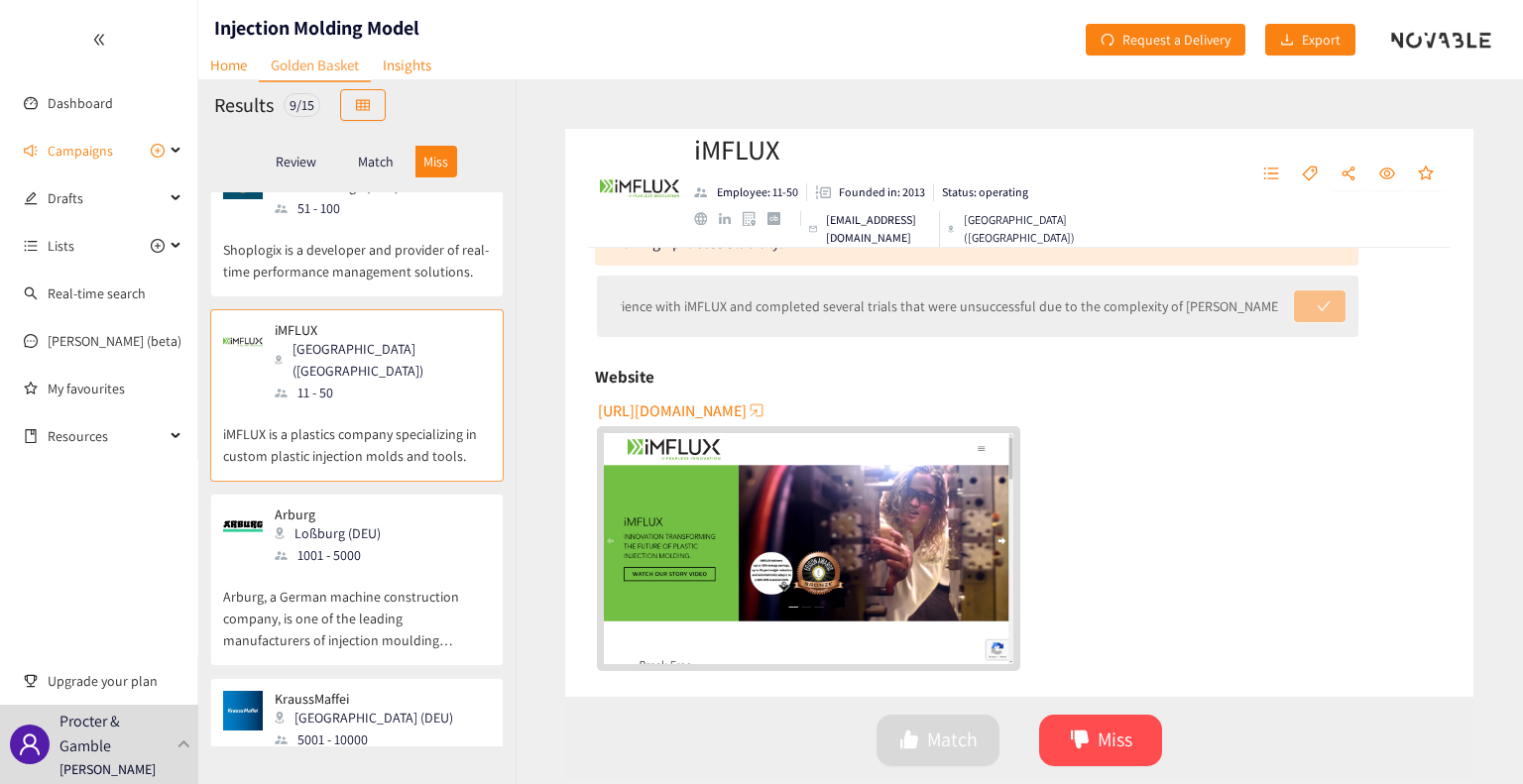 scroll, scrollTop: 0, scrollLeft: 0, axis: both 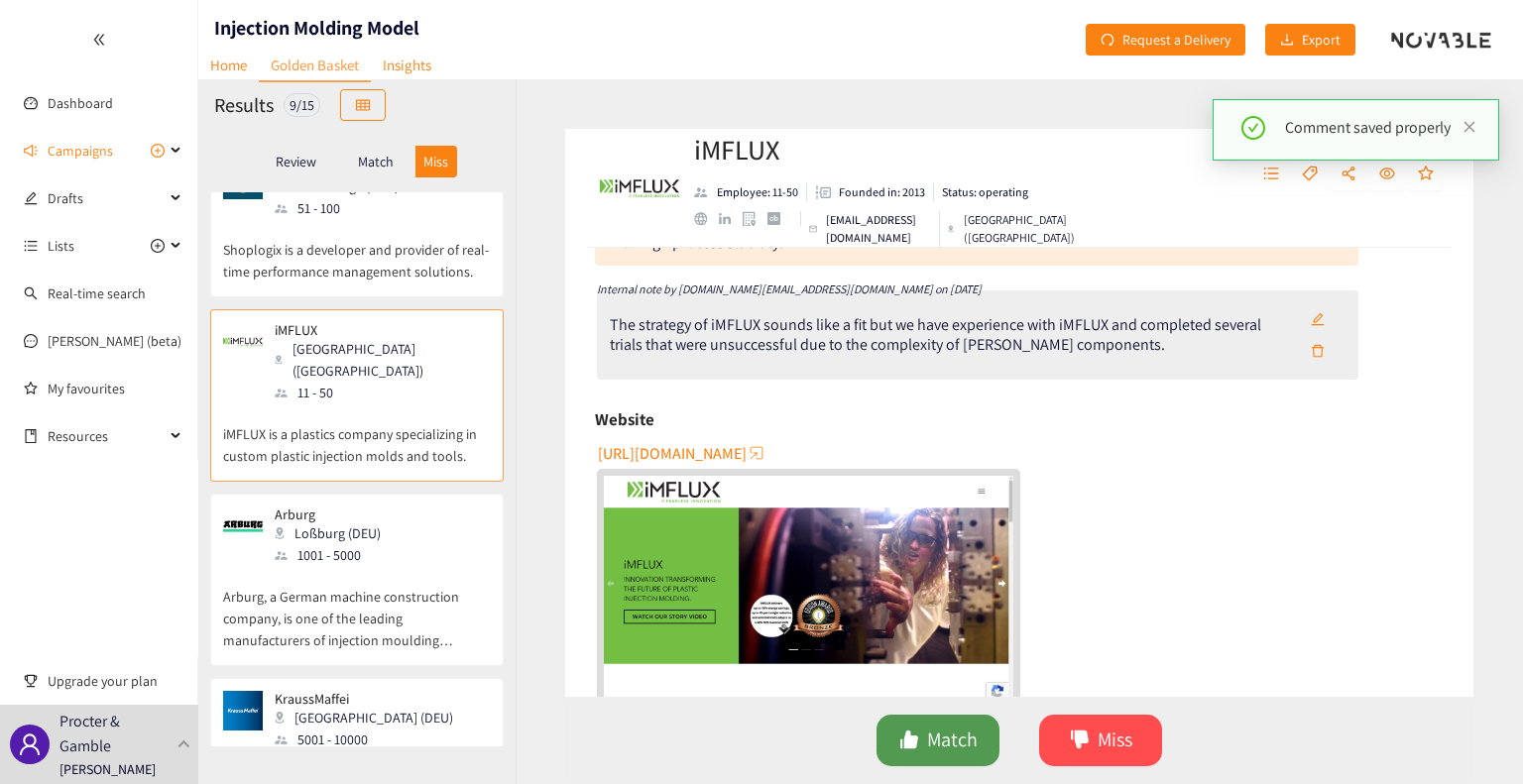 click on "Match" at bounding box center [952, 739] 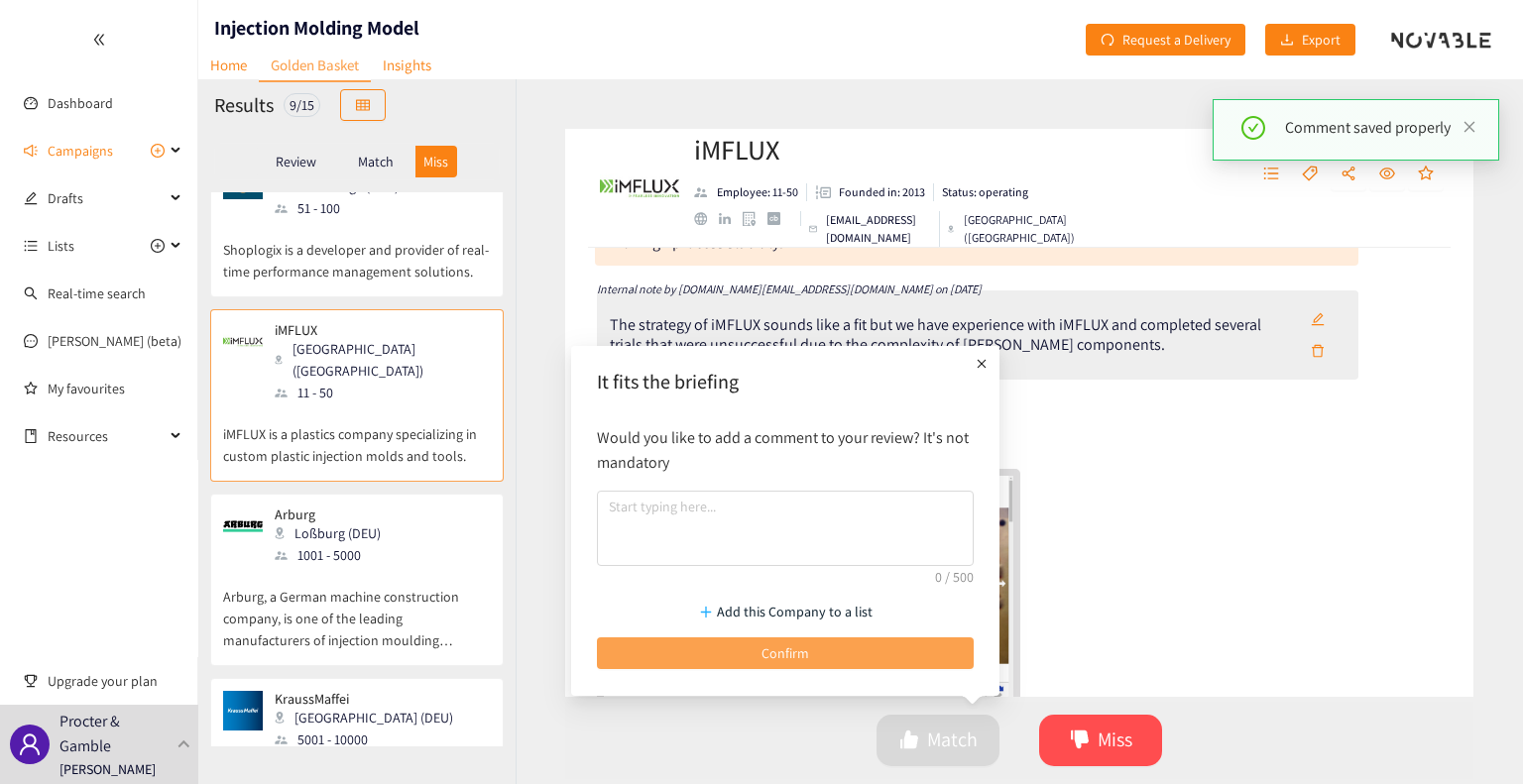 click on "Confirm" at bounding box center [785, 653] 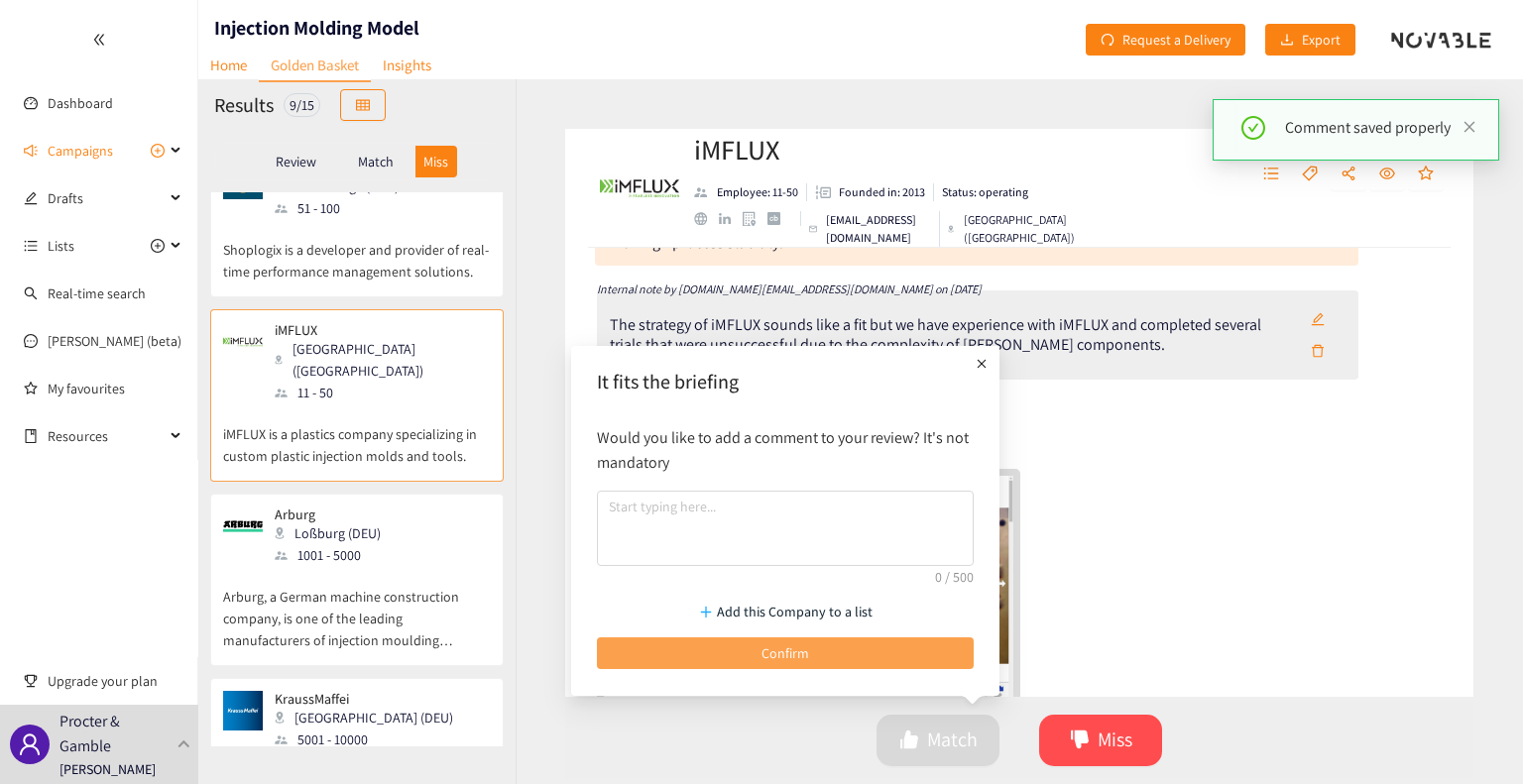 scroll, scrollTop: 263, scrollLeft: 0, axis: vertical 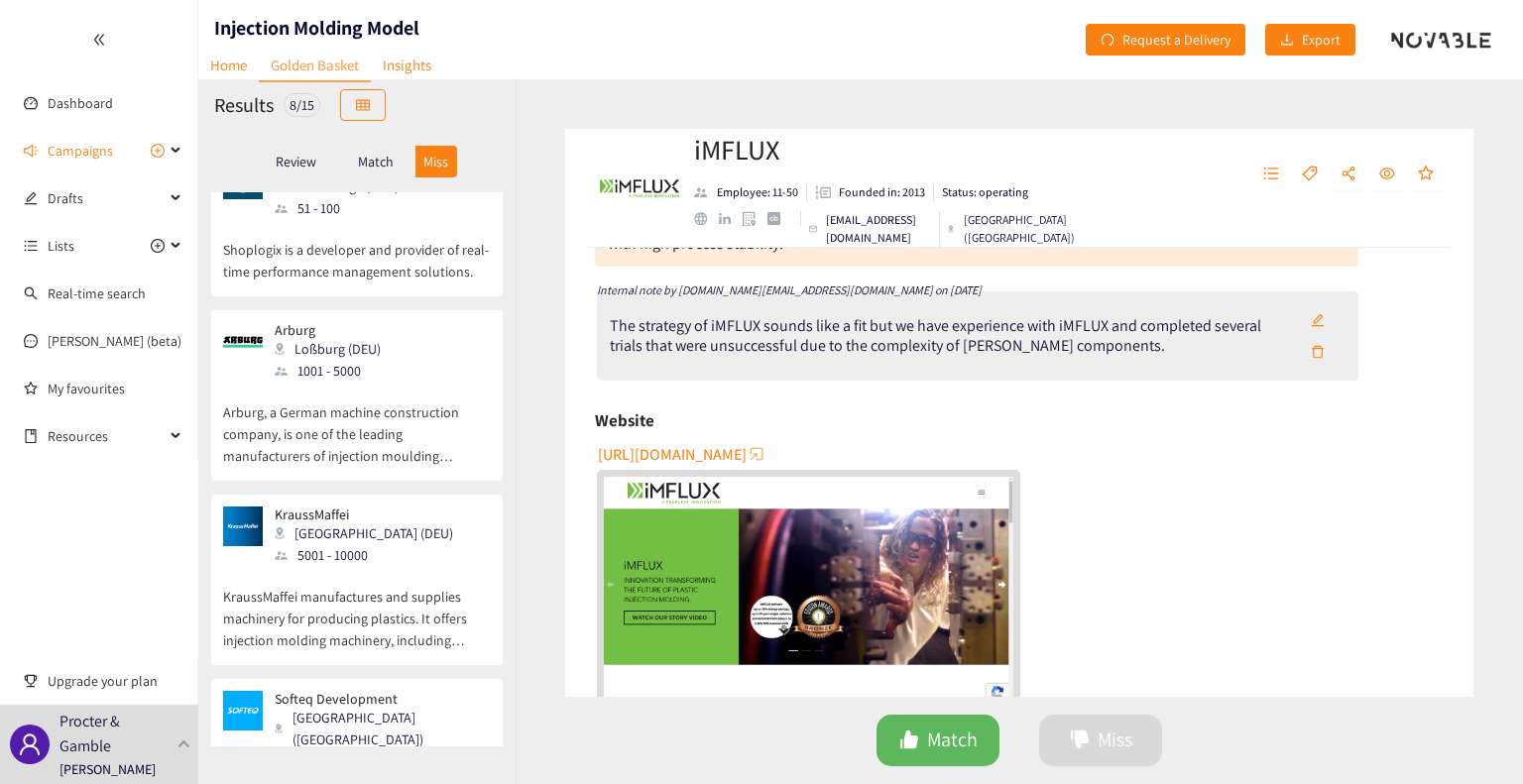 click 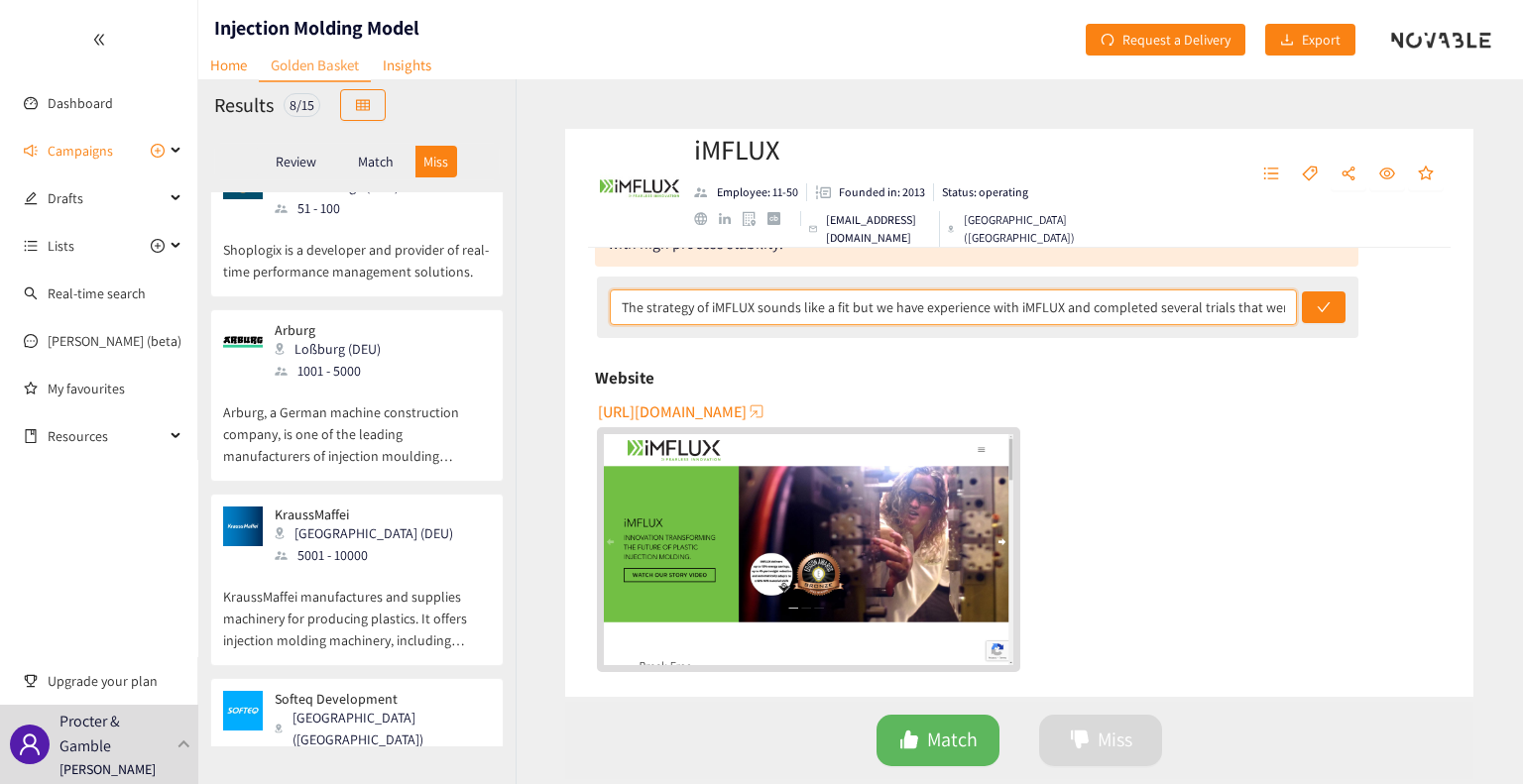 click on "The strategy of iMFLUX sounds like a fit but we have experience with iMFLUX and completed several trials that were unsuccessful due to the complexity of [PERSON_NAME] components." at bounding box center [954, 307] 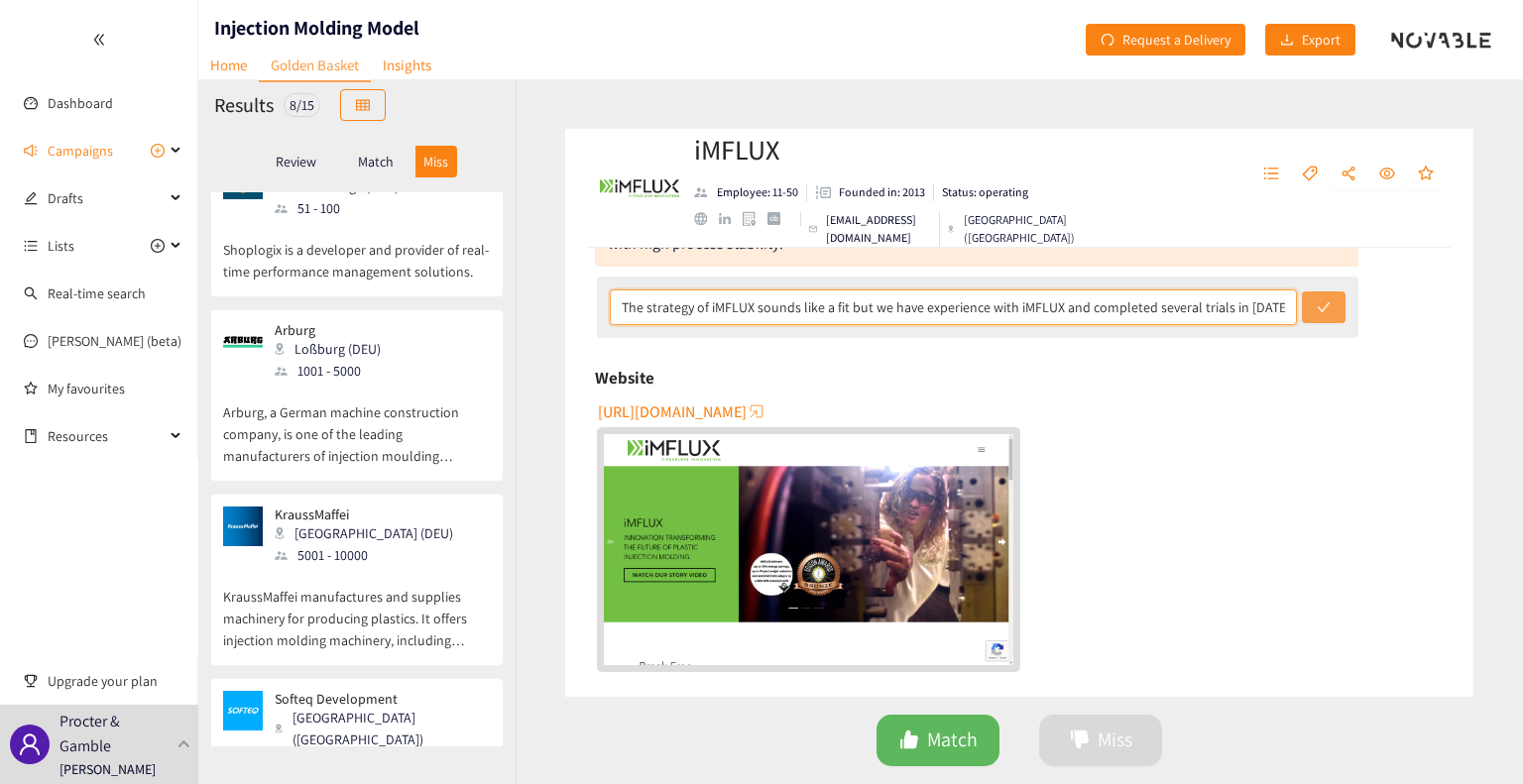 type on "The strategy of iMFLUX sounds like a fit but we have experience with iMFLUX and completed several trials in [DATE] that were unsuccessful due to the complexity of [PERSON_NAME] components." 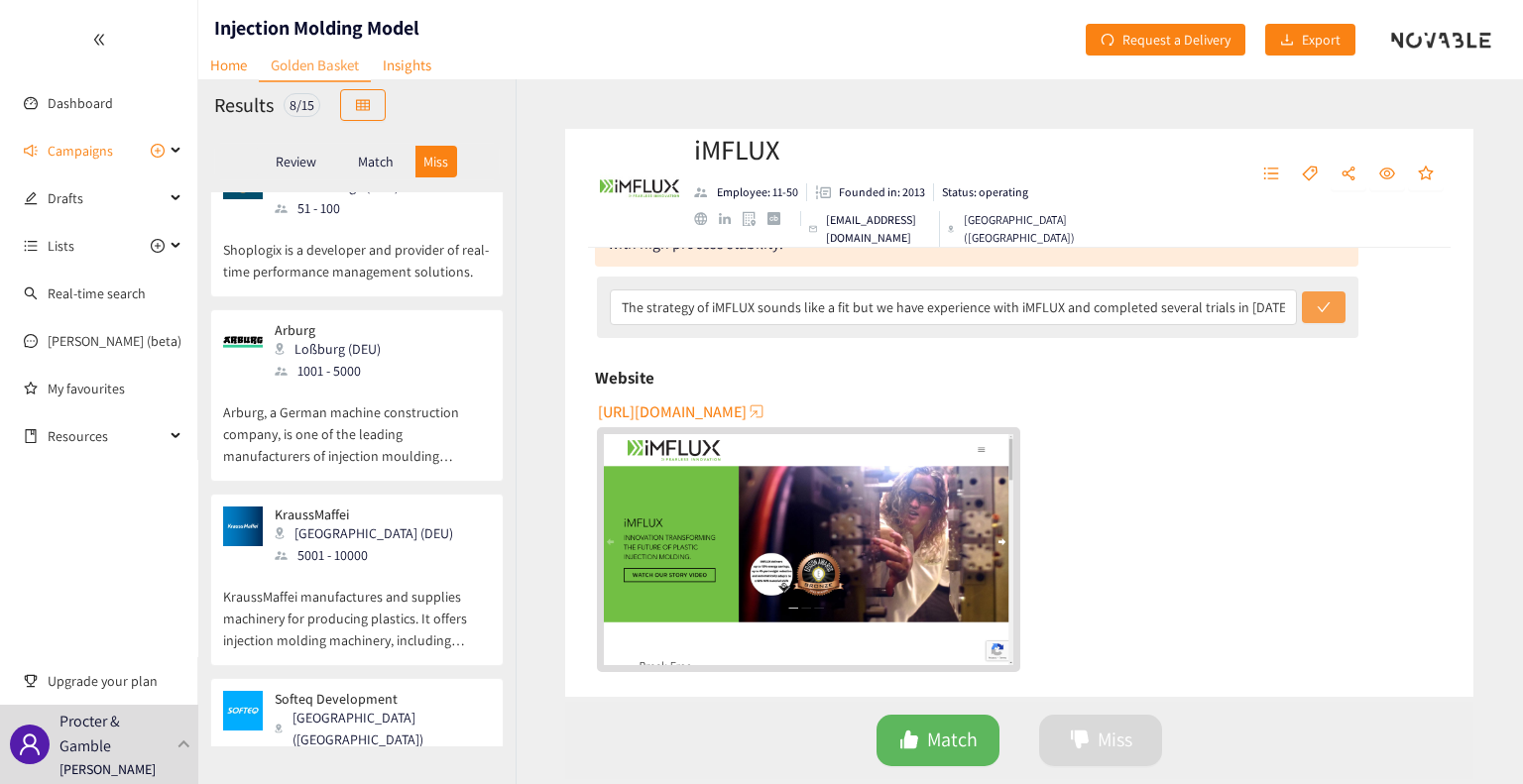 click at bounding box center [1324, 307] 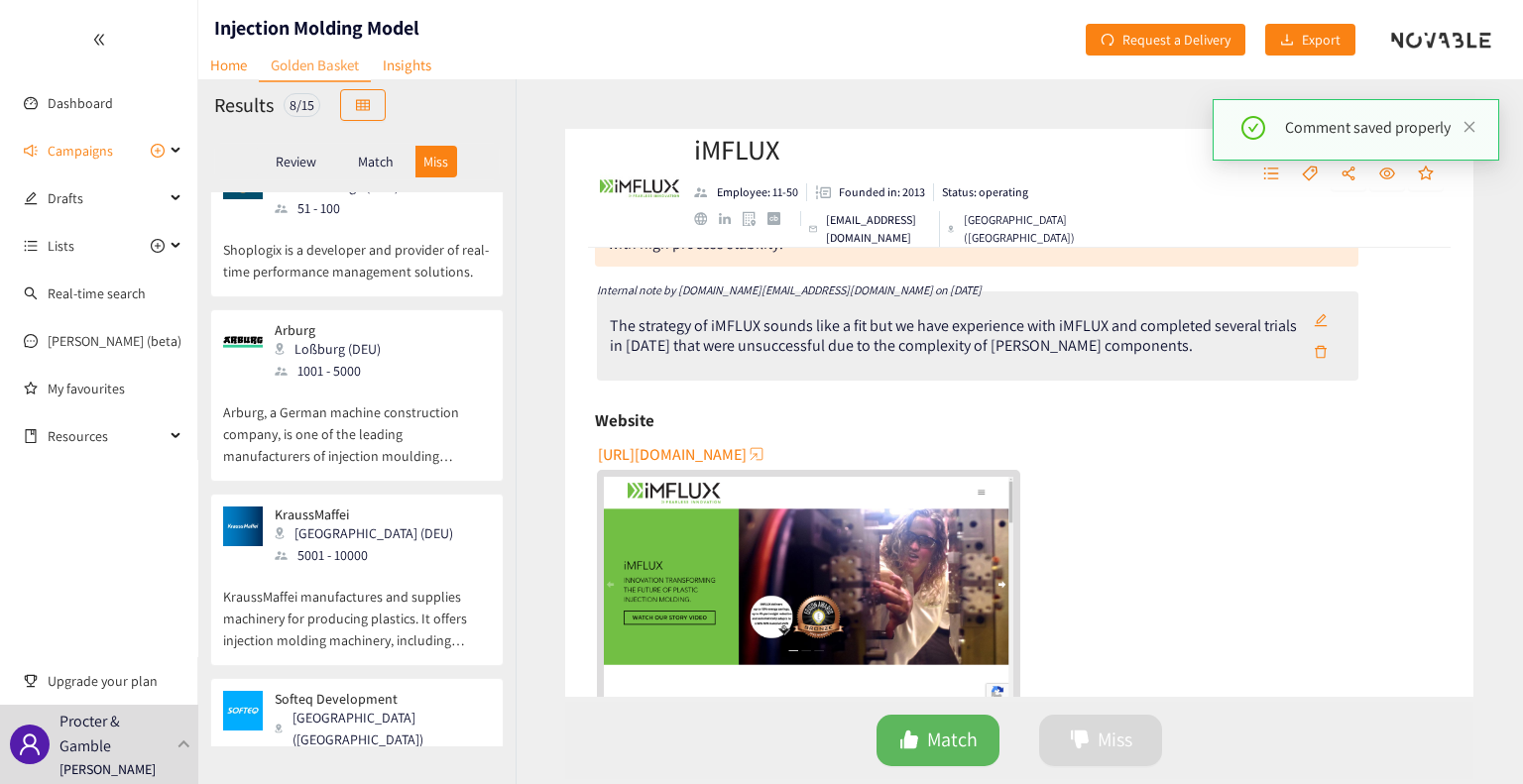 click on "[URL][DOMAIN_NAME]" at bounding box center (1020, 576) 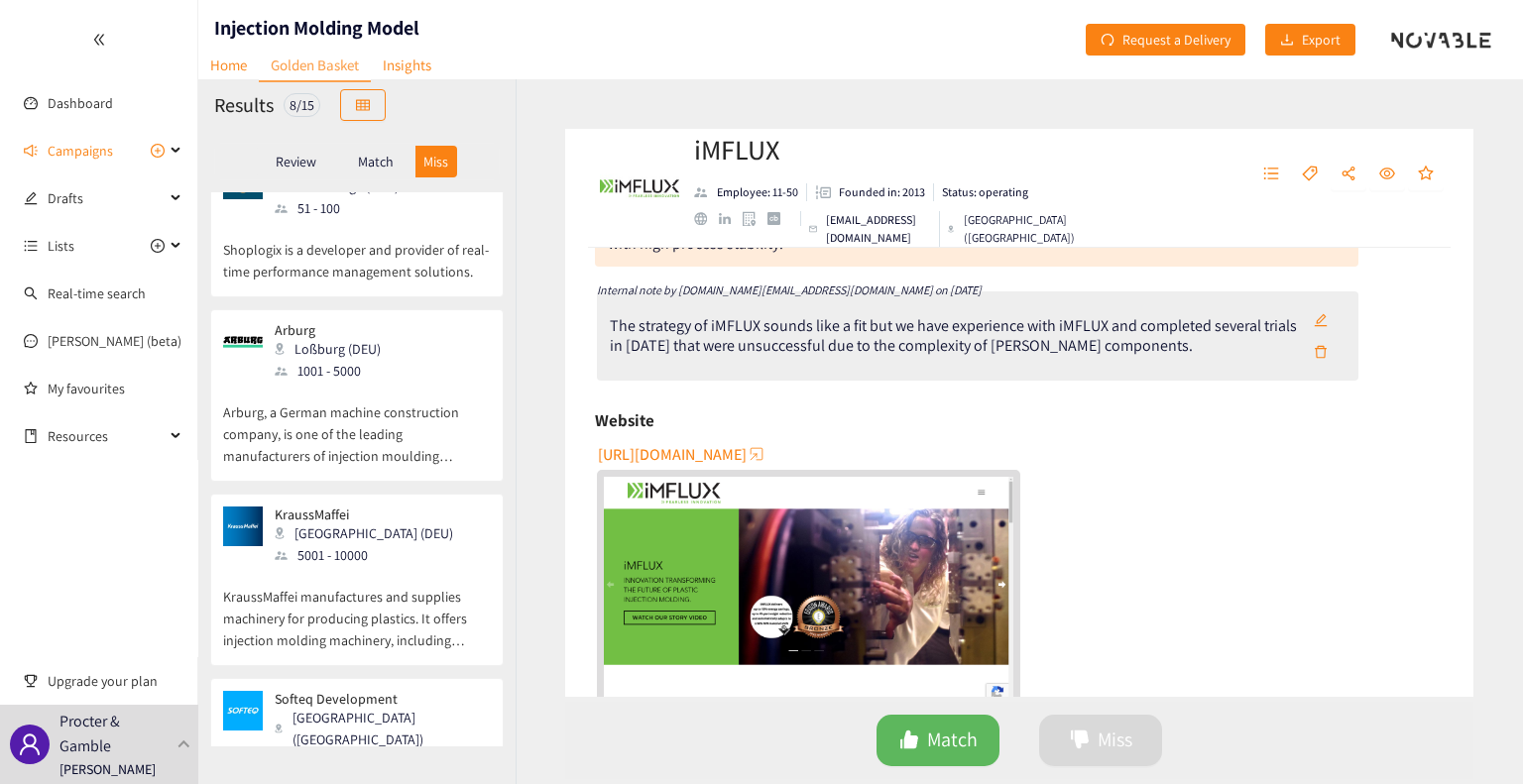 click on "Arburg, a German machine construction company, is one of the leading manufacturers of injection moulding machines for plastics processing." at bounding box center (357, 424) 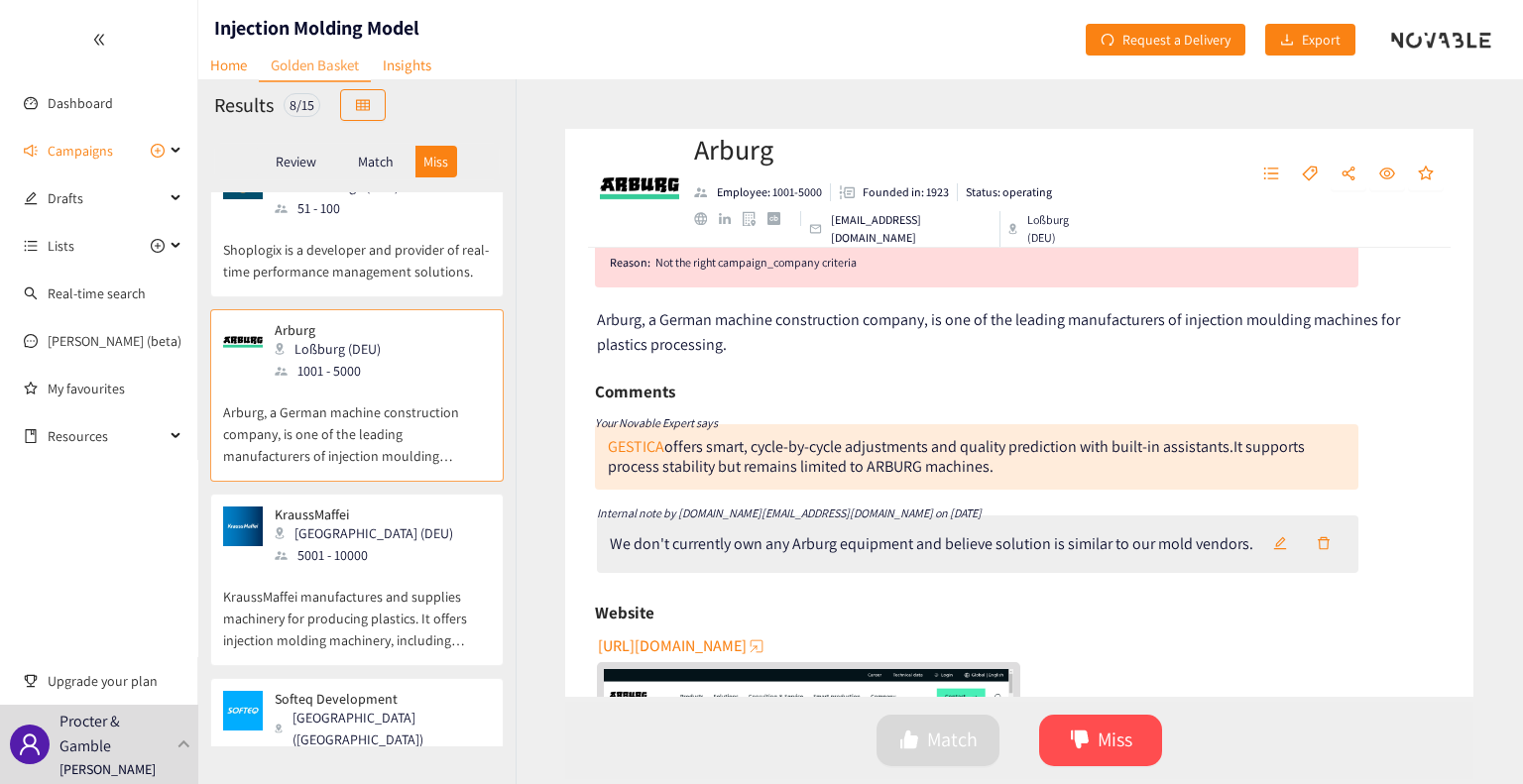 scroll, scrollTop: 67, scrollLeft: 0, axis: vertical 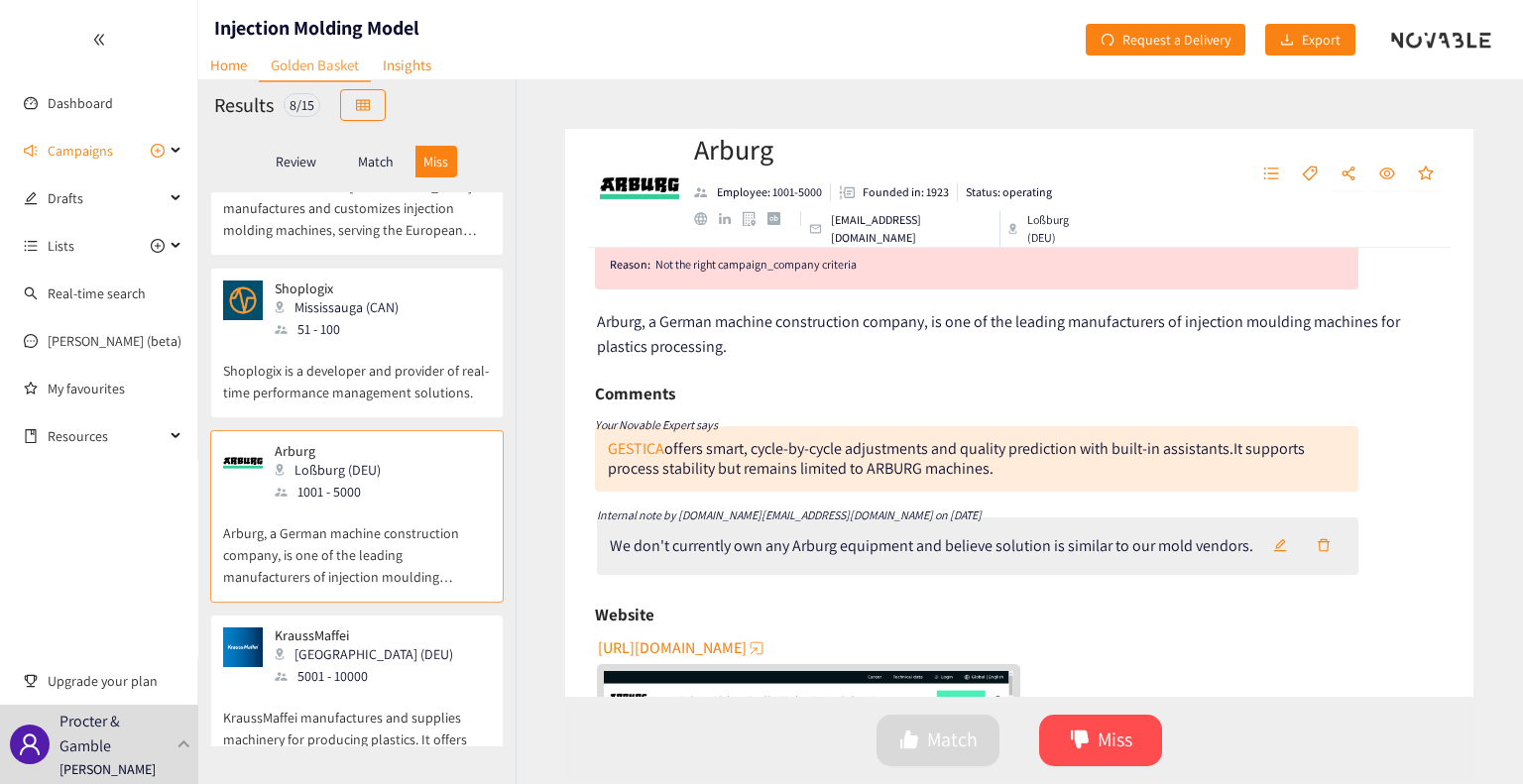 click on "Match" at bounding box center (376, 162) 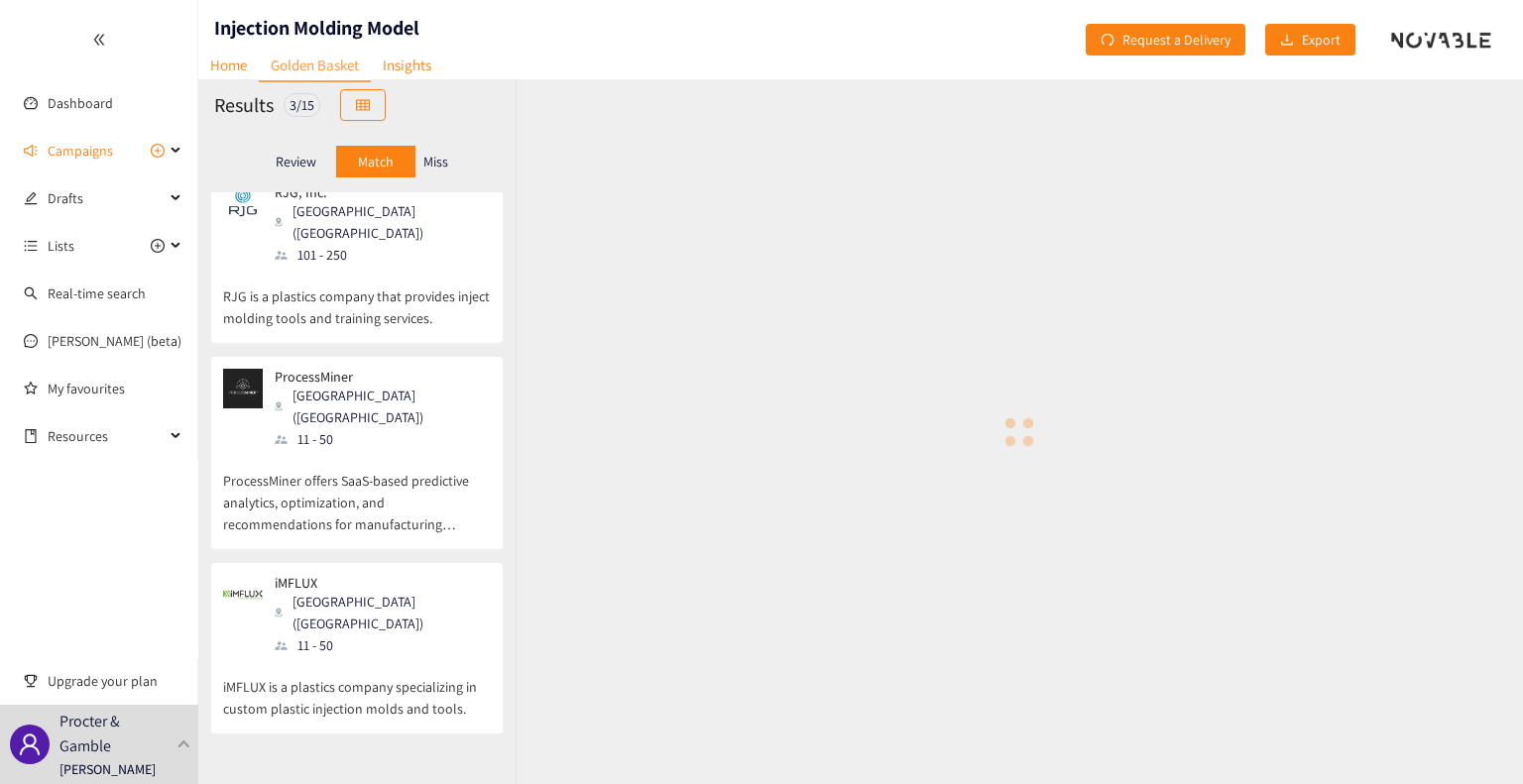 scroll, scrollTop: 0, scrollLeft: 0, axis: both 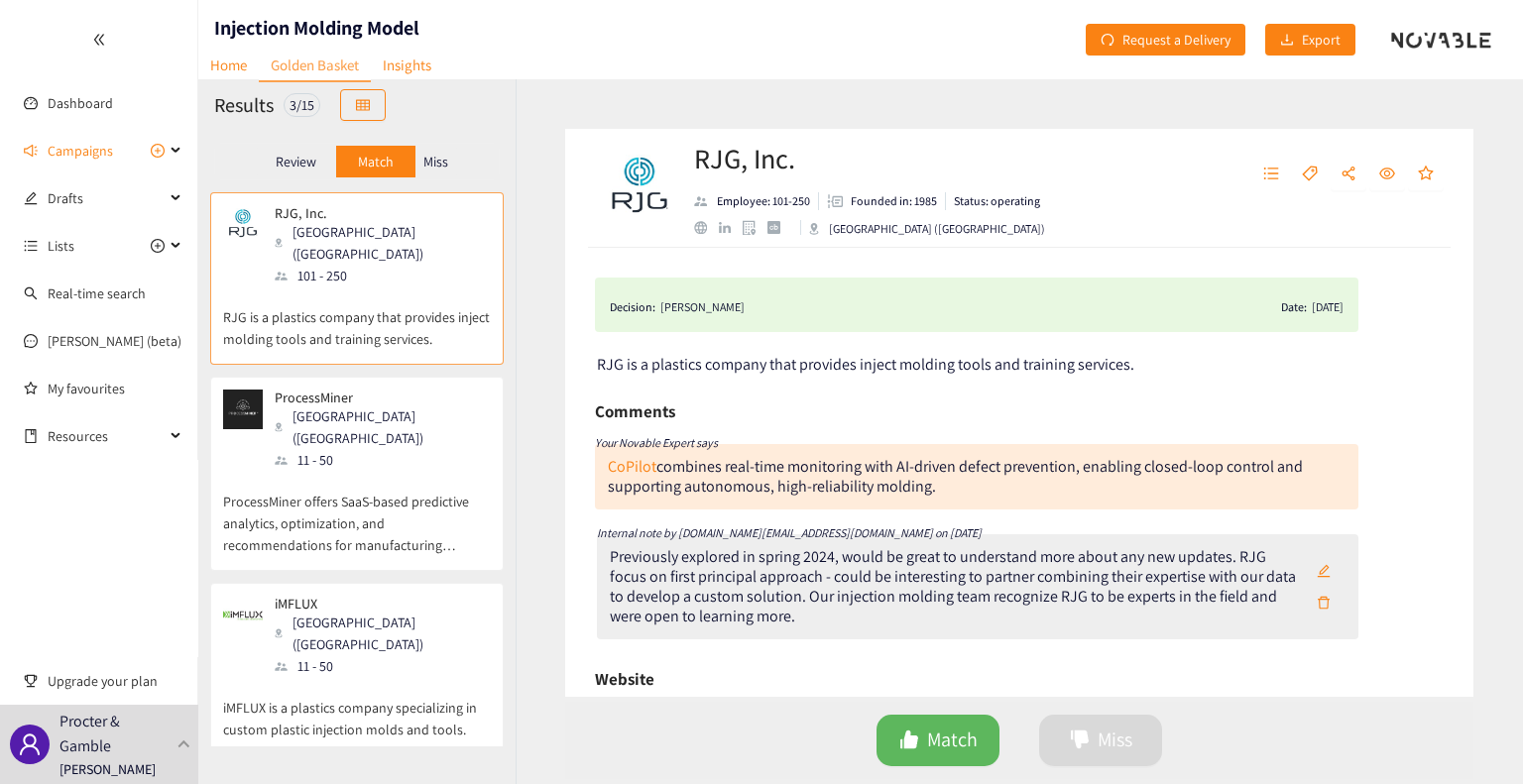 click on "iMFLUX is a plastics company specializing in custom plastic injection molds and tools." at bounding box center [357, 709] 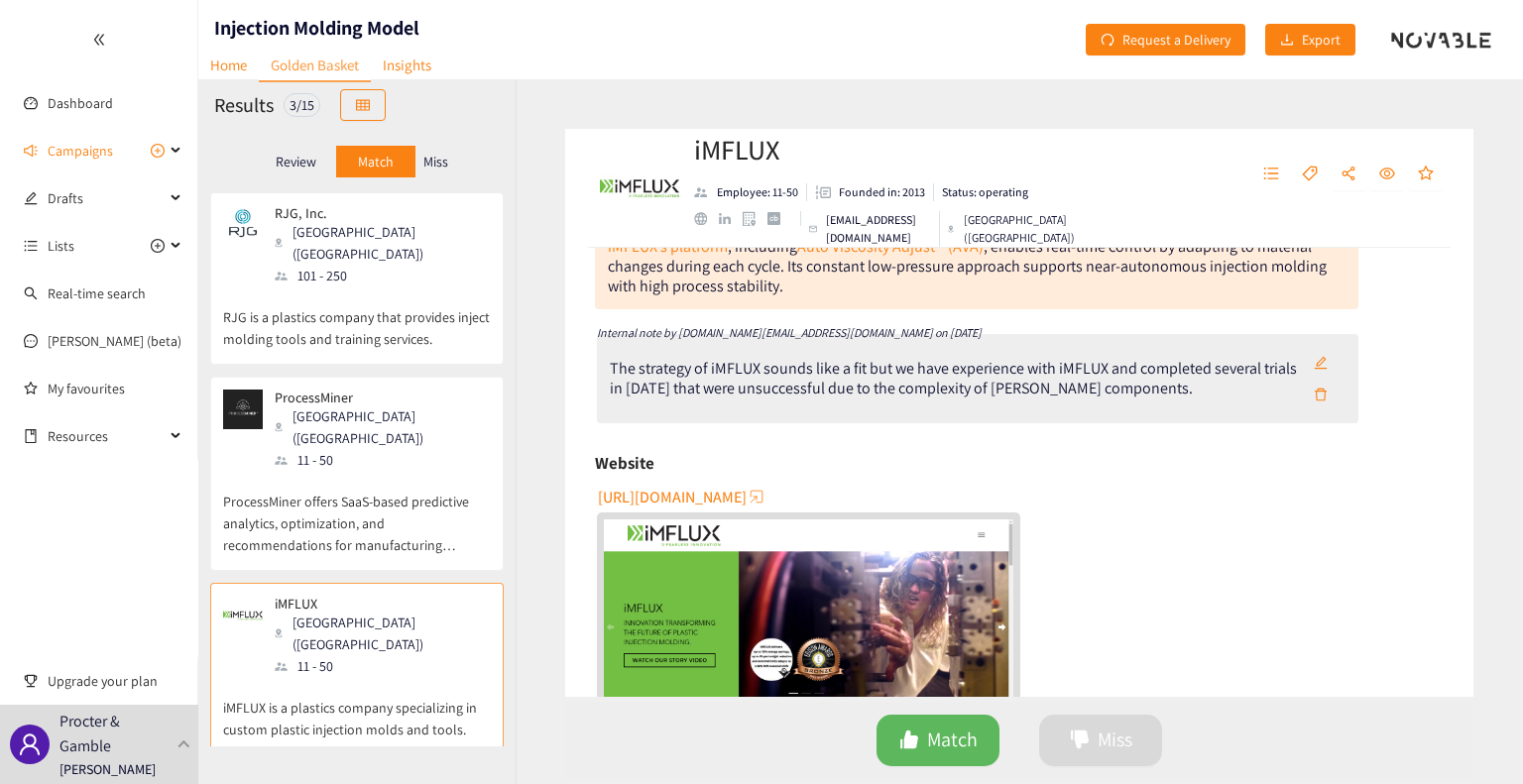 scroll, scrollTop: 221, scrollLeft: 0, axis: vertical 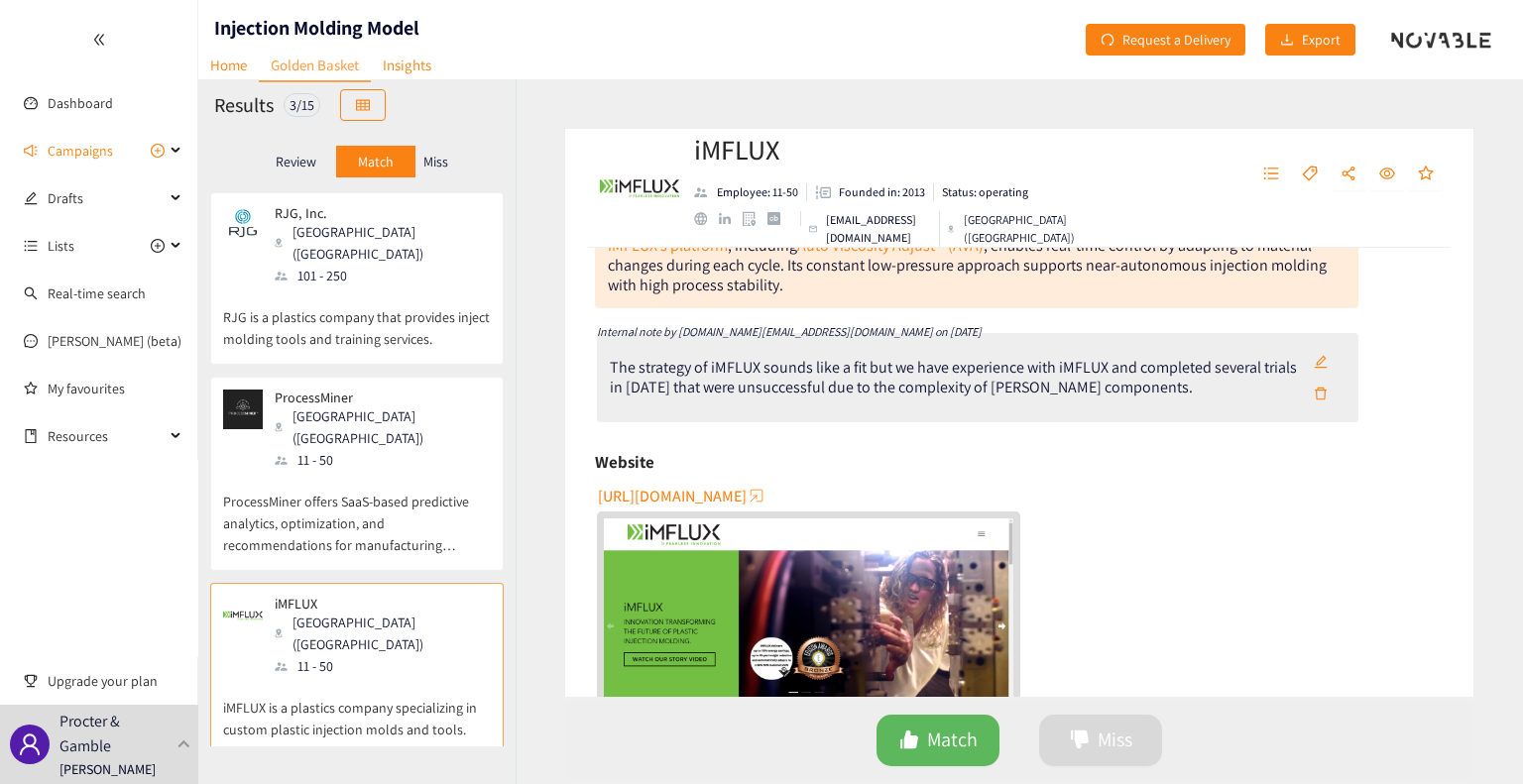 click on "Miss" at bounding box center (435, 162) 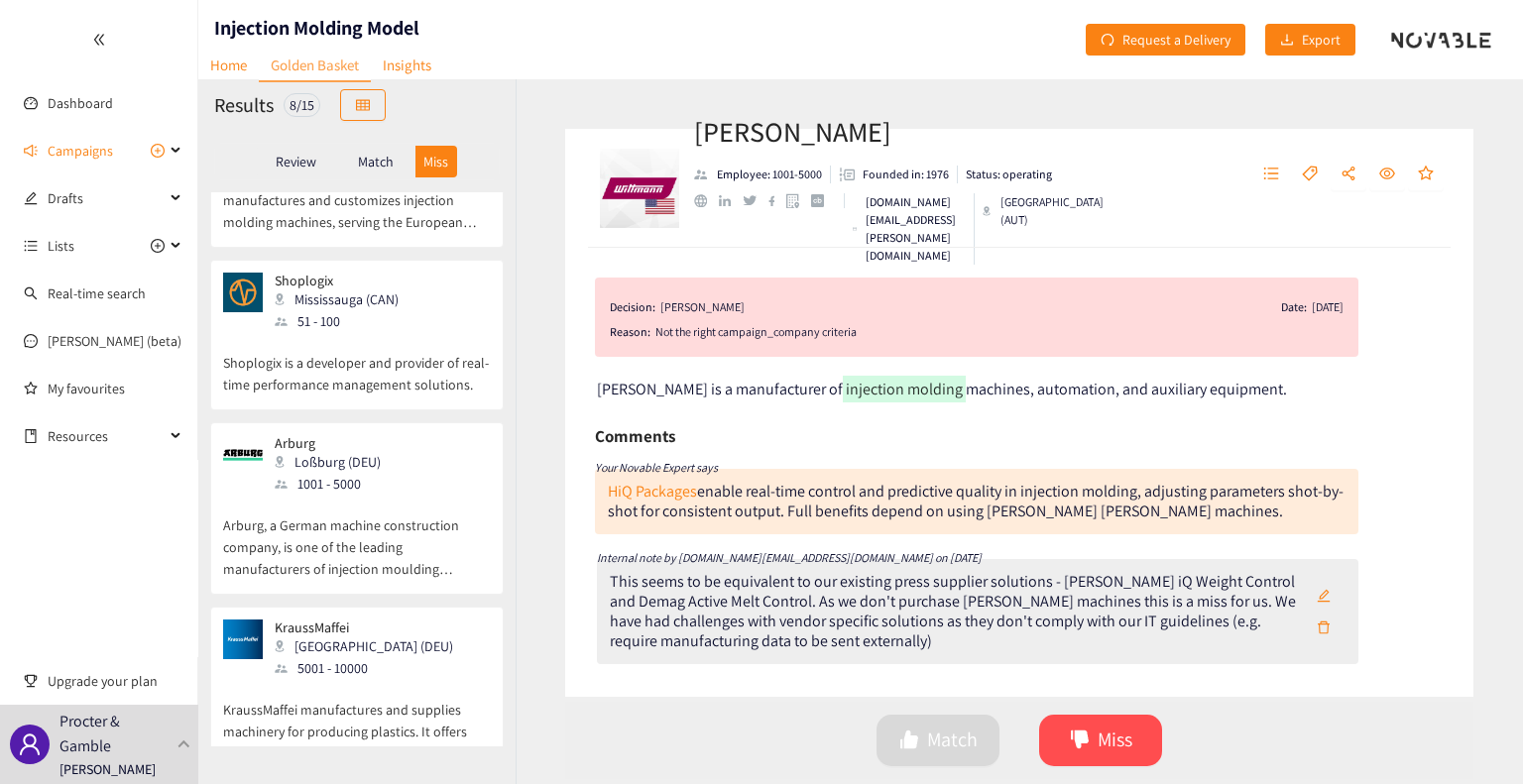 scroll, scrollTop: 718, scrollLeft: 0, axis: vertical 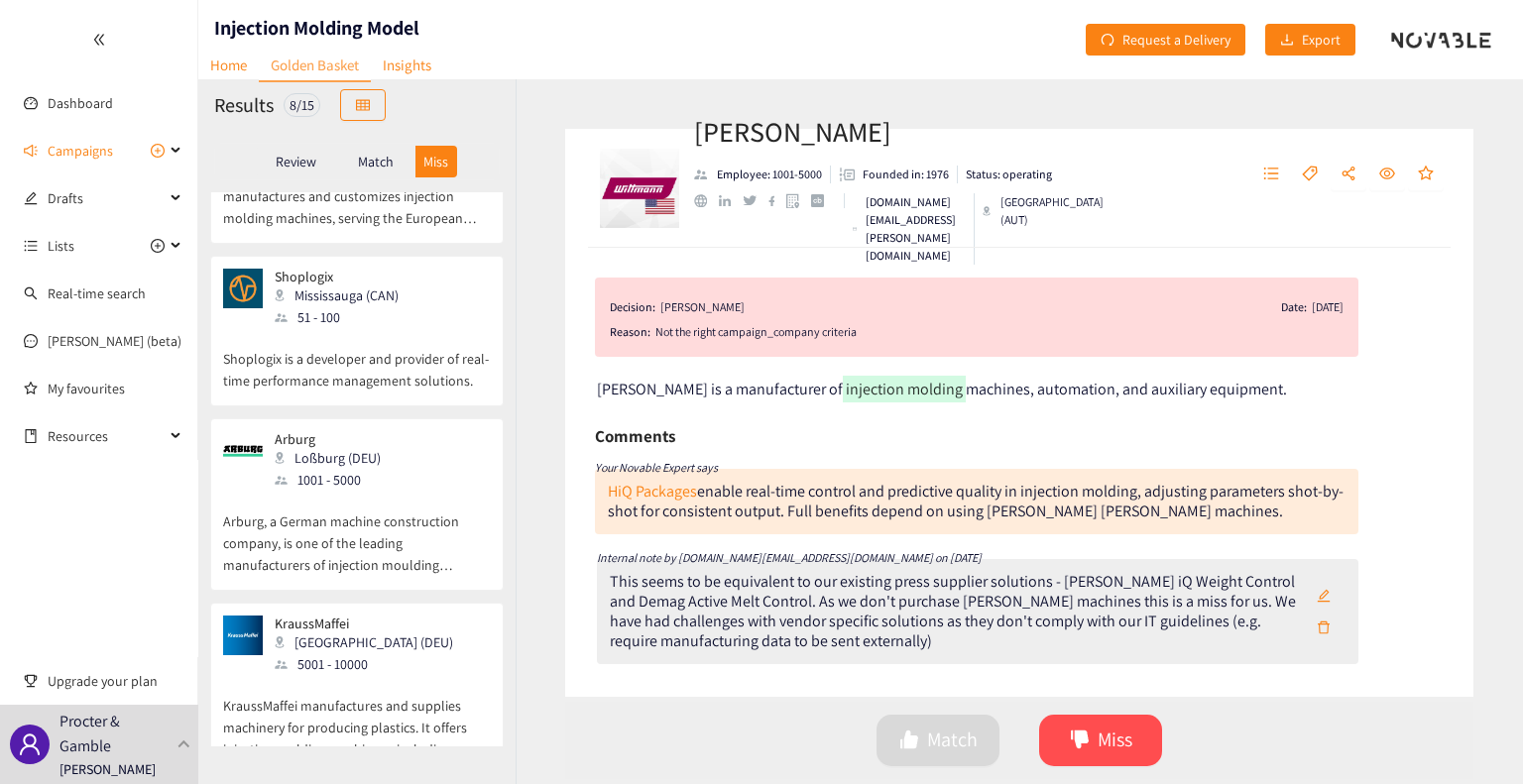click on "Arburg, a German machine construction company, is one of the leading manufacturers of injection moulding machines for plastics processing." at bounding box center [357, 533] 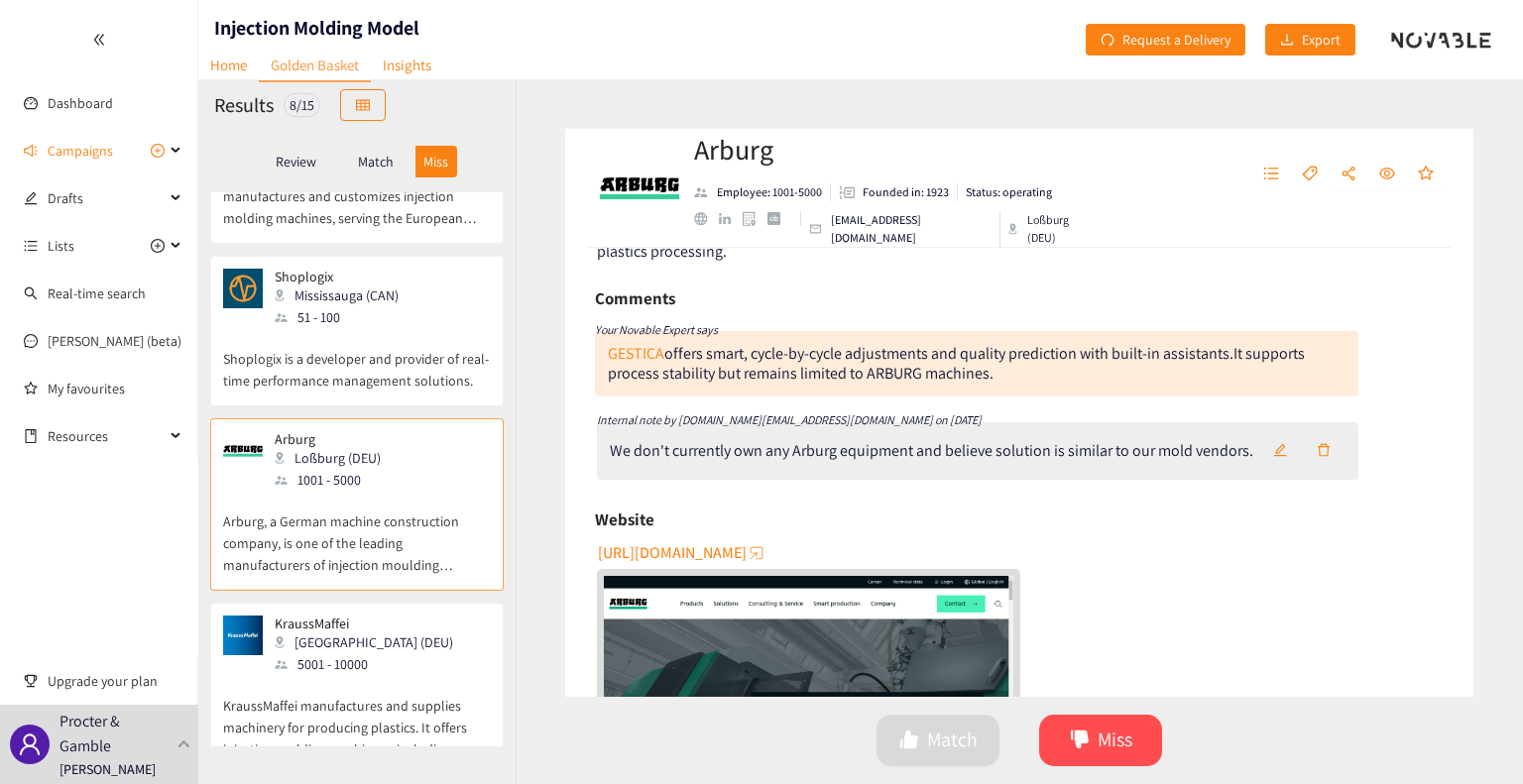 scroll, scrollTop: 167, scrollLeft: 0, axis: vertical 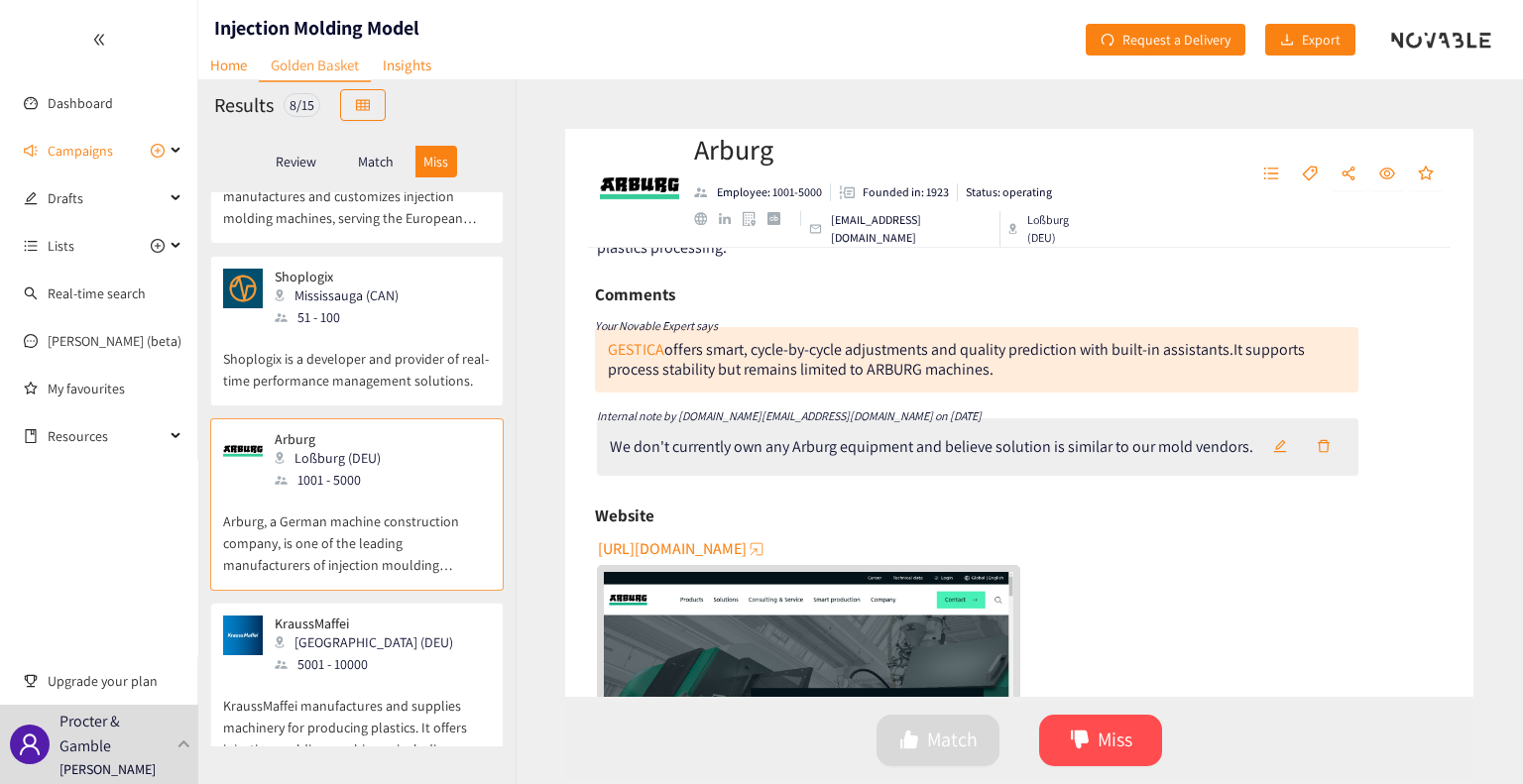click on "5001 - 10000" at bounding box center (370, 664) 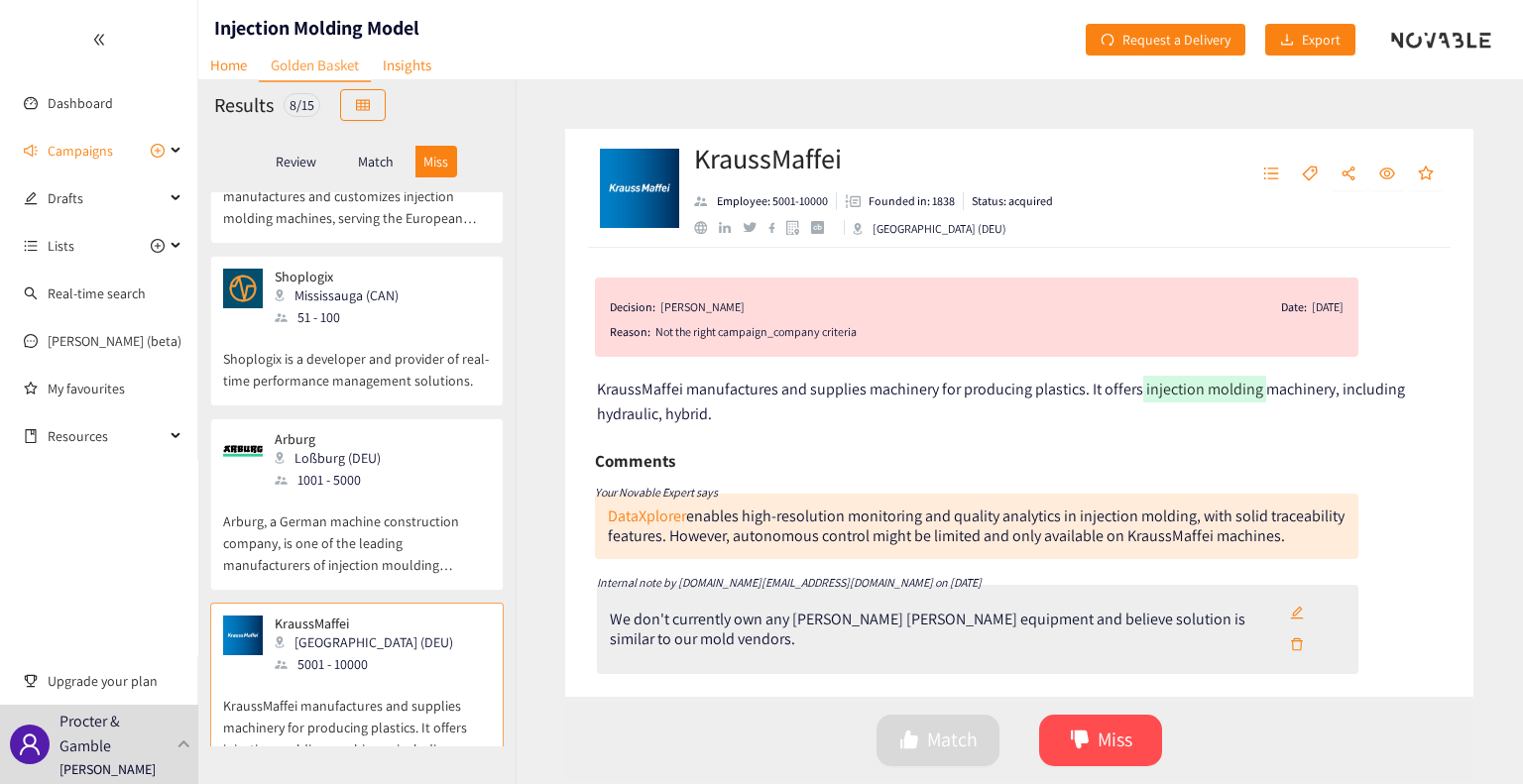 scroll, scrollTop: 186, scrollLeft: 0, axis: vertical 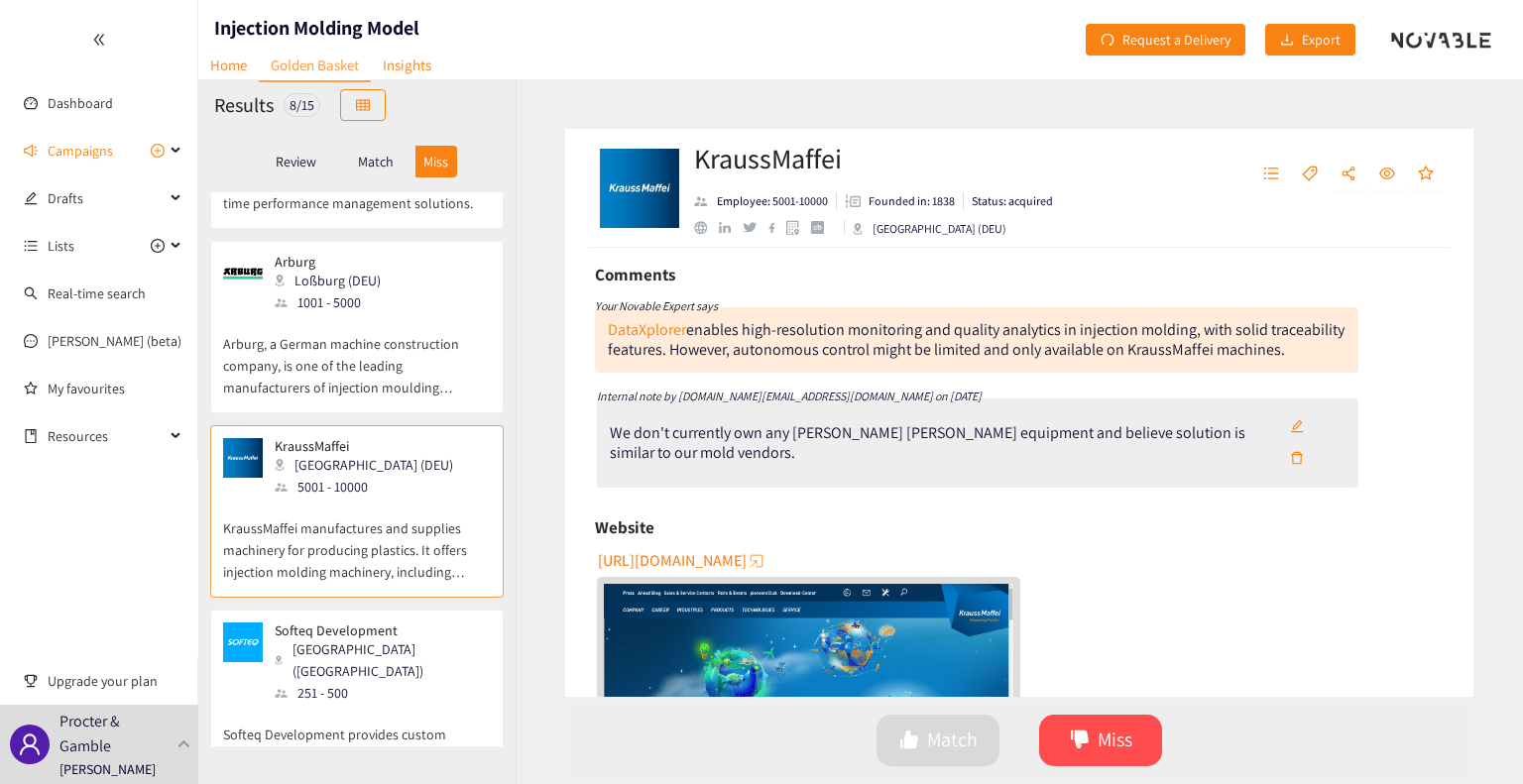 click on "251 - 500" at bounding box center [382, 693] 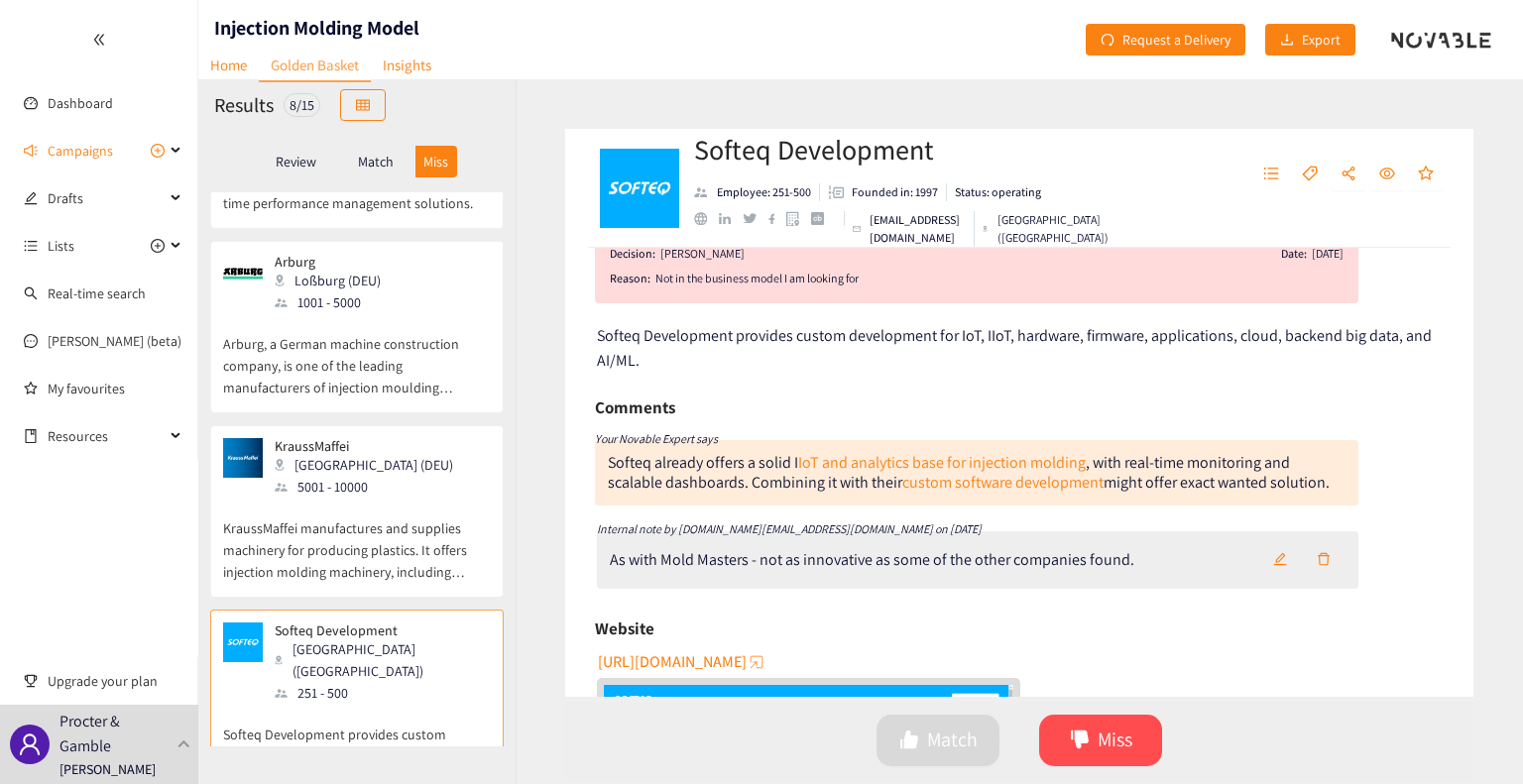 scroll, scrollTop: 6, scrollLeft: 0, axis: vertical 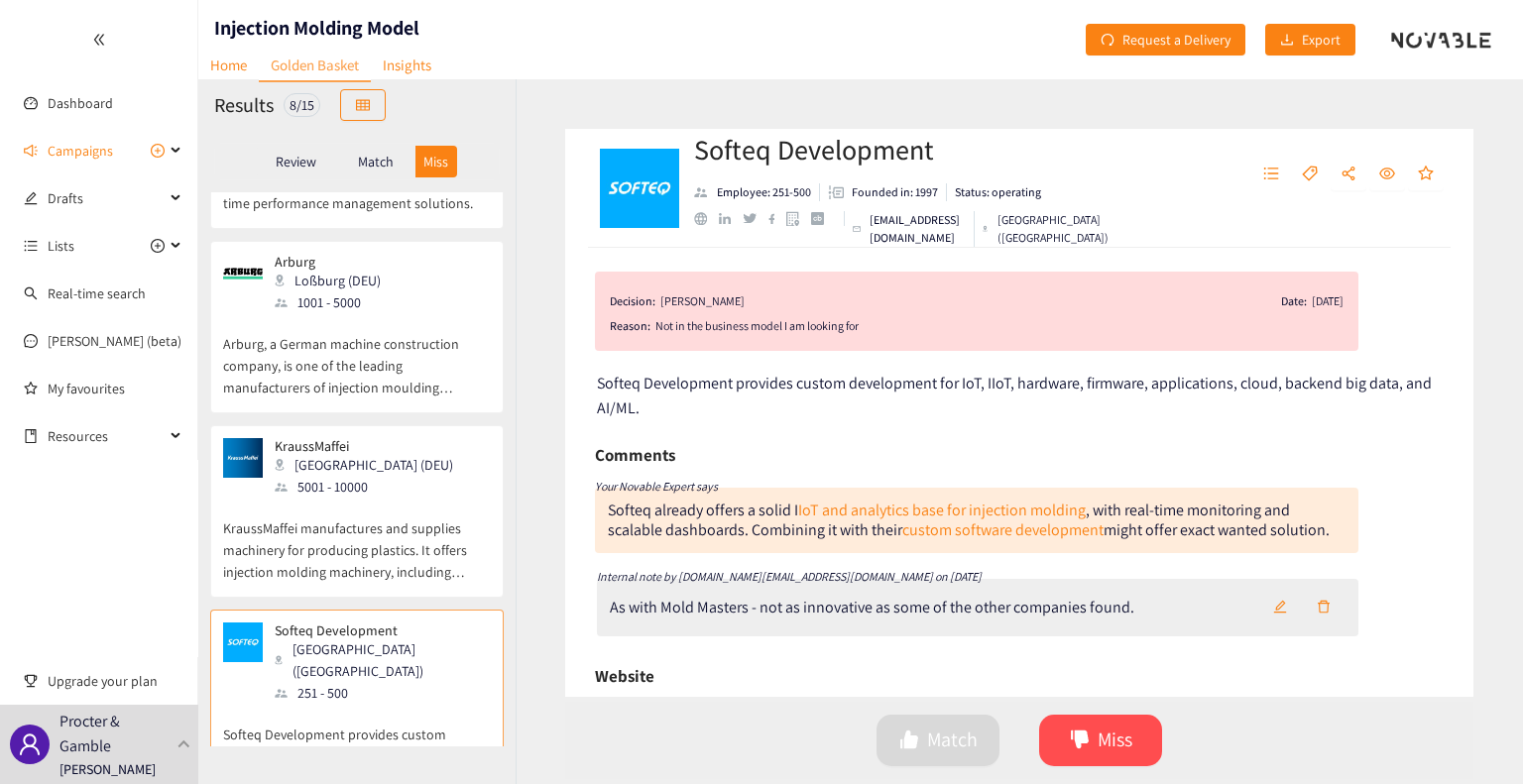 click on "Match" at bounding box center [376, 162] 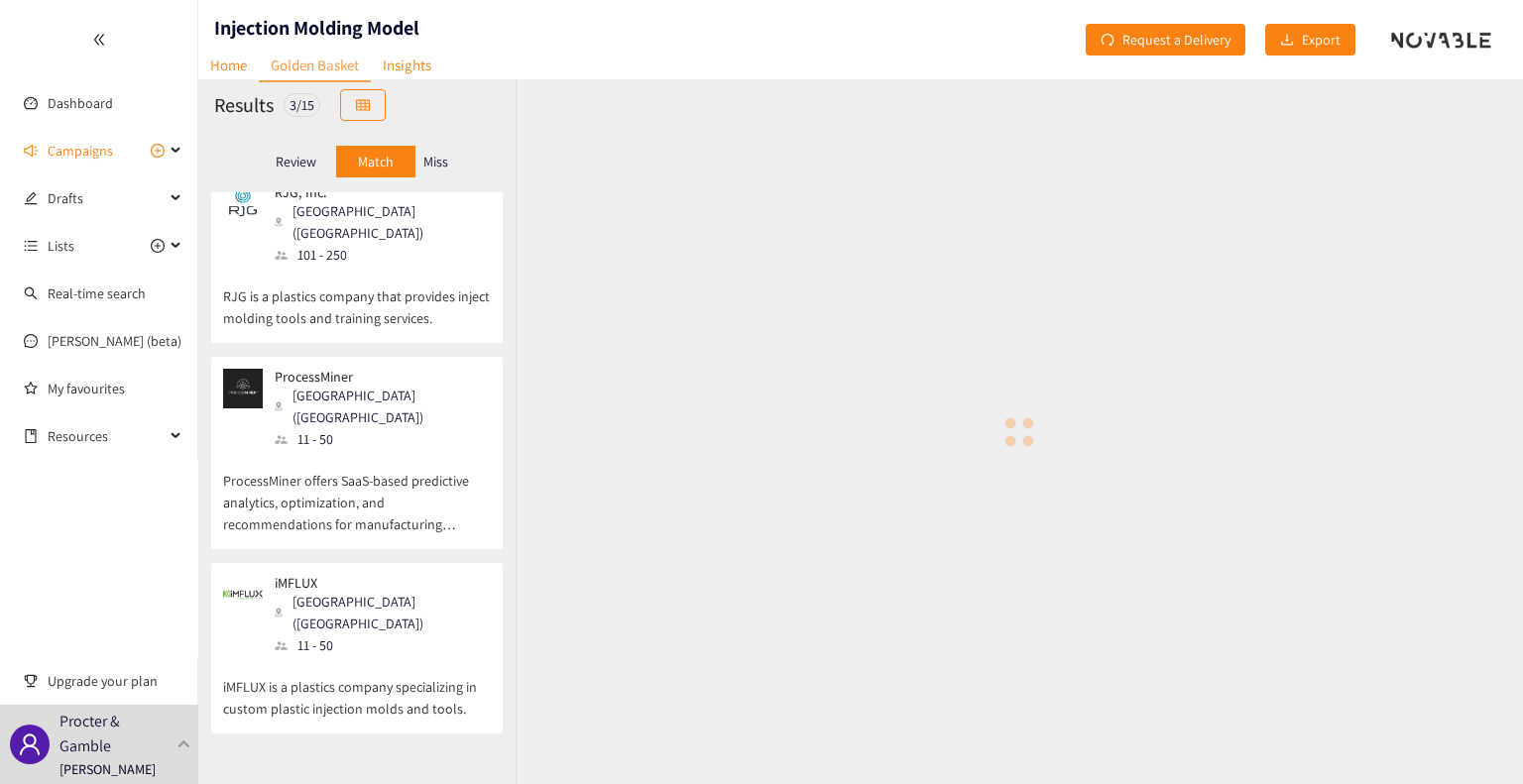 scroll, scrollTop: 0, scrollLeft: 0, axis: both 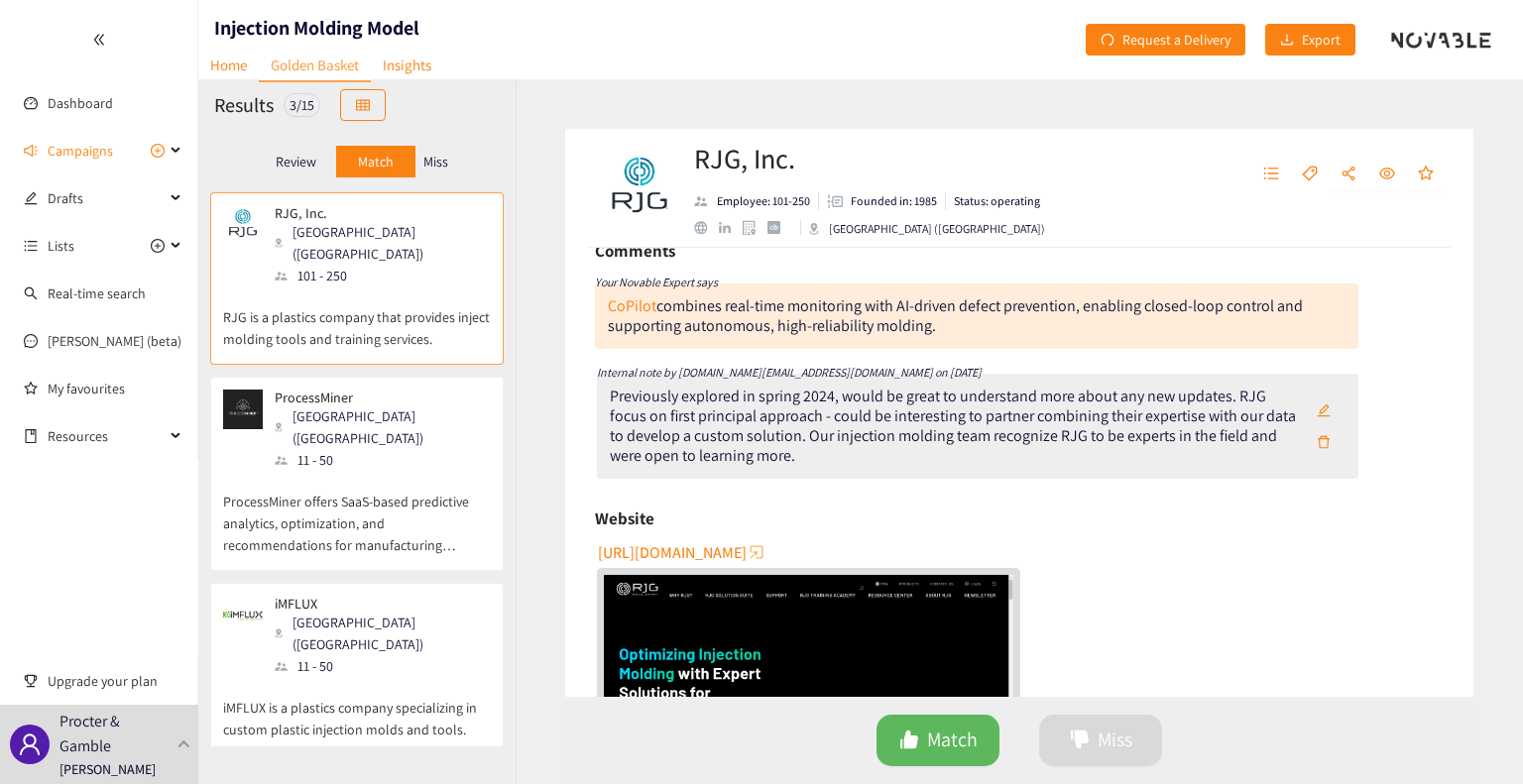 click on "ProcessMiner offers SaaS-based predictive analytics, optimization, and recommendations for manufacturing processes." at bounding box center (357, 513) 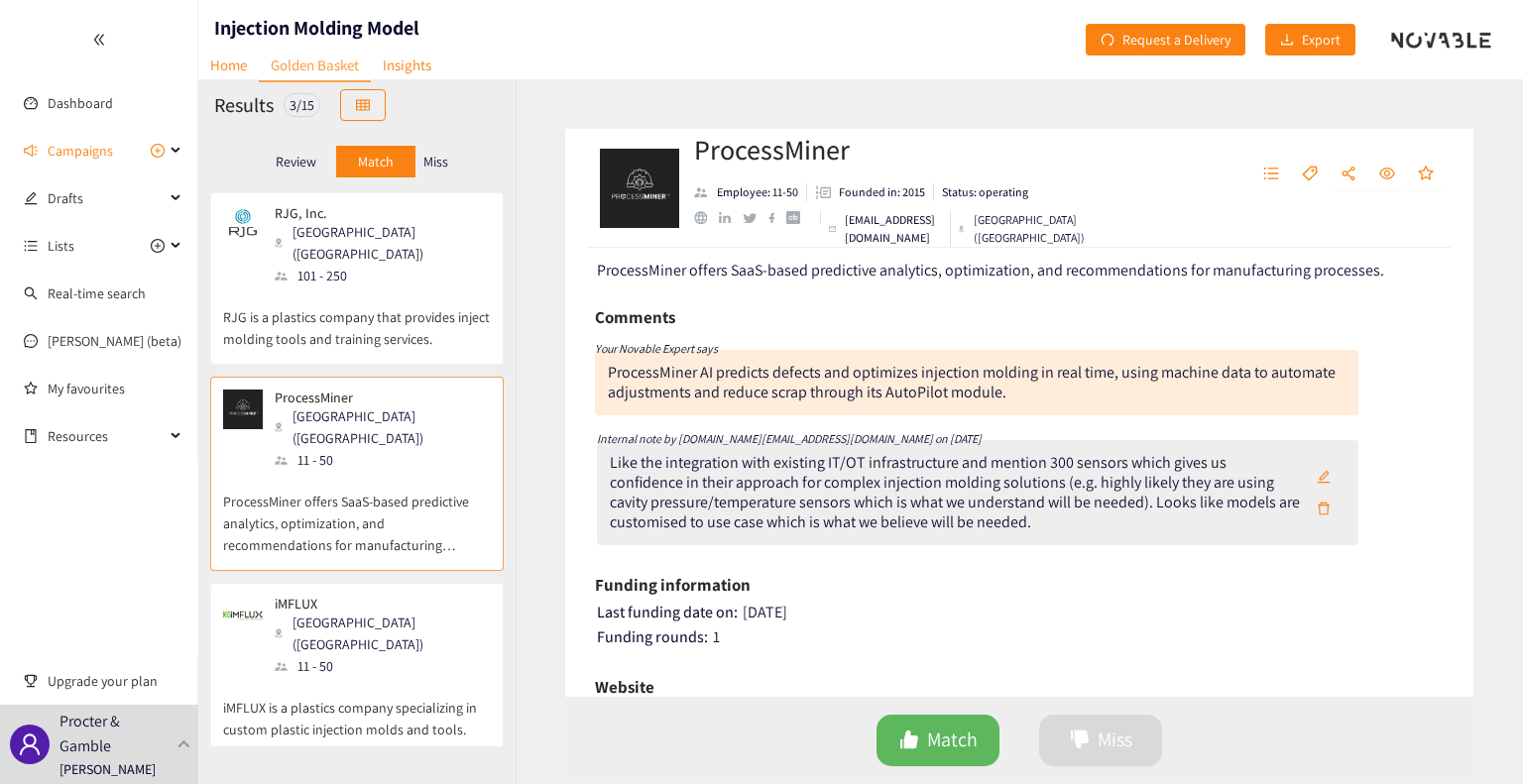 scroll, scrollTop: 95, scrollLeft: 0, axis: vertical 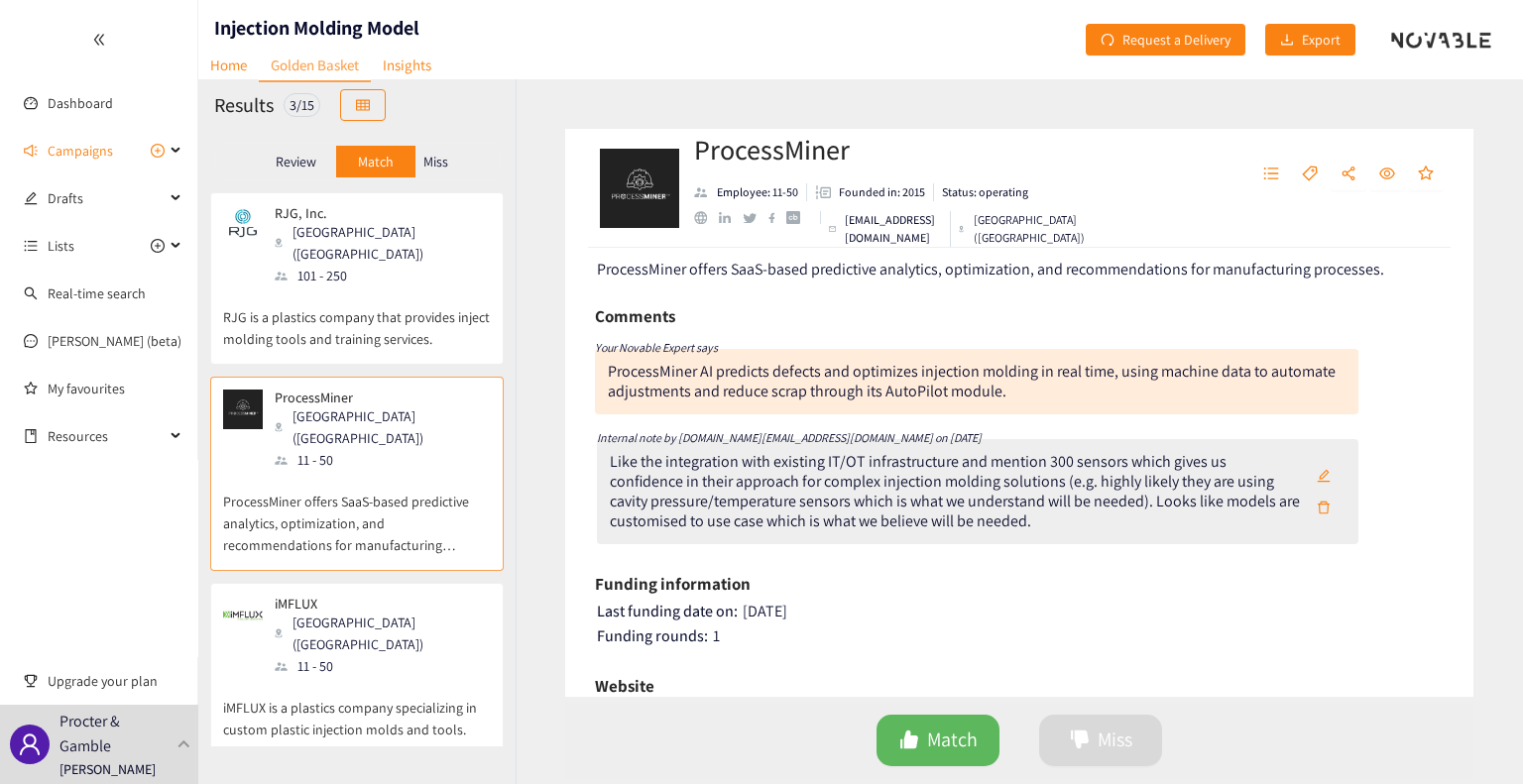 click on "Review" at bounding box center [295, 162] 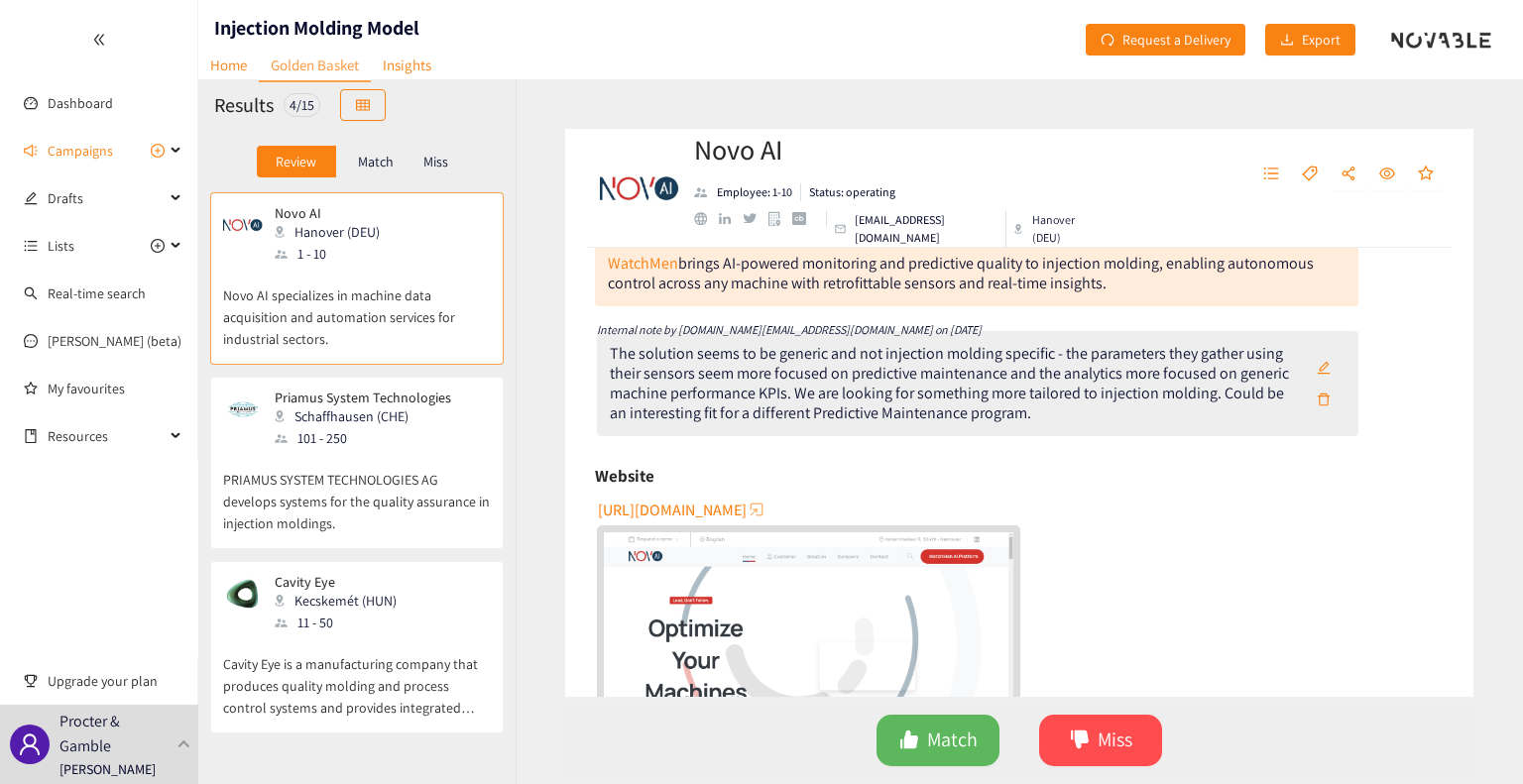 scroll, scrollTop: 86, scrollLeft: 0, axis: vertical 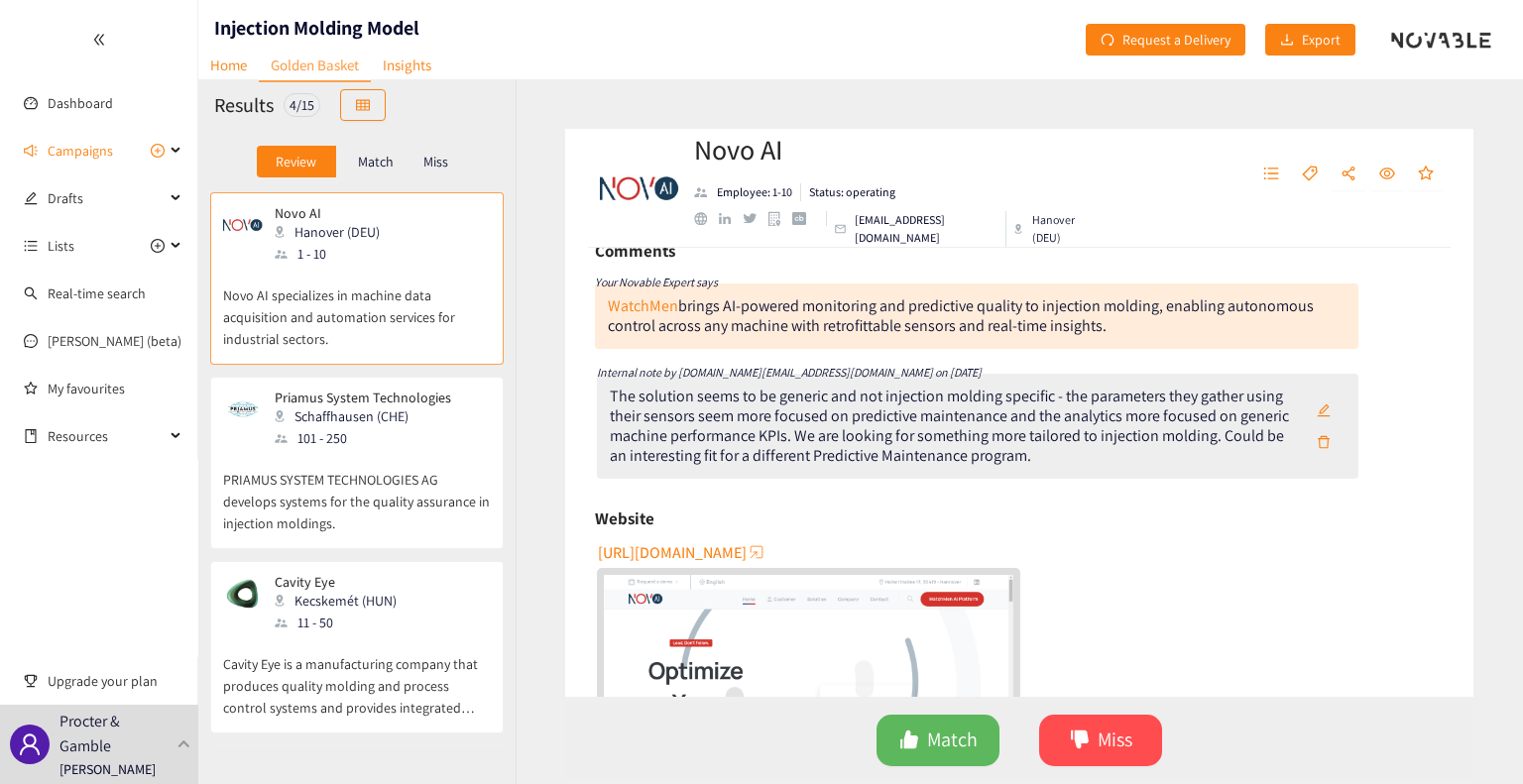 click on "Website" at bounding box center [1019, 518] 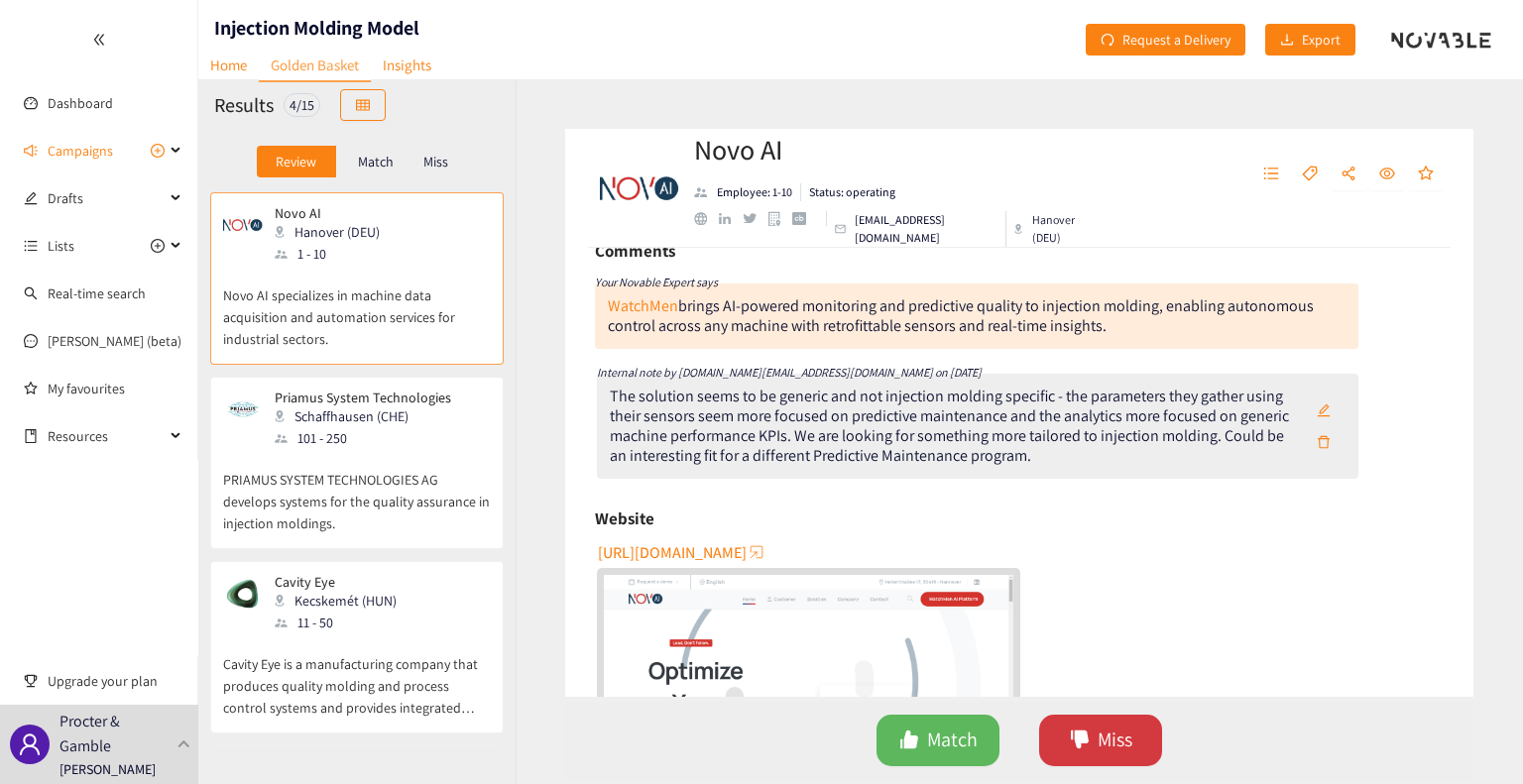 click on "Miss" at bounding box center [1114, 739] 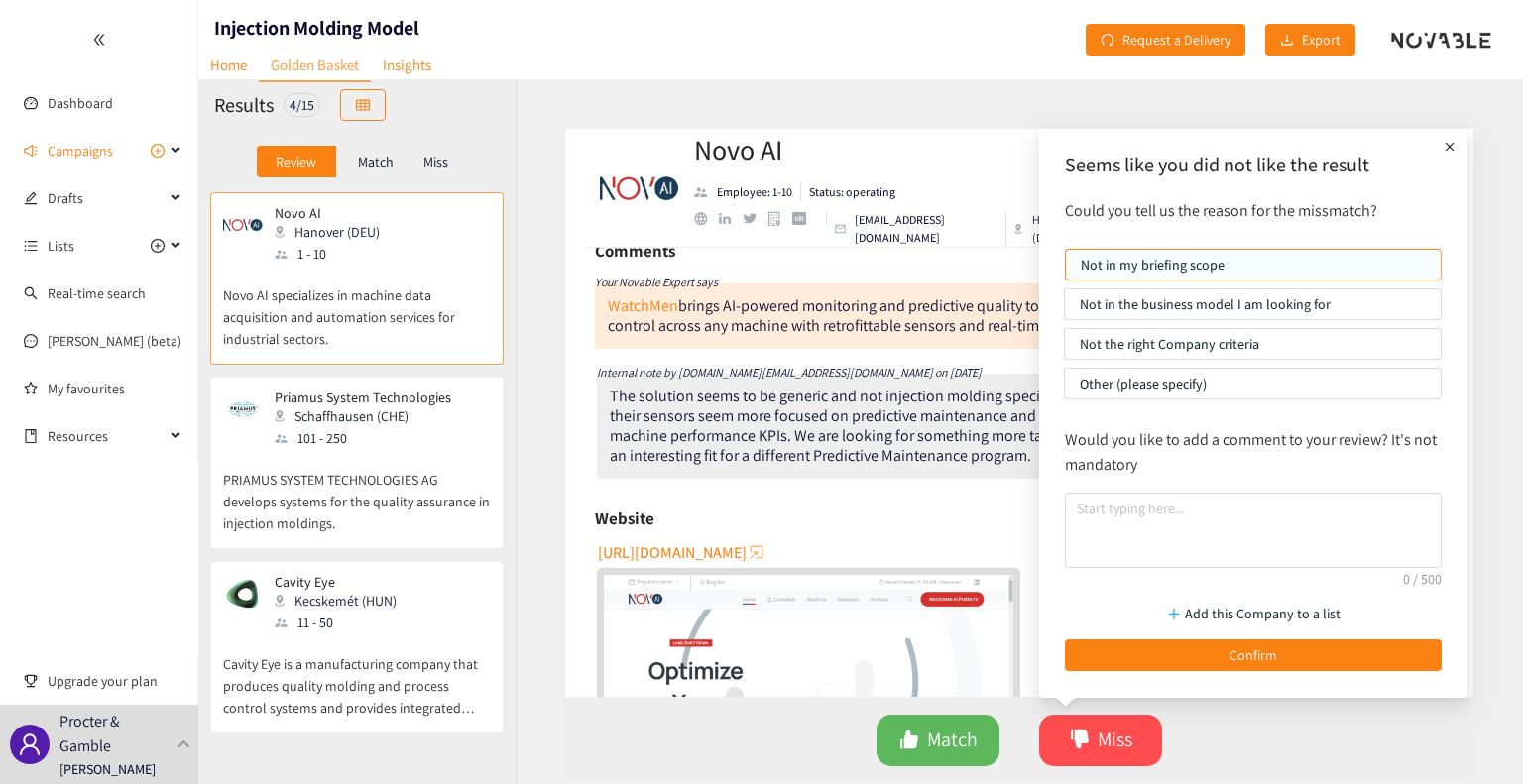 click on "Not in the business model I am looking for" at bounding box center [1252, 304] 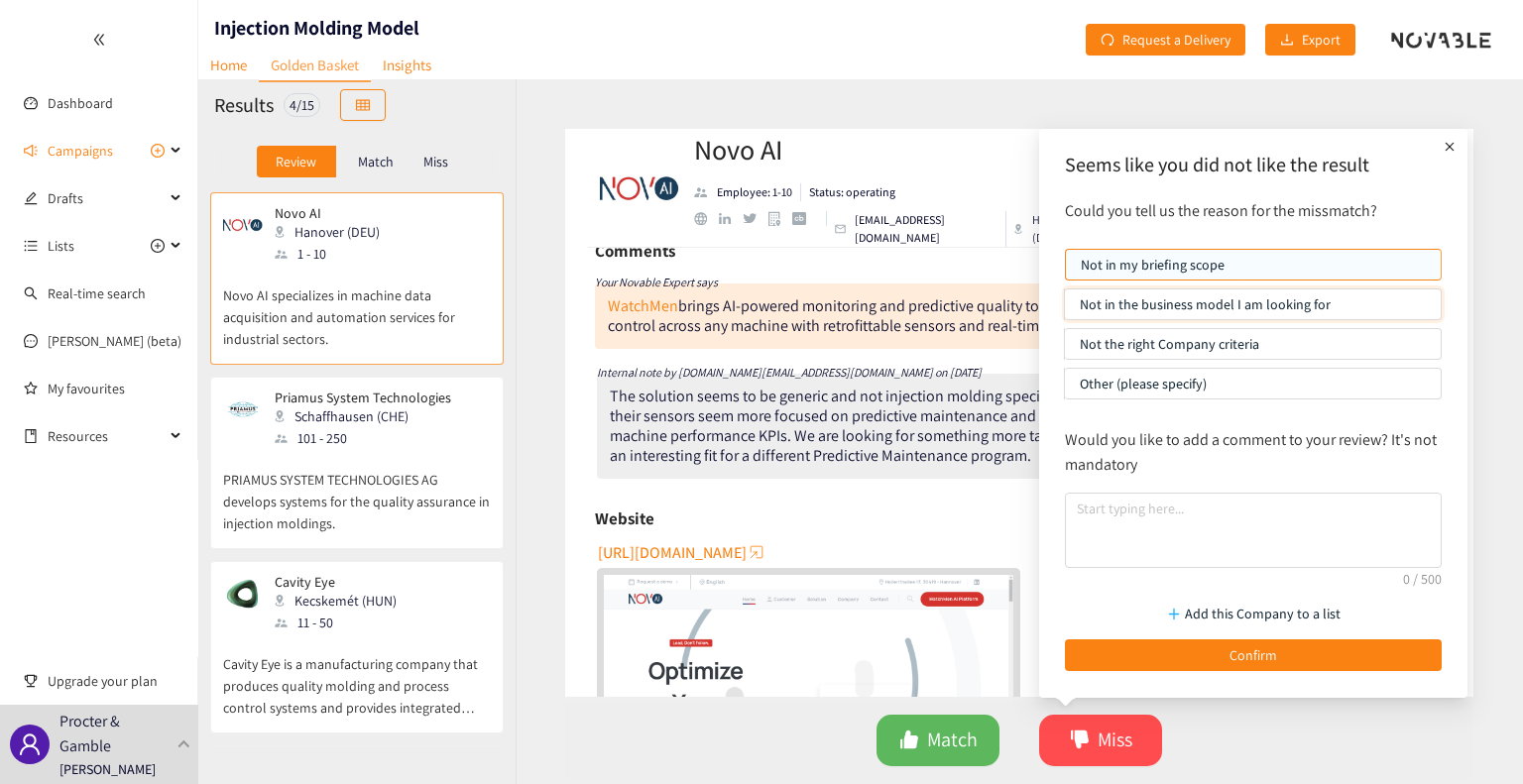 click on "Not in the business model I am looking for" at bounding box center [1065, 309] 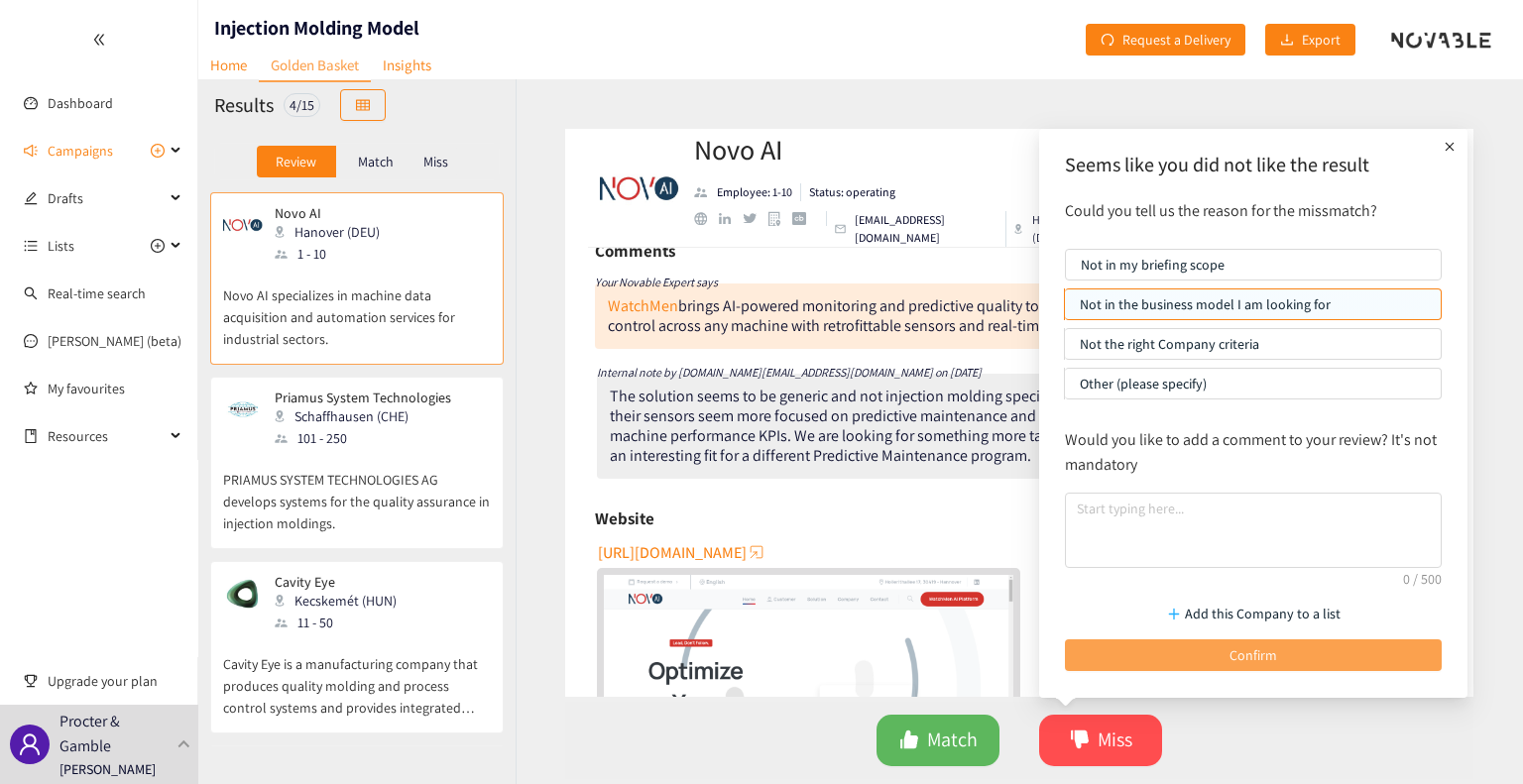 click on "Confirm" at bounding box center (1253, 655) 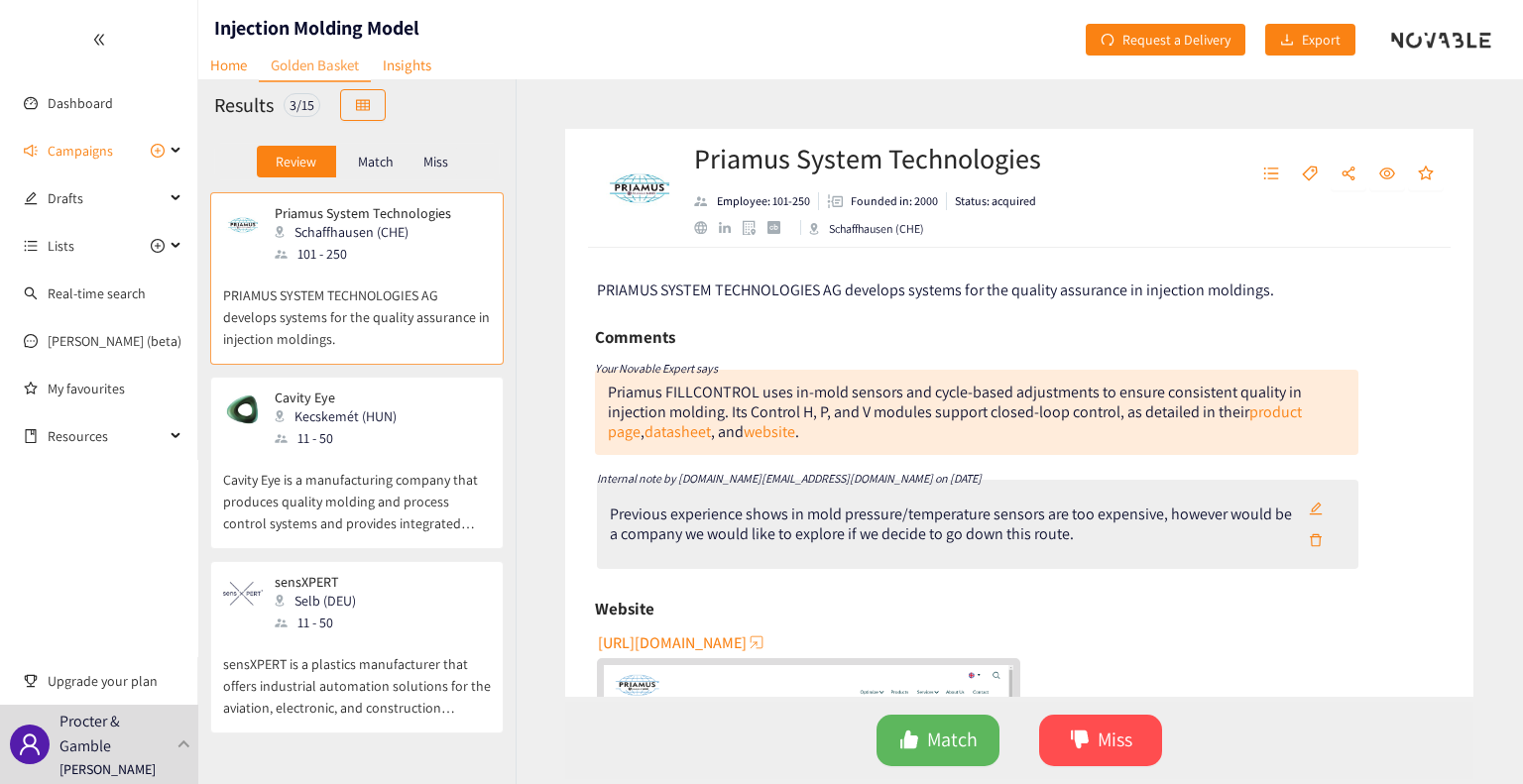 scroll, scrollTop: 28, scrollLeft: 0, axis: vertical 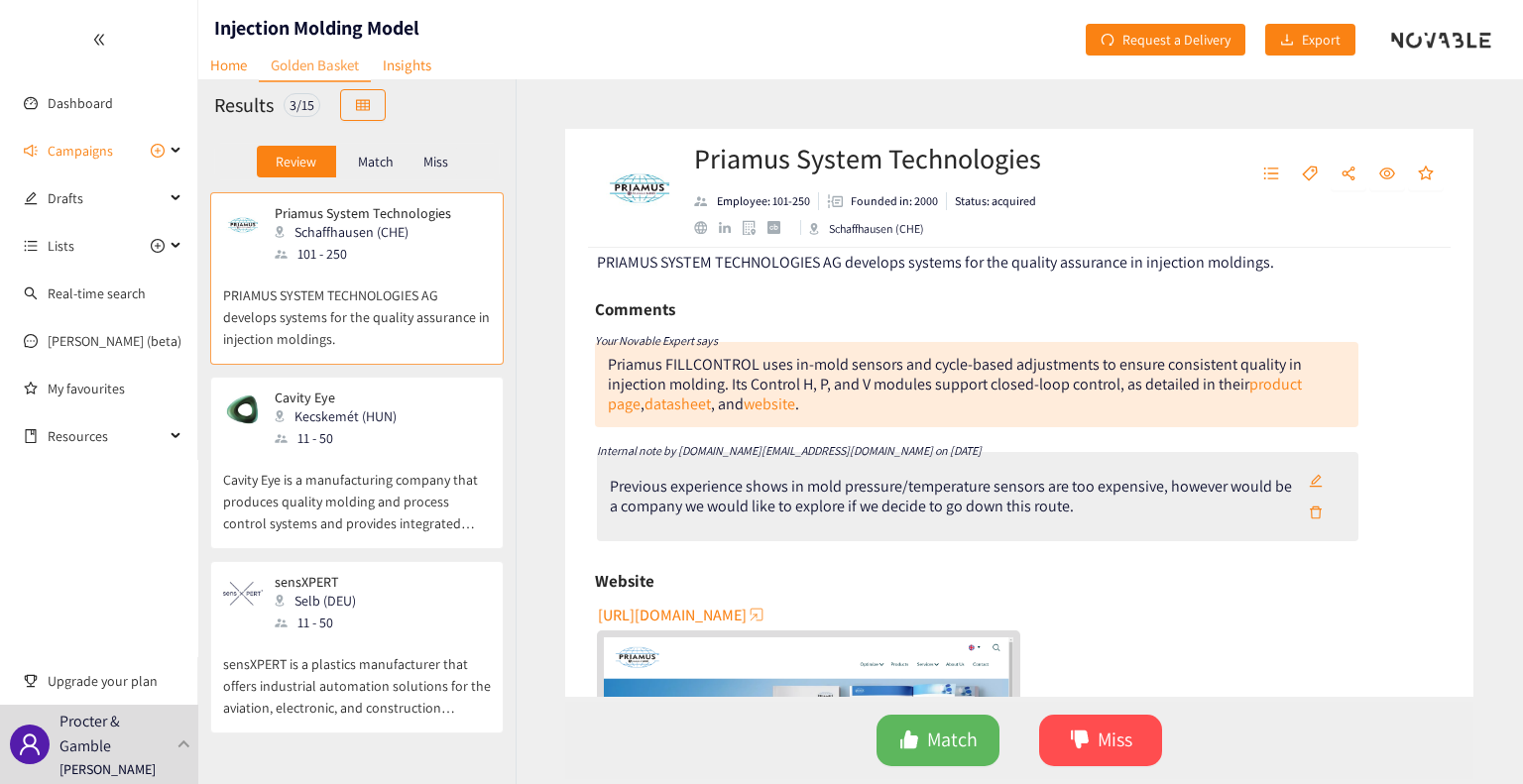 click on "Priamus System Technologies" at bounding box center [868, 159] 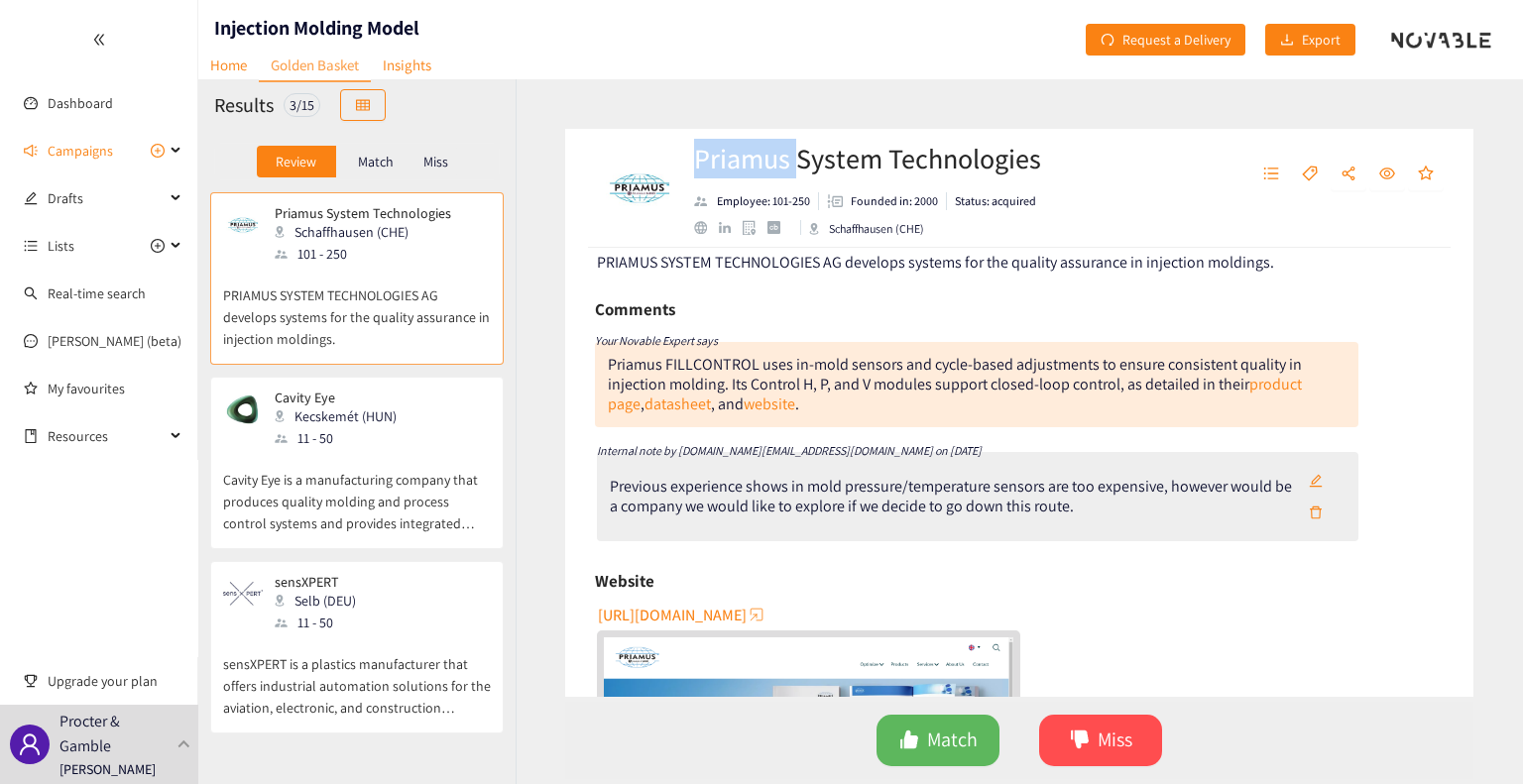 click on "Priamus System Technologies" at bounding box center [868, 159] 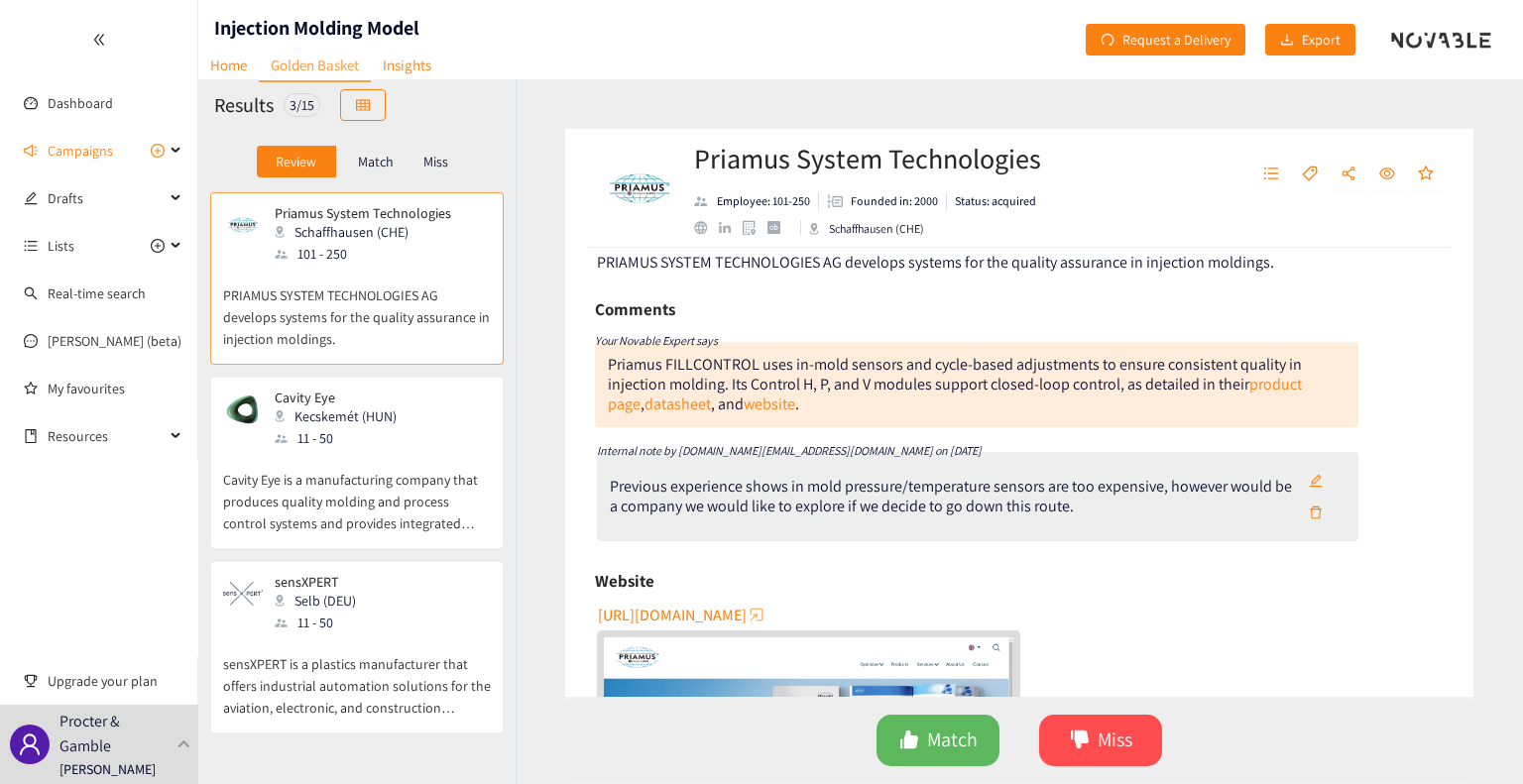 click on "PRIAMUS SYSTEM TECHNOLOGIES AG develops systems for the quality assurance in injection moldings. Comments Your Novable Expert says [PERSON_NAME] FILLCONTROL uses in-mold sensors and cycle-based adjustments to ensure consistent quality in injection molding. Its Control H, P, and V modules support closed-loop control, as detailed in their  product page ,  datasheet , and  website .   Internal note by [DOMAIN_NAME][EMAIL_ADDRESS][DOMAIN_NAME] on [DATE] Previous experience shows in mold pressure/temperature sensors are too expensive, however would be a company we would like to explore if we decide to go down this route. Website [URL][DOMAIN_NAME]  Activity index   3.6 Topics Electronics Sensor Cavity Injection Process Control Pressure Temperature Molding Mold Injection Molding Loop Process Show more Ask [PERSON_NAME] Click here to research this company with [PERSON_NAME] Want more data? The Enriched Profile for Priamus System Technologies not been requested yet. Request an   Enriched Profile View on Crunchbase  Logo provided by Clearbit" at bounding box center (1019, 472) 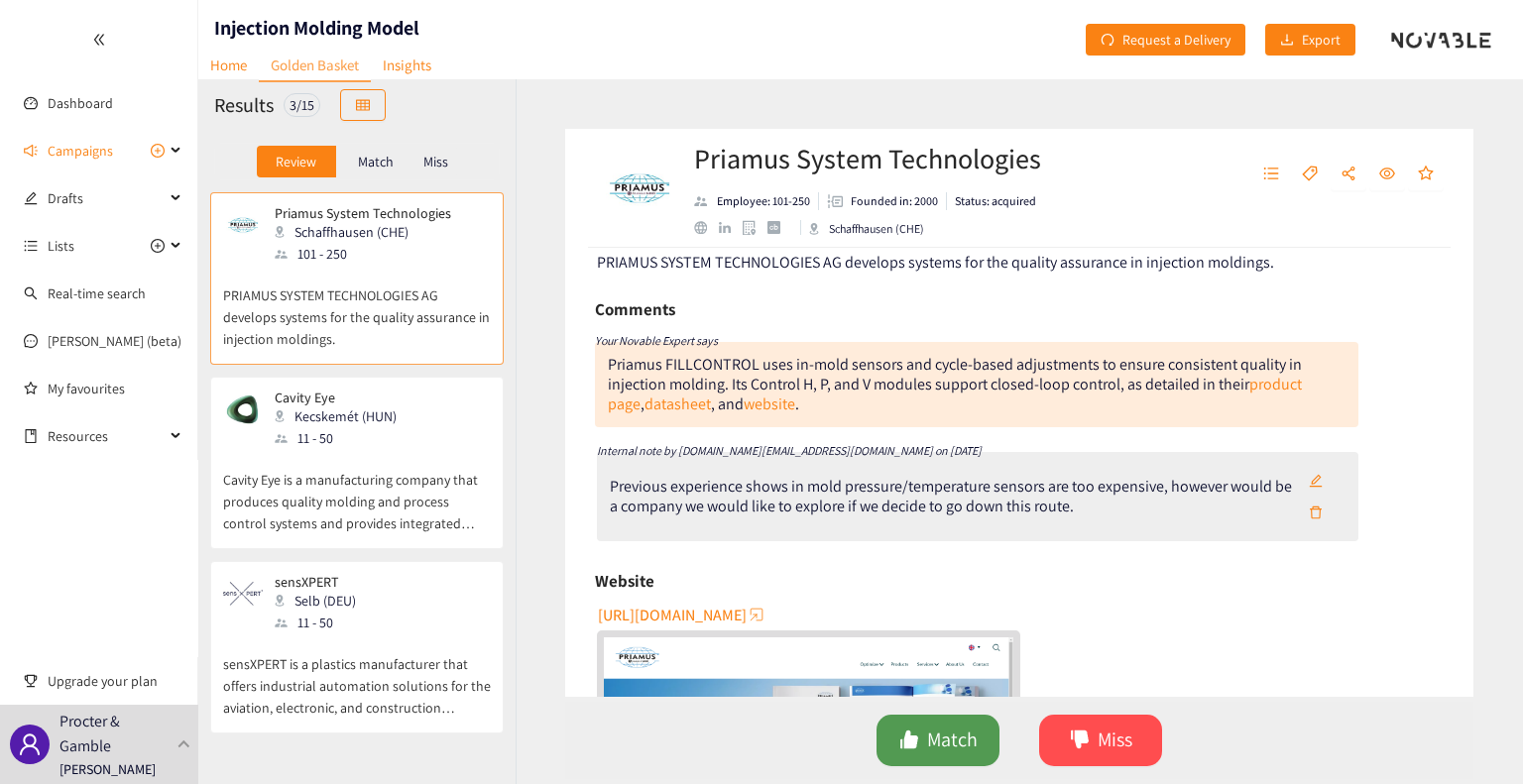 click on "Match" at bounding box center [938, 740] 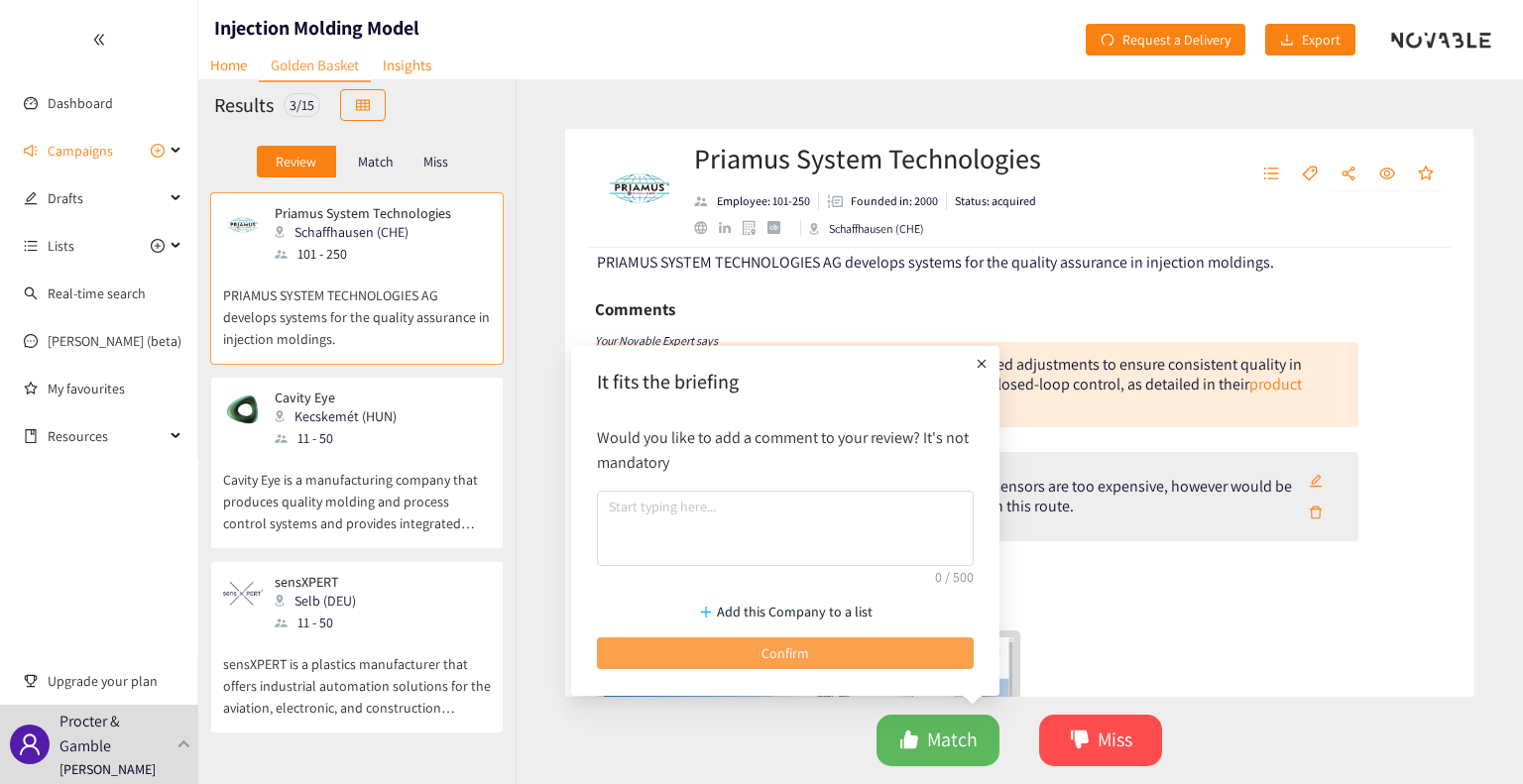 drag, startPoint x: 847, startPoint y: 650, endPoint x: 770, endPoint y: 647, distance: 77.05842 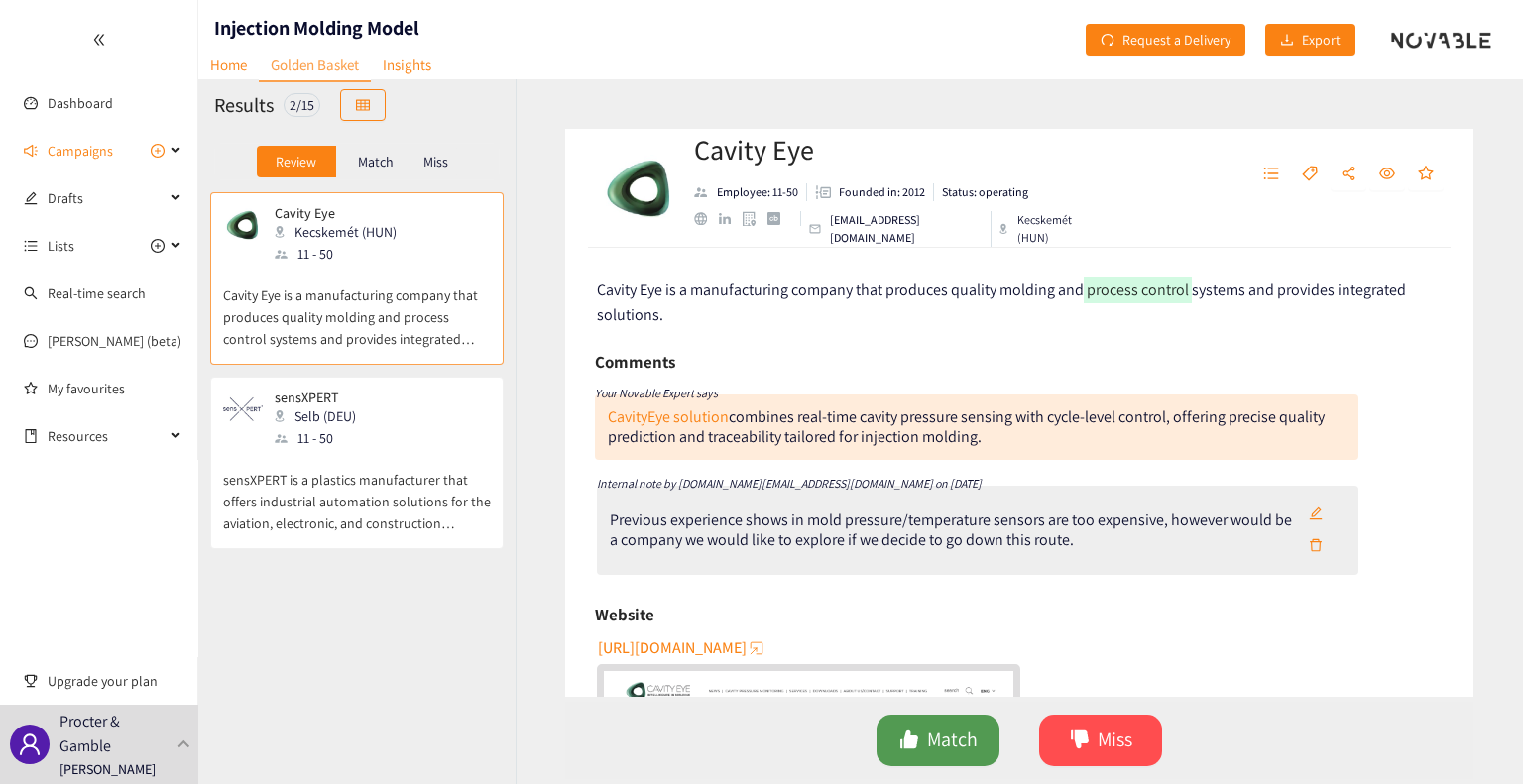click on "Match" at bounding box center [952, 739] 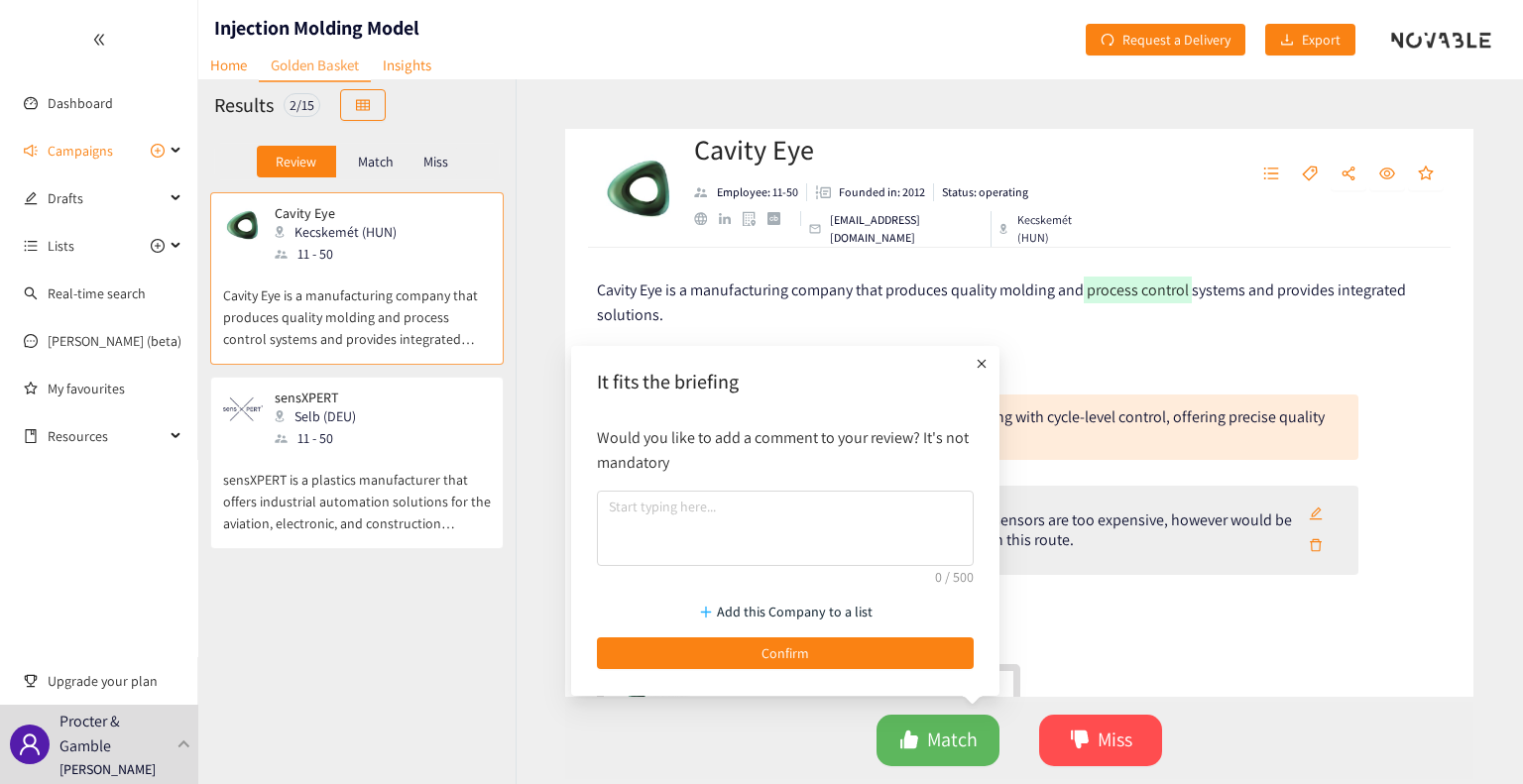 click 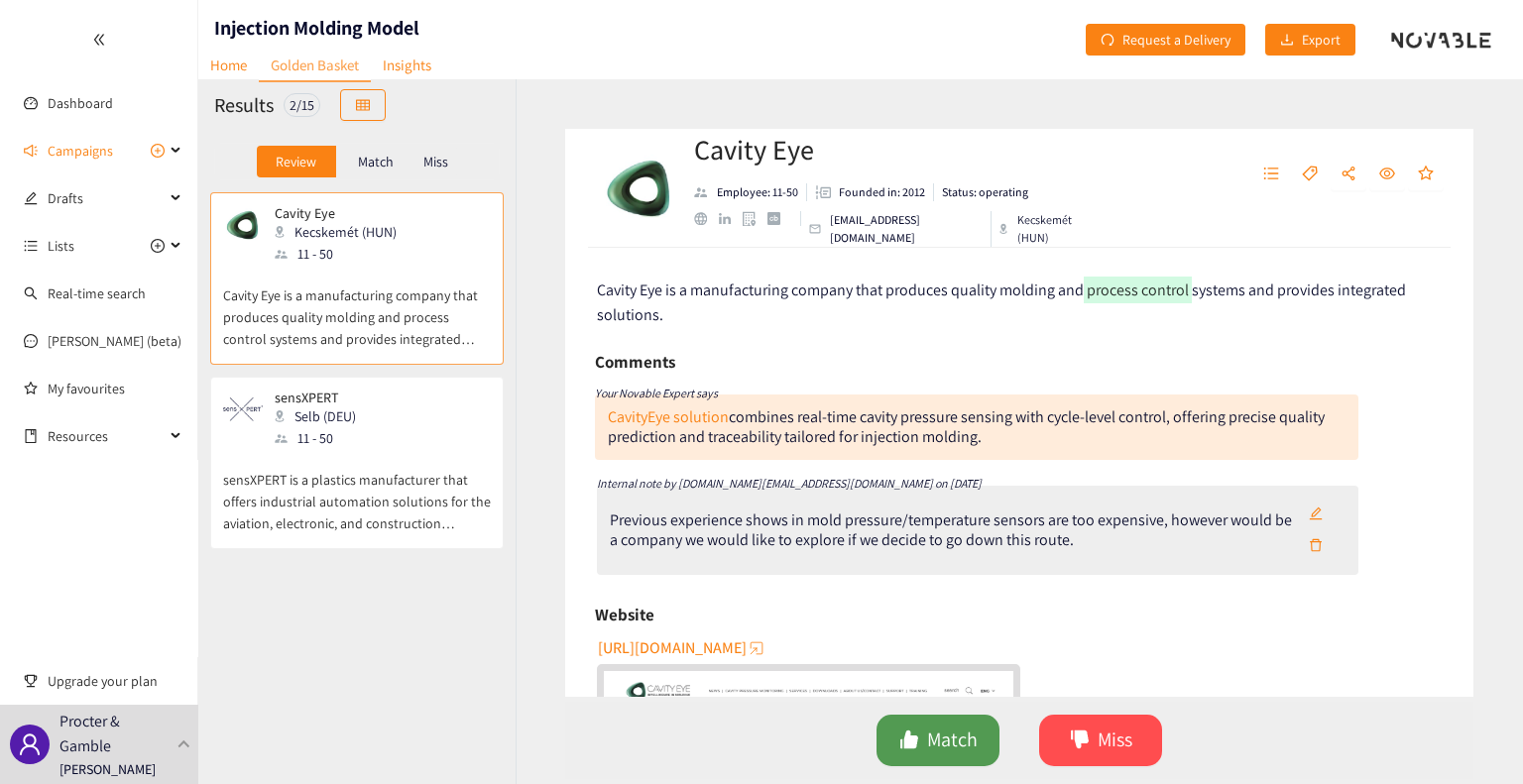 click on "Match" at bounding box center [952, 739] 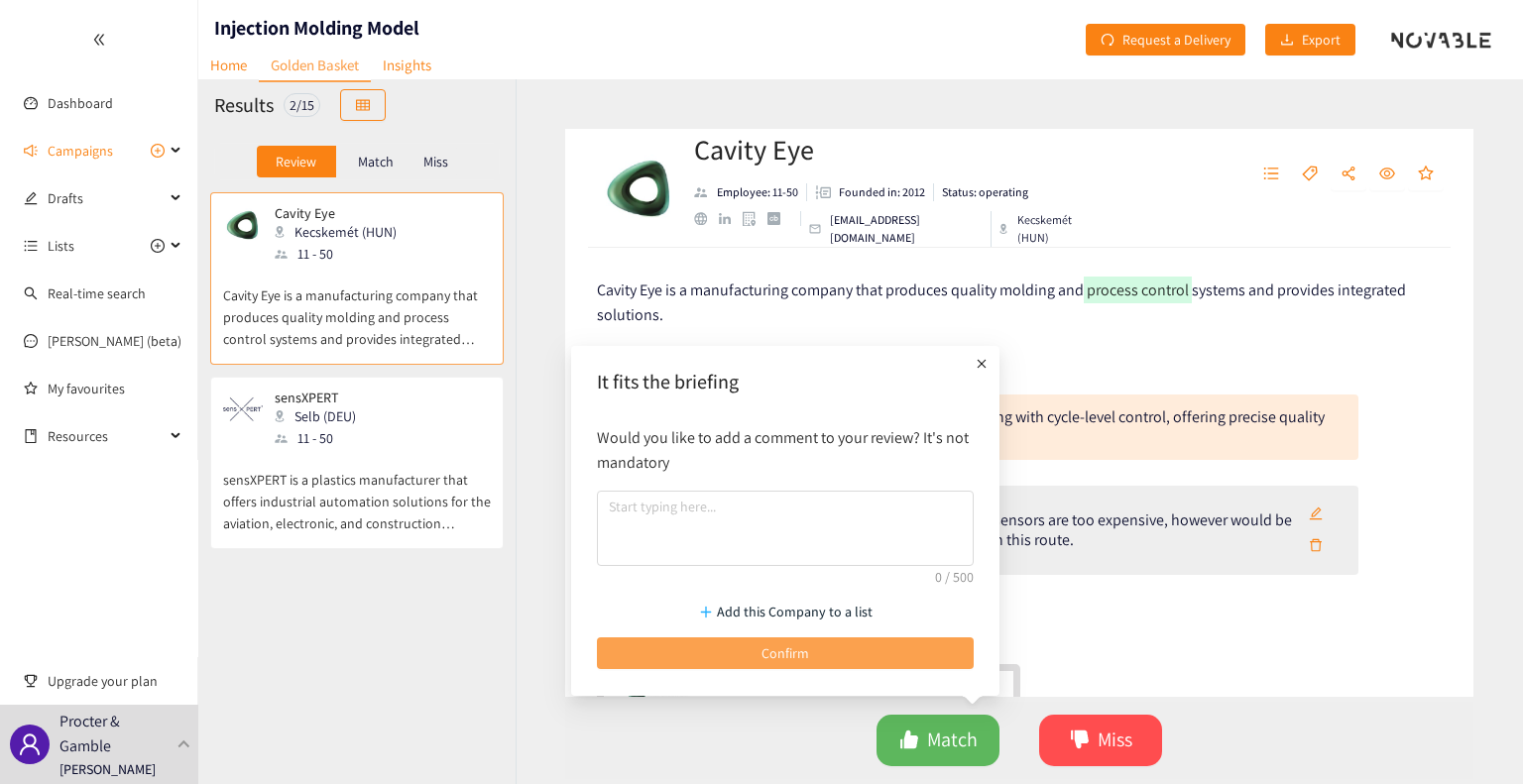 click on "Confirm" at bounding box center [785, 653] 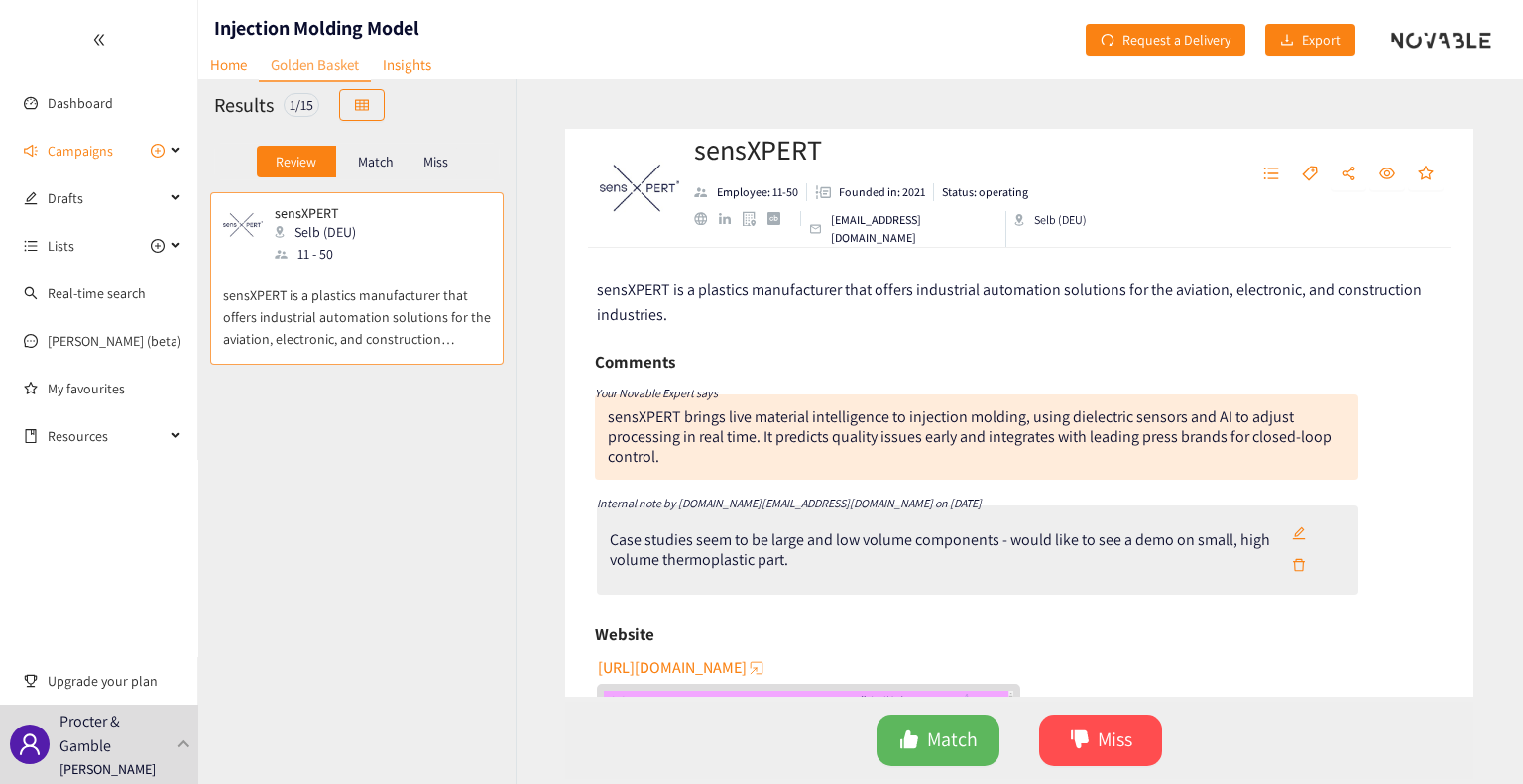 click on "Case studies seem to be large and low volume components - would like to see a demo on small, high volume thermoplastic part." at bounding box center (943, 550) 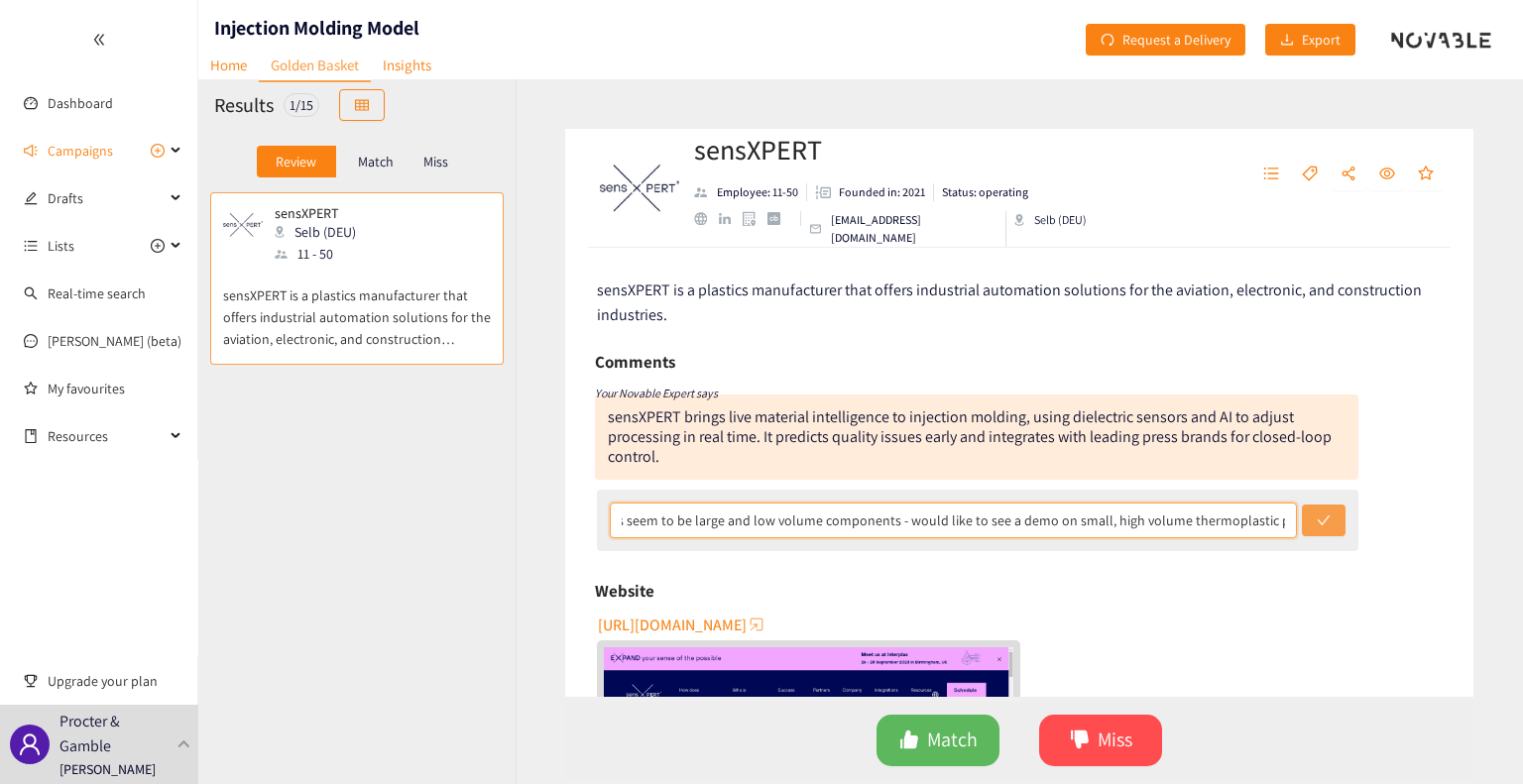 scroll, scrollTop: 0, scrollLeft: 74, axis: horizontal 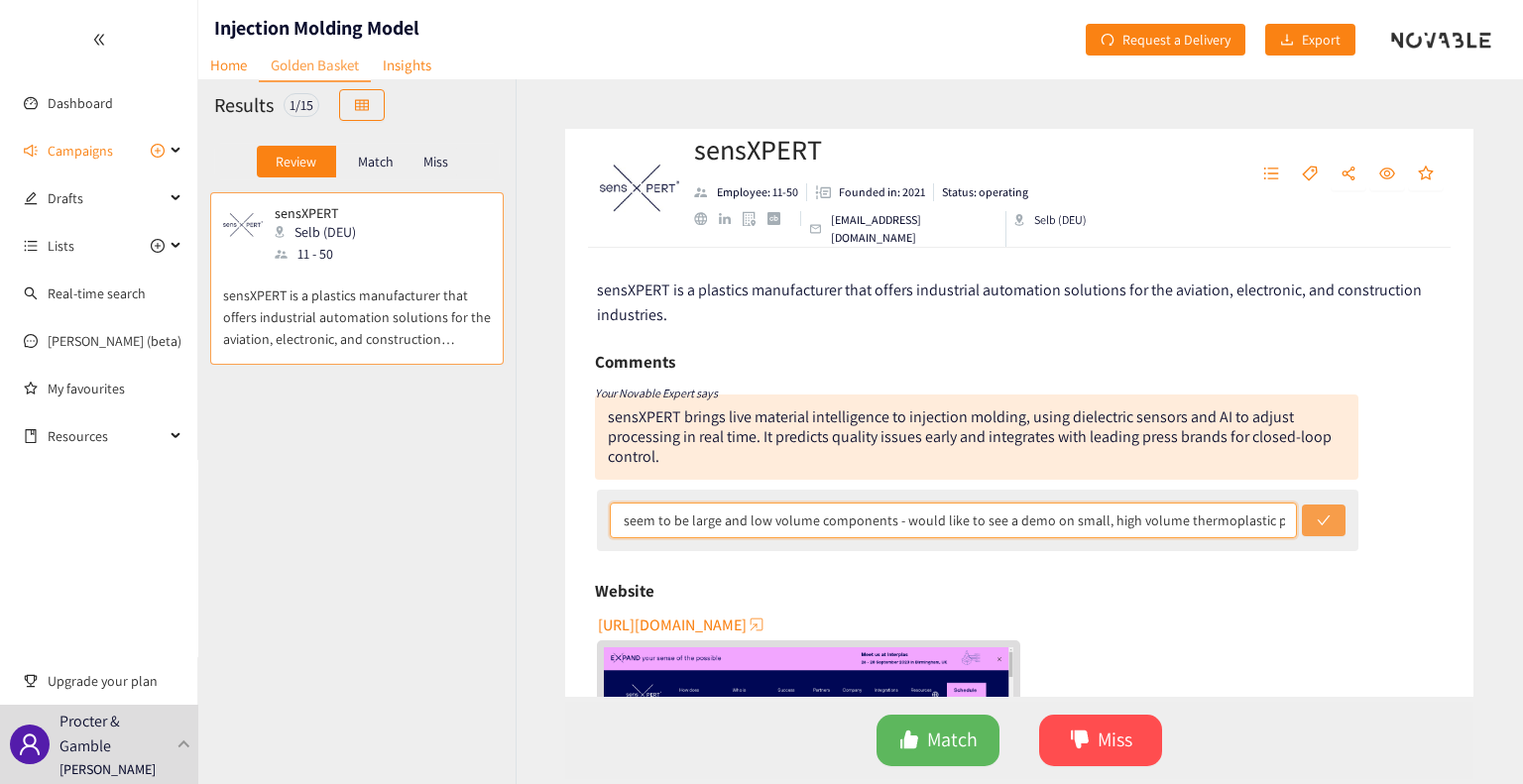 drag, startPoint x: 1230, startPoint y: 529, endPoint x: 1316, endPoint y: 522, distance: 86.28441 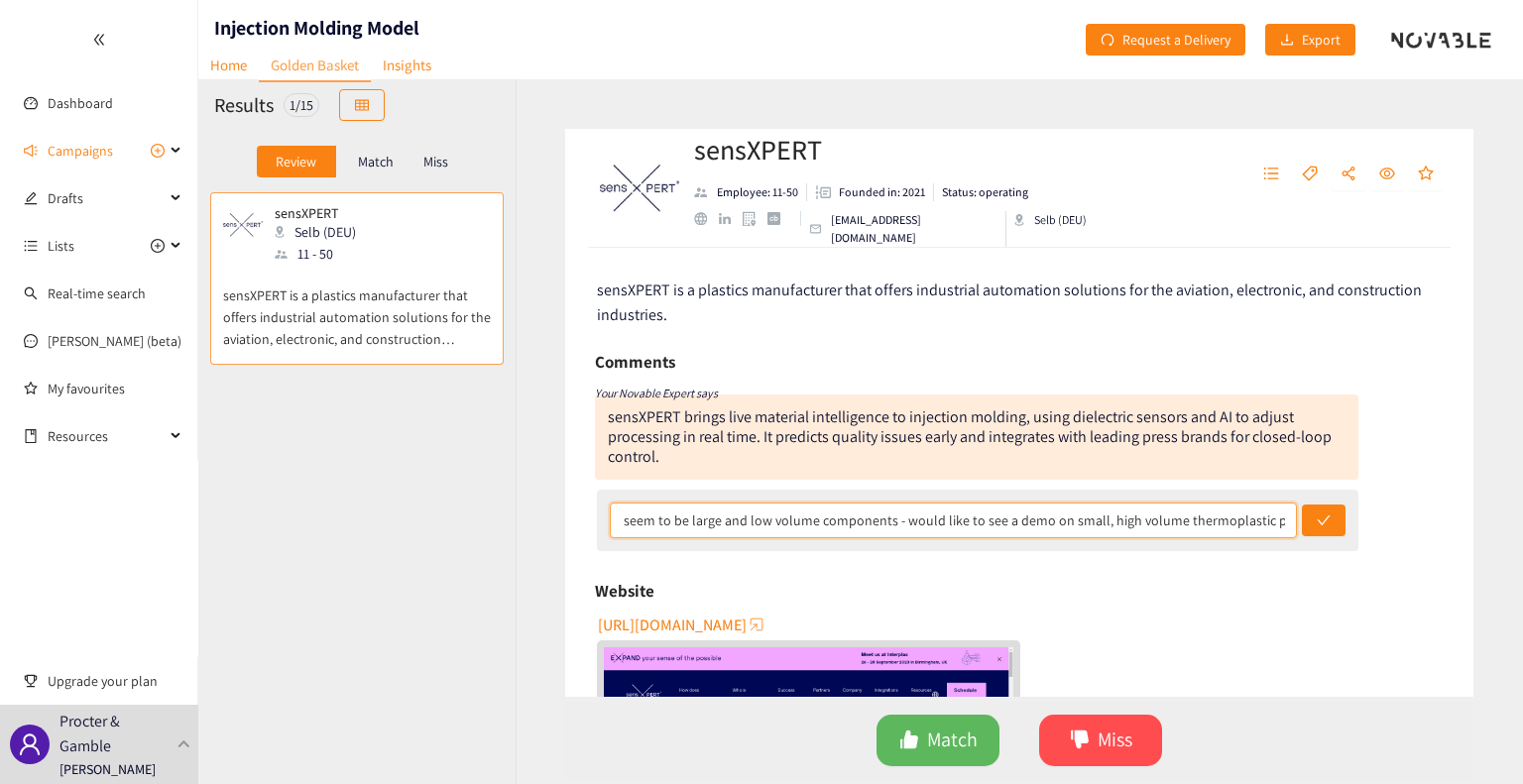 click on "Case studies seem to be large and low volume components - would like to see a demo on small, high volume thermoplastic part." at bounding box center [954, 520] 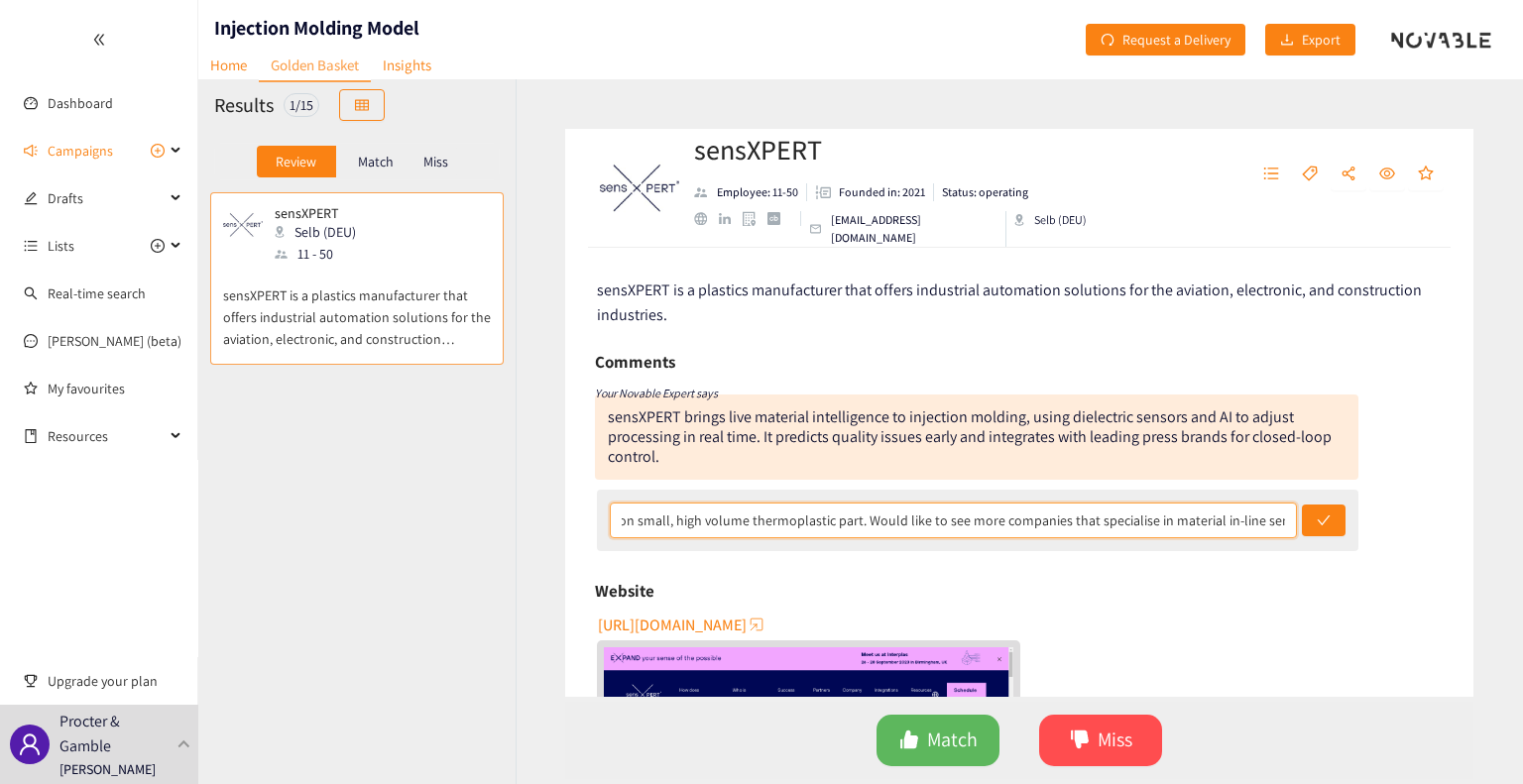 scroll, scrollTop: 0, scrollLeft: 512, axis: horizontal 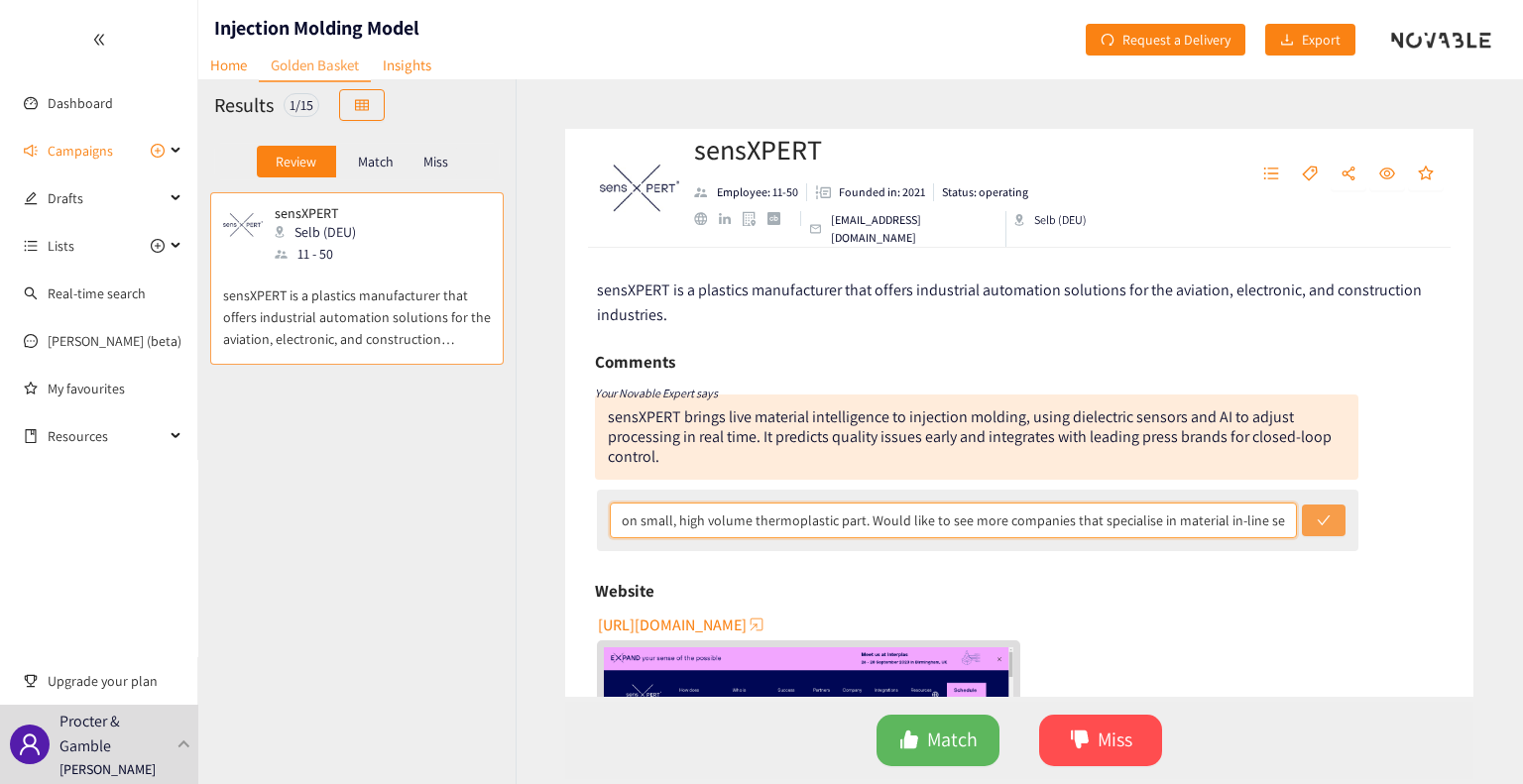 type on "Case studies seem to be large and low volume components - would like to see a demo on small, high volume thermoplastic part. Would like to see more companies that specialise in material in-line sensors." 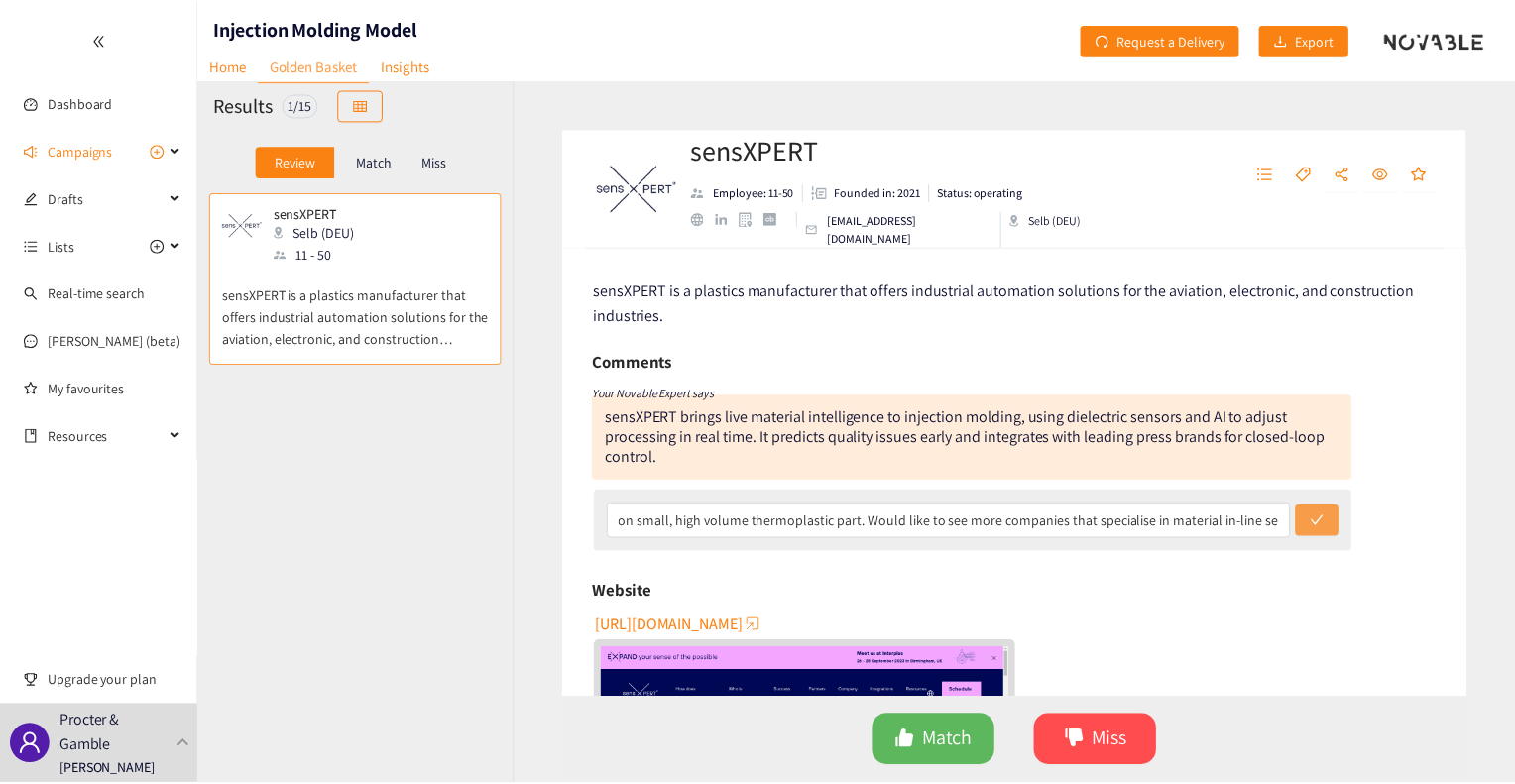 scroll, scrollTop: 0, scrollLeft: 0, axis: both 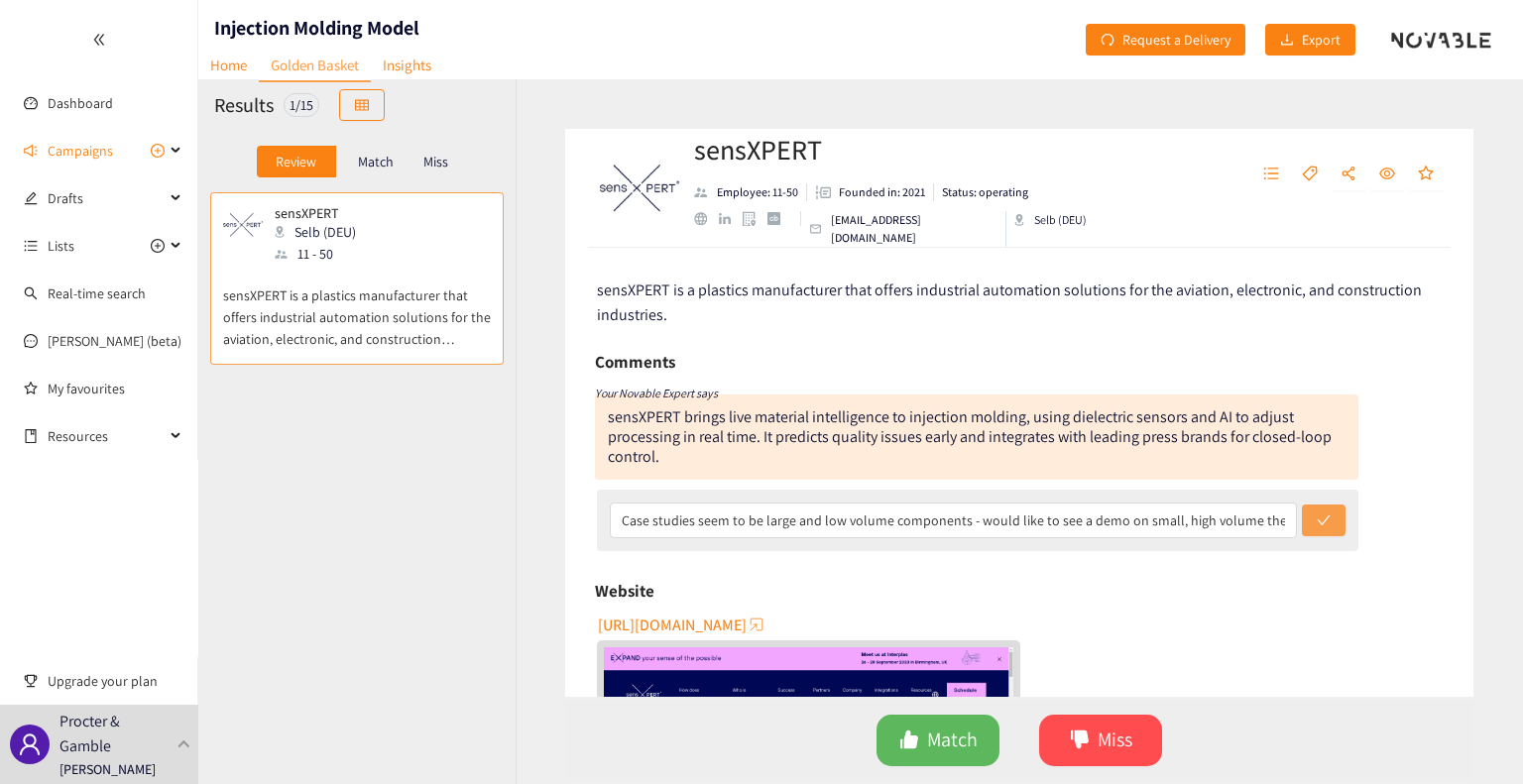 click 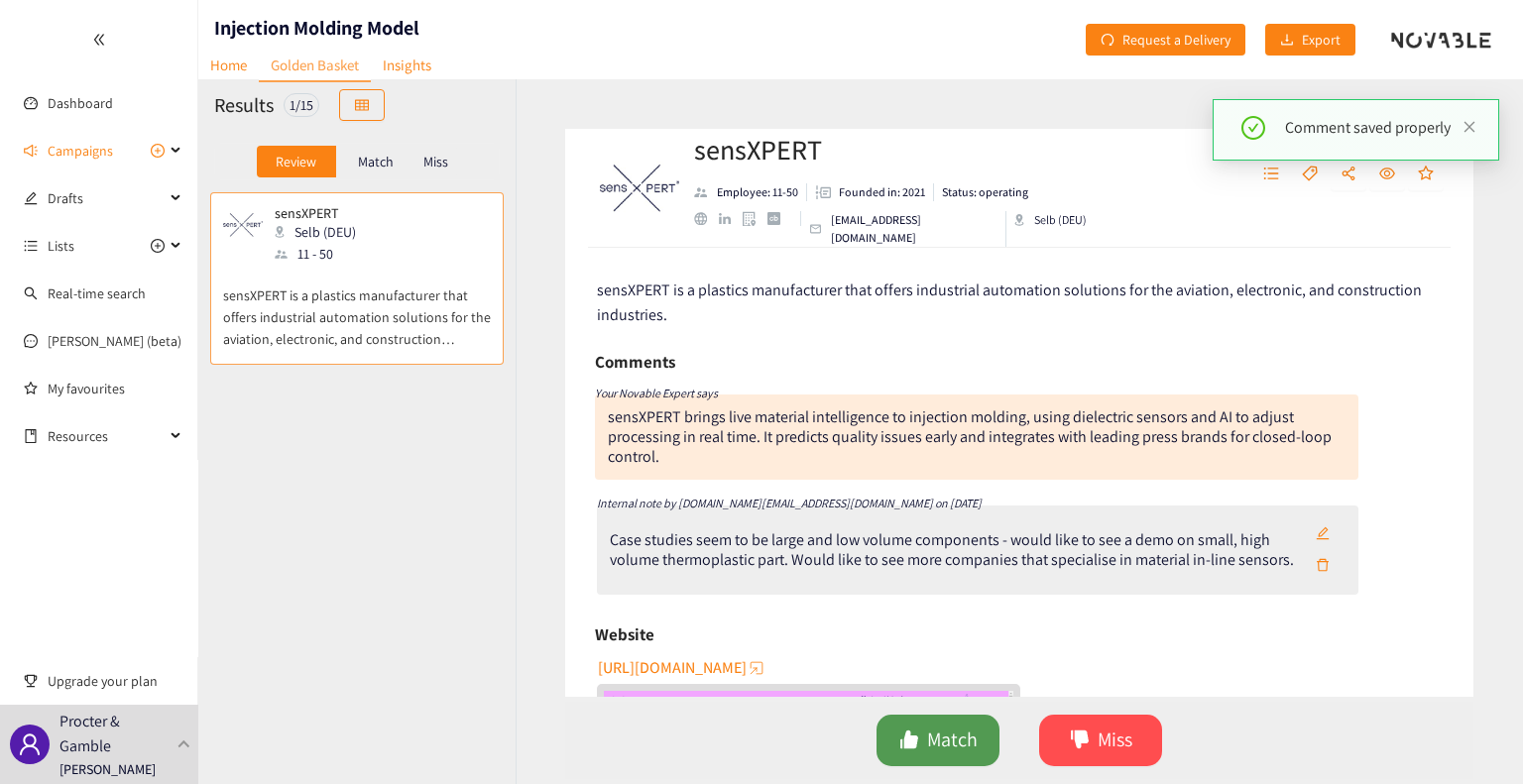 click on "Match" at bounding box center [952, 739] 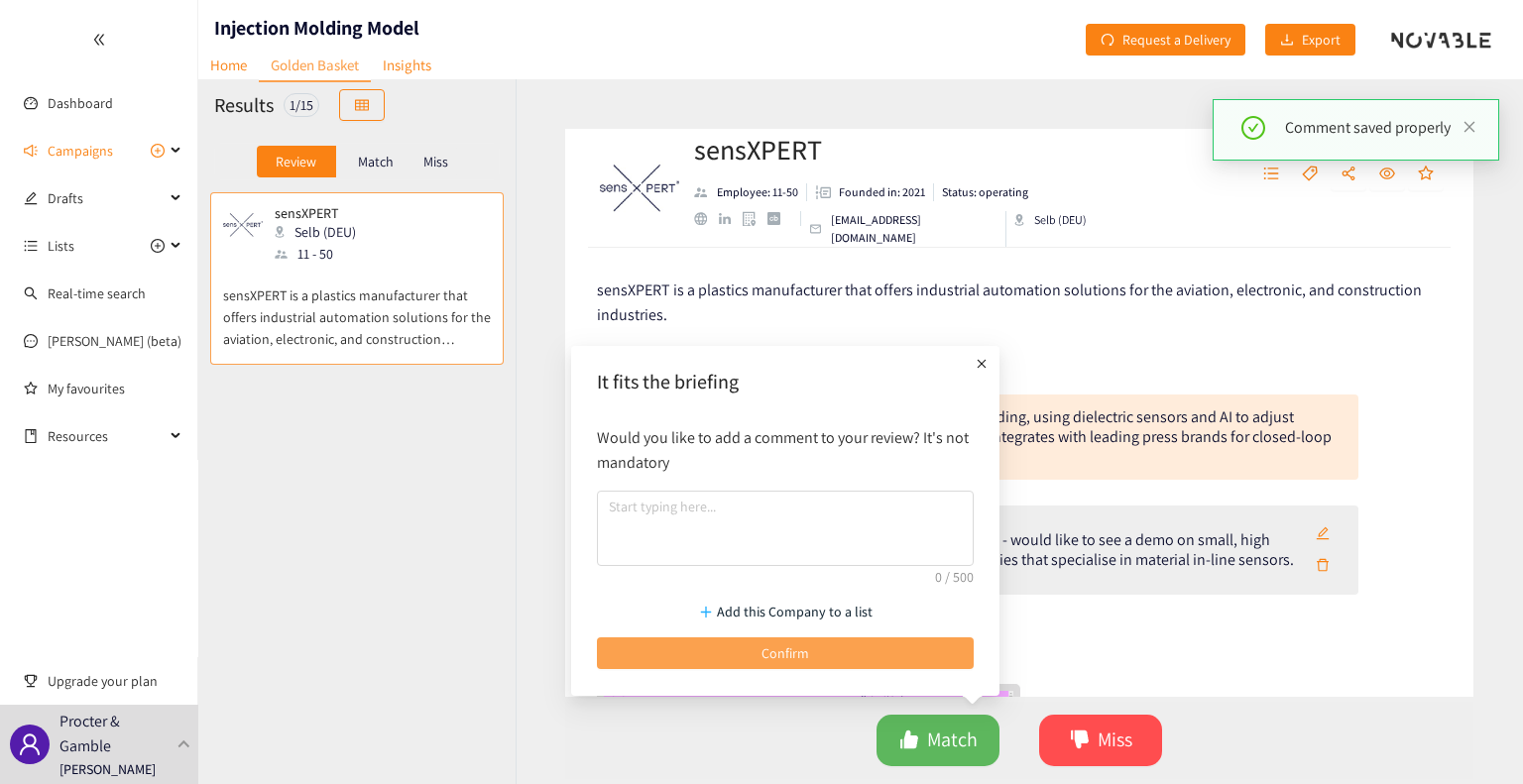 click on "Confirm" at bounding box center (785, 653) 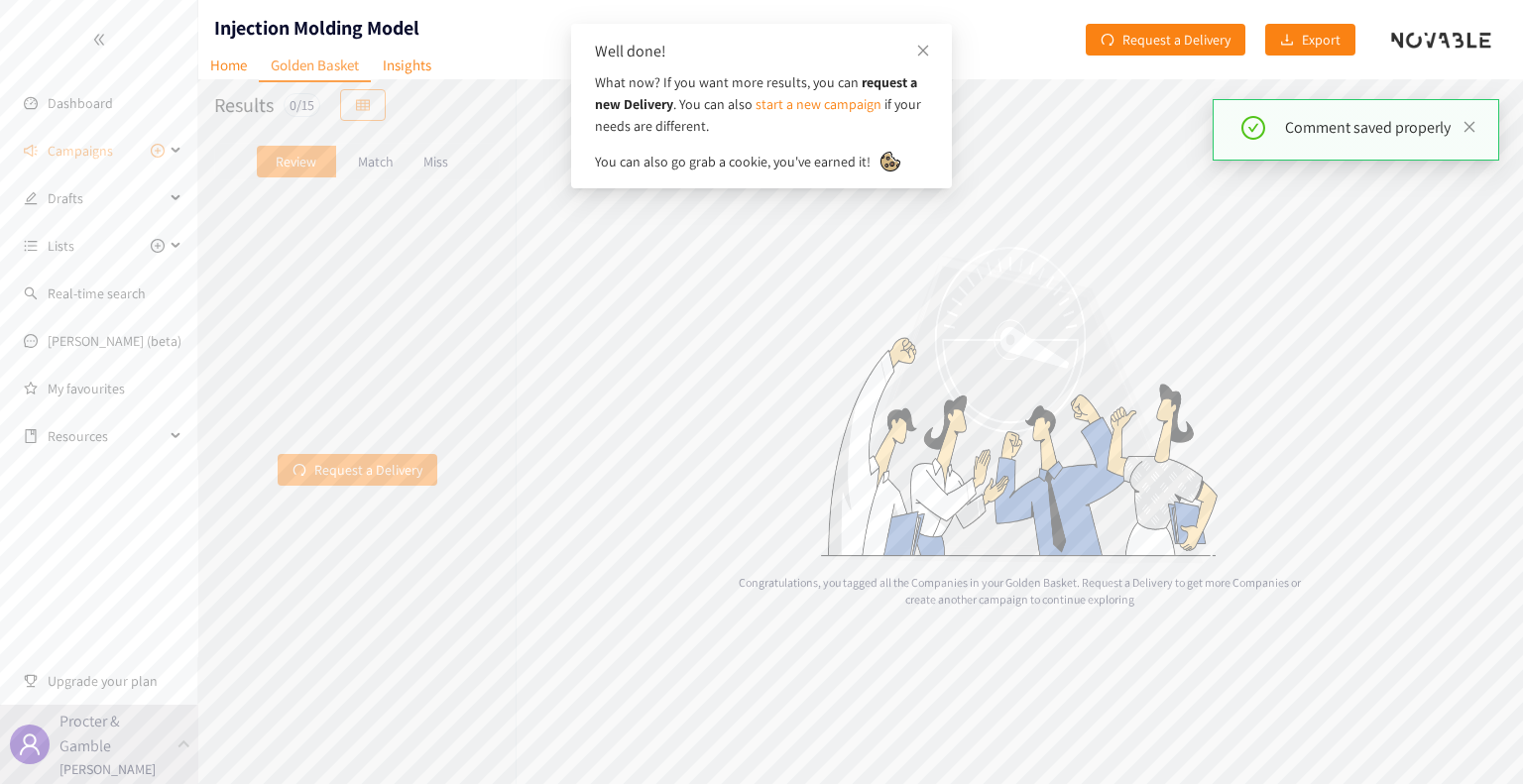 click on "Match" at bounding box center (376, 162) 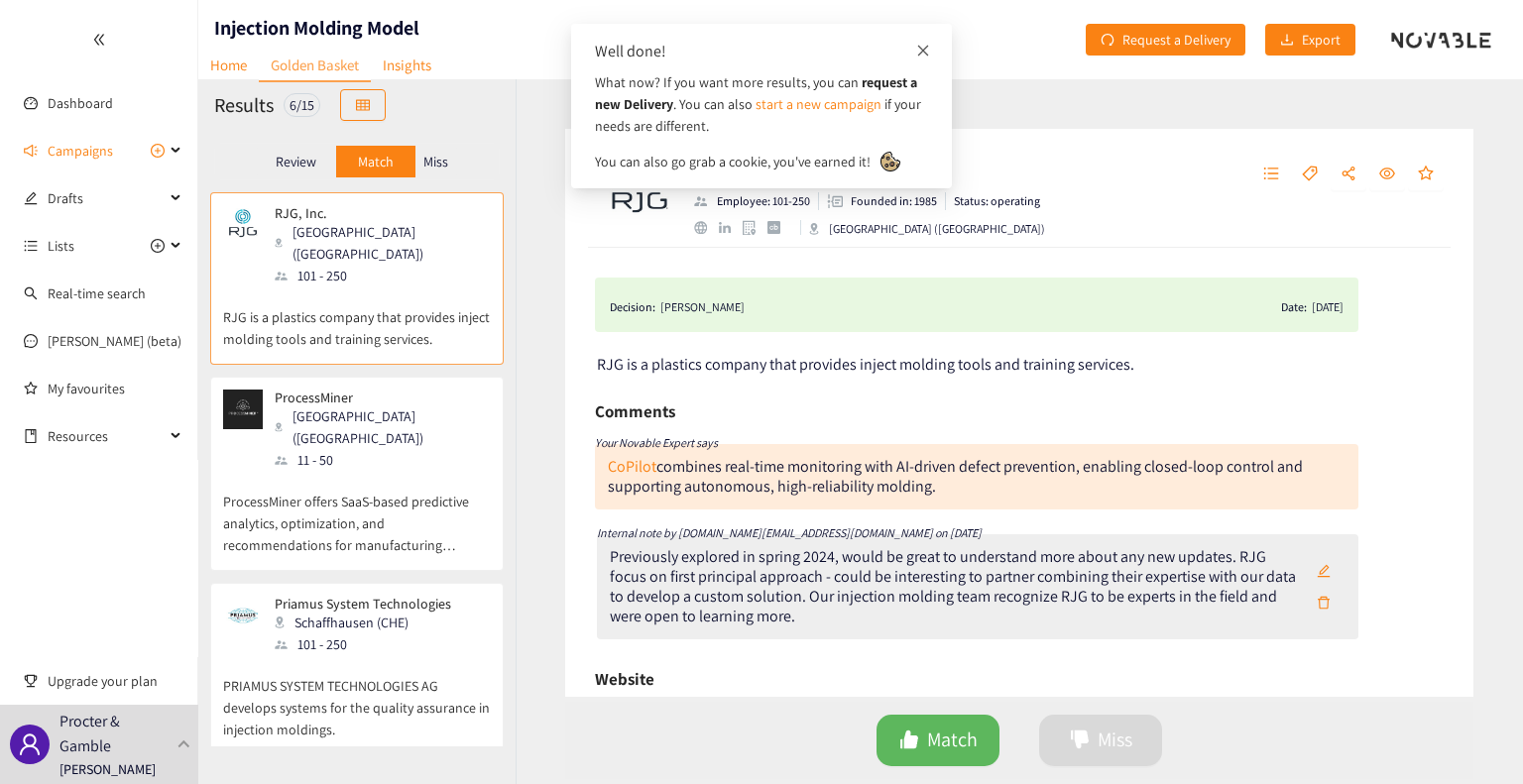 click 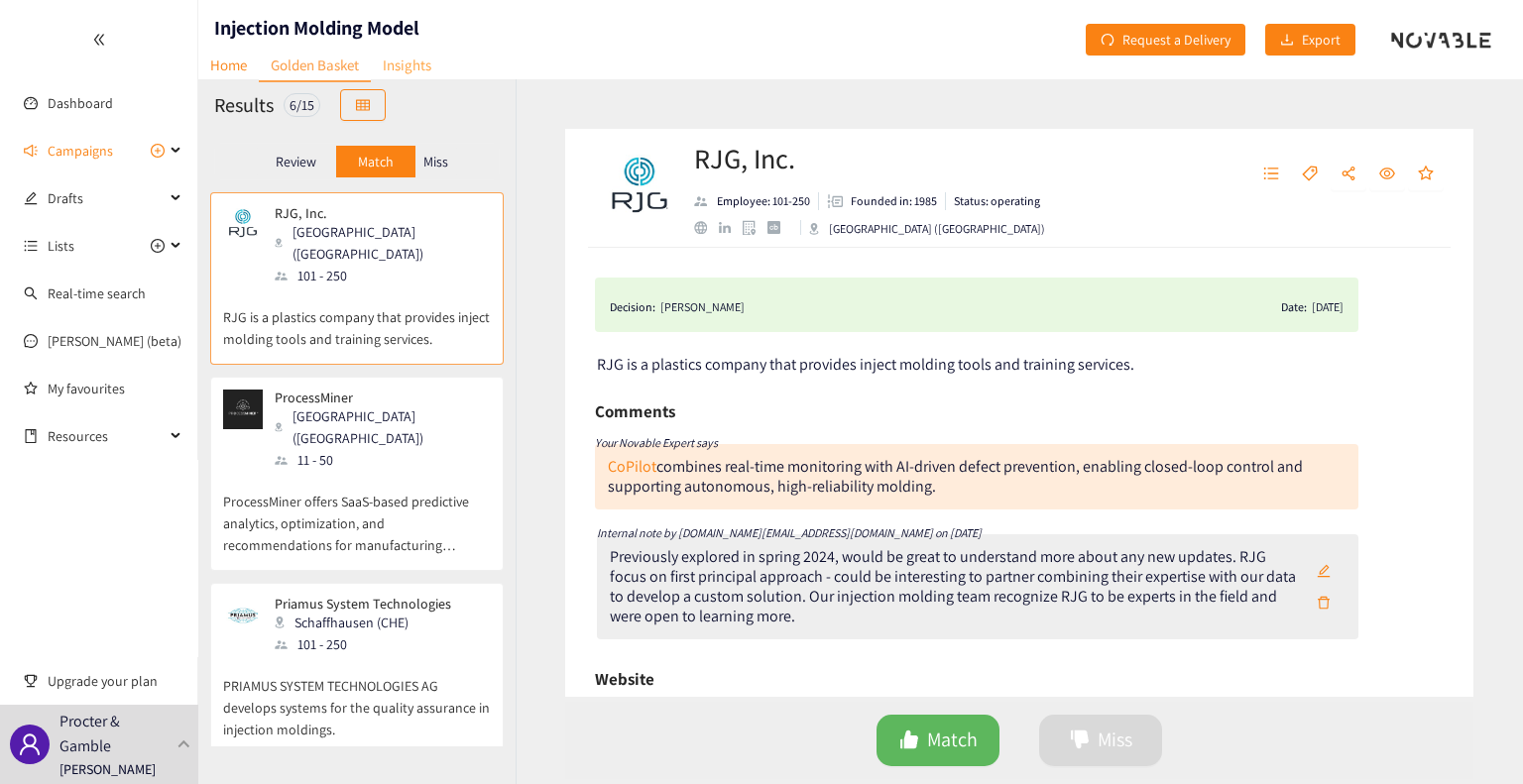 click on "Insights" at bounding box center (407, 64) 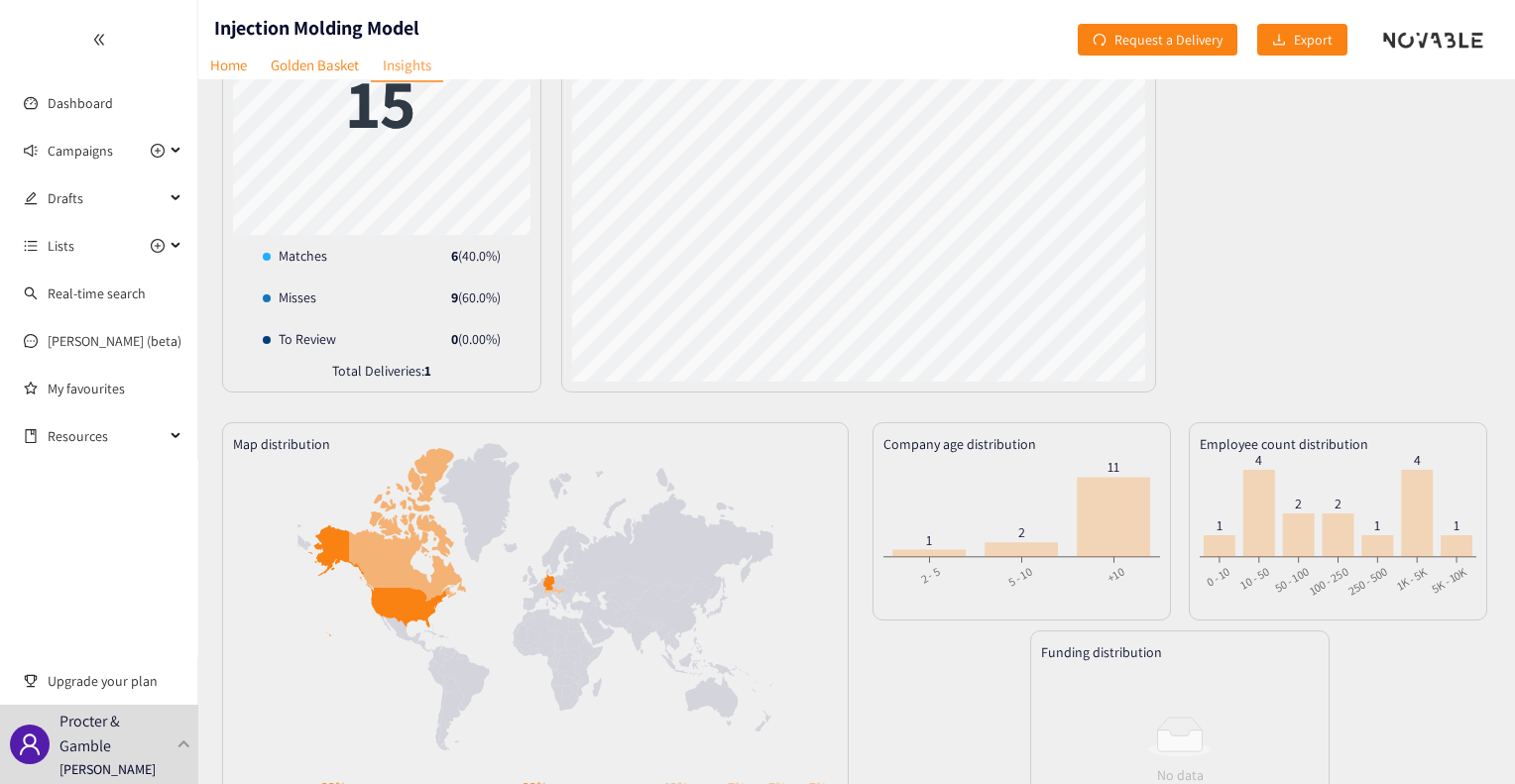 scroll, scrollTop: 166, scrollLeft: 0, axis: vertical 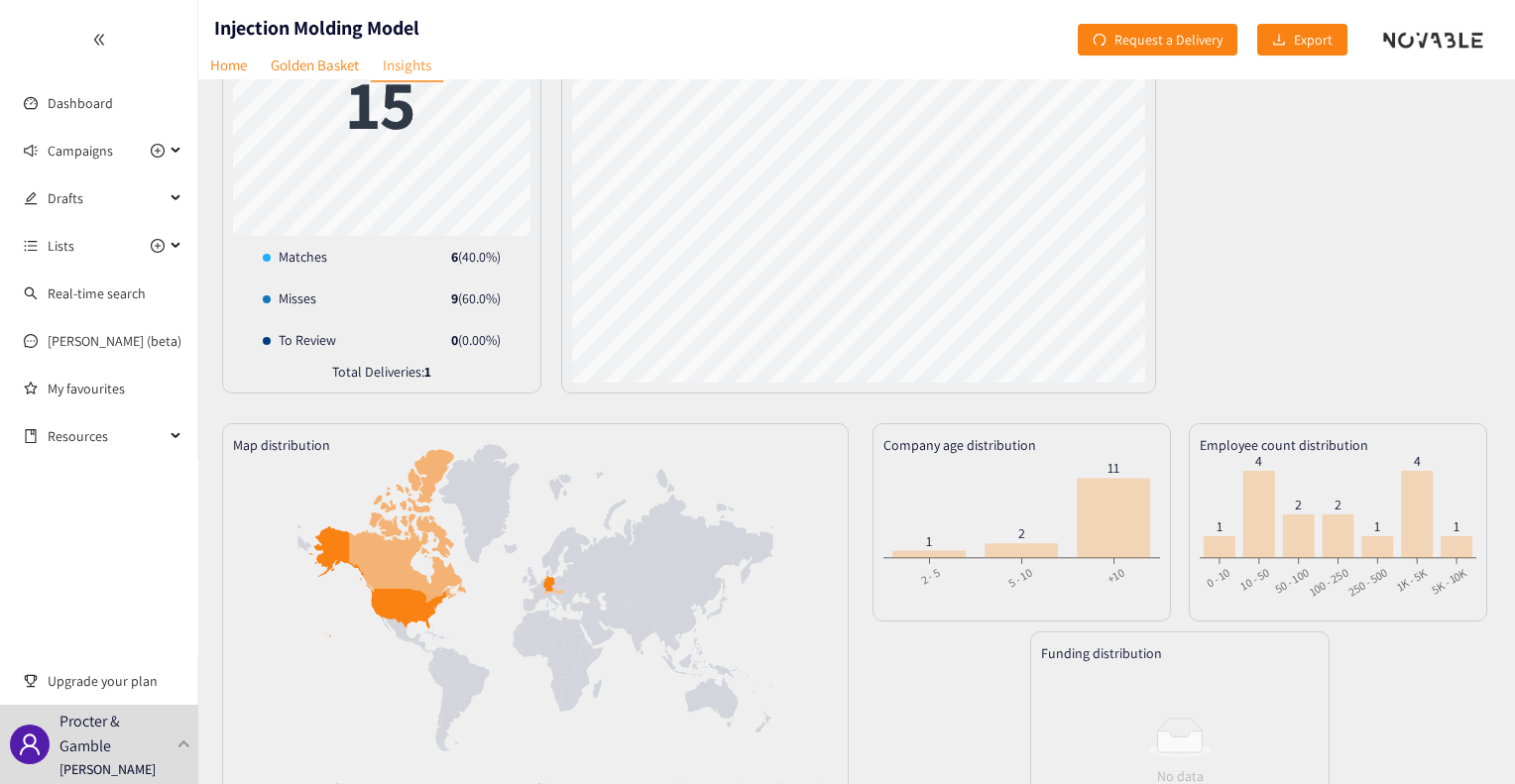 click on "Total Companies
15
Matches 6    ( 40.0 %) Misses 9    ( 60.0 %) To Review 0    ( 0.00 %) Total Deliveries:  1 Proximity distribution" at bounding box center [857, 166] 